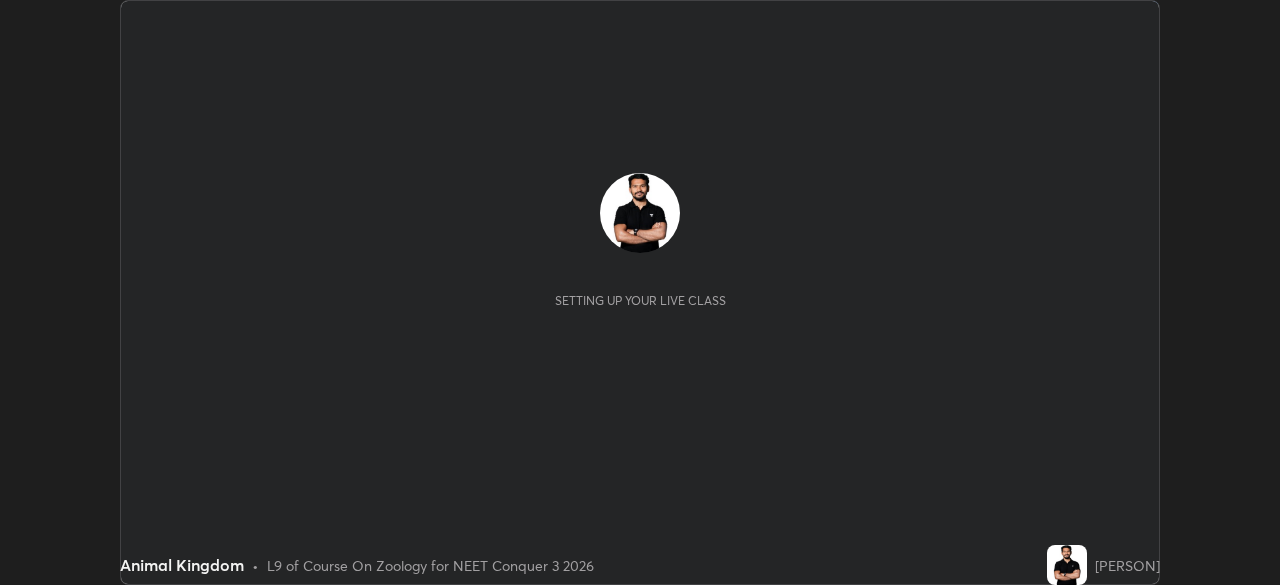 scroll, scrollTop: 0, scrollLeft: 0, axis: both 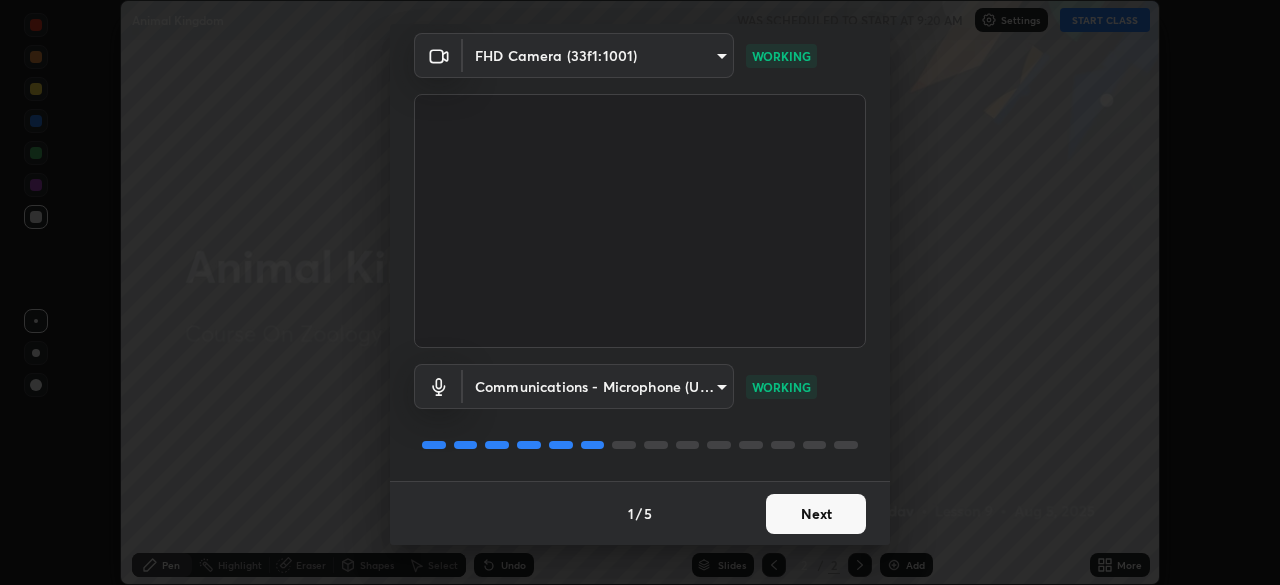 click on "Next" at bounding box center (816, 514) 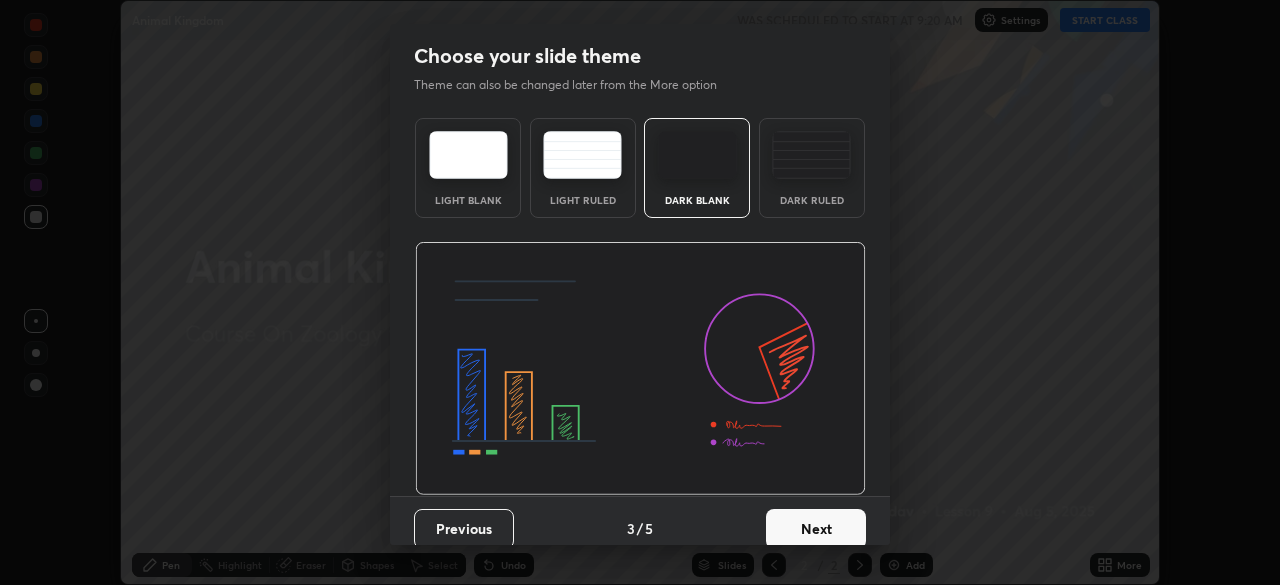 click on "Next" at bounding box center [816, 529] 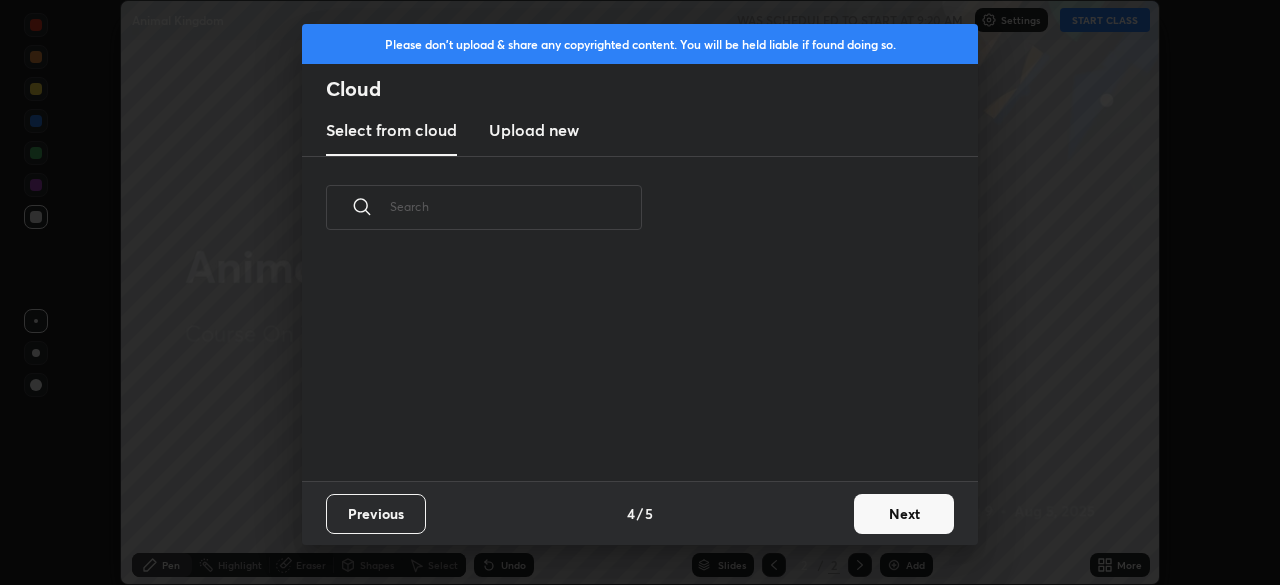 click on "Next" at bounding box center [904, 514] 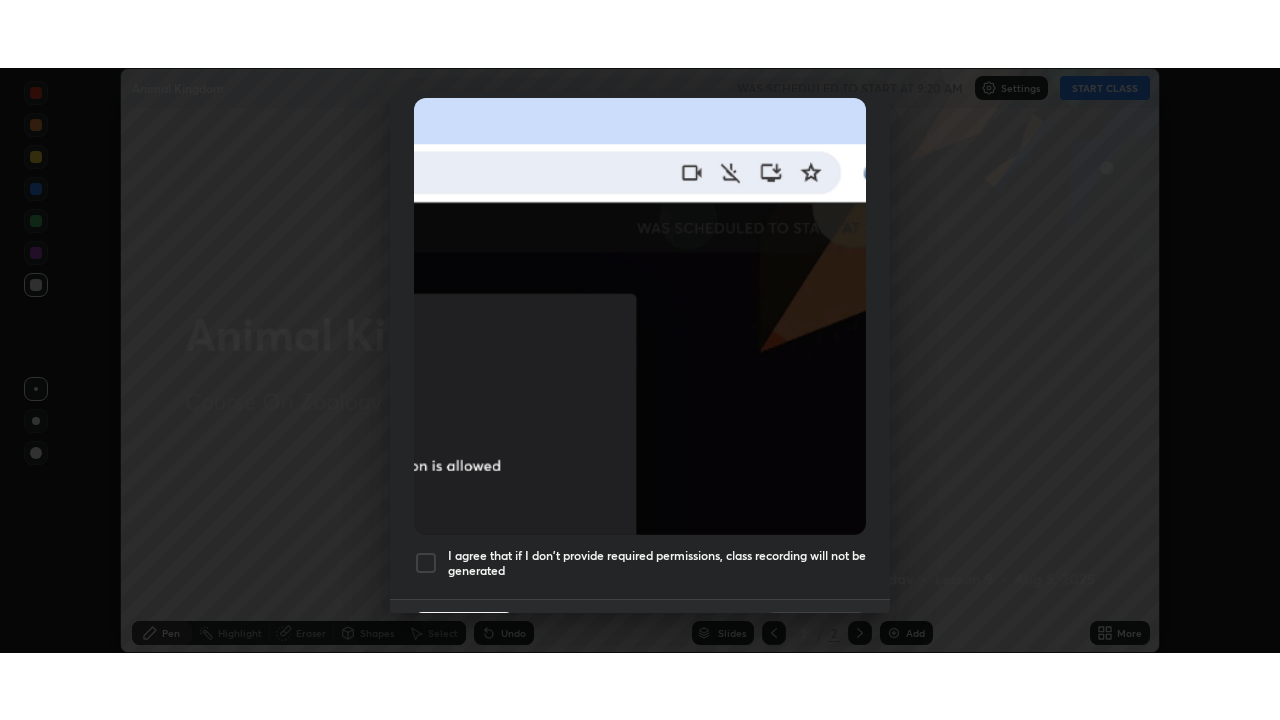 scroll, scrollTop: 479, scrollLeft: 0, axis: vertical 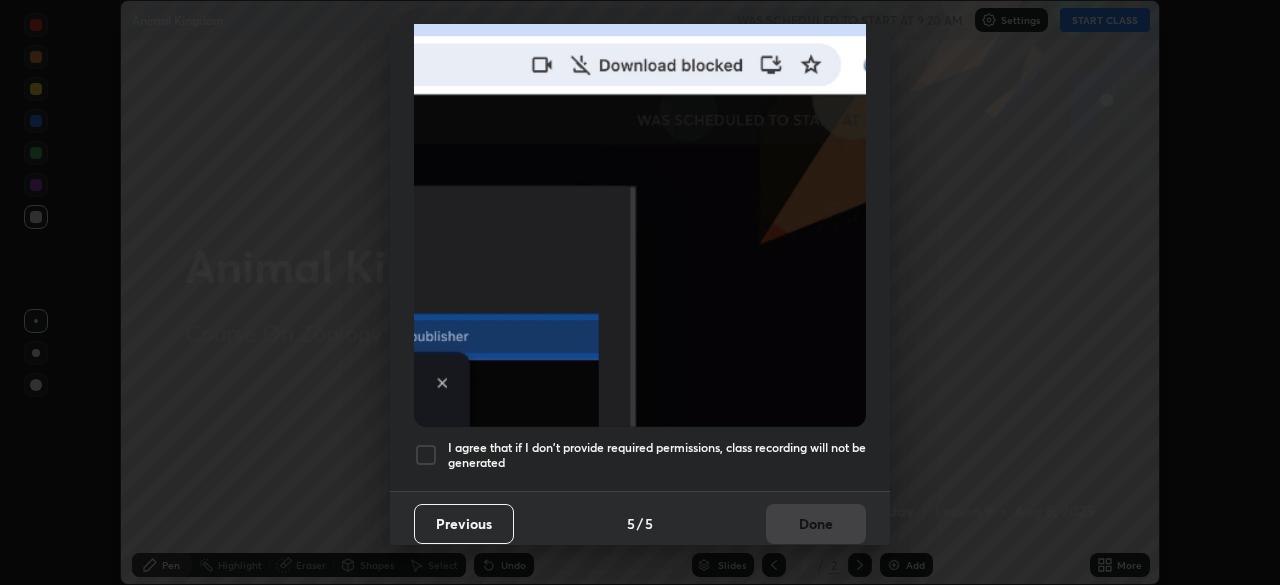 click at bounding box center (426, 455) 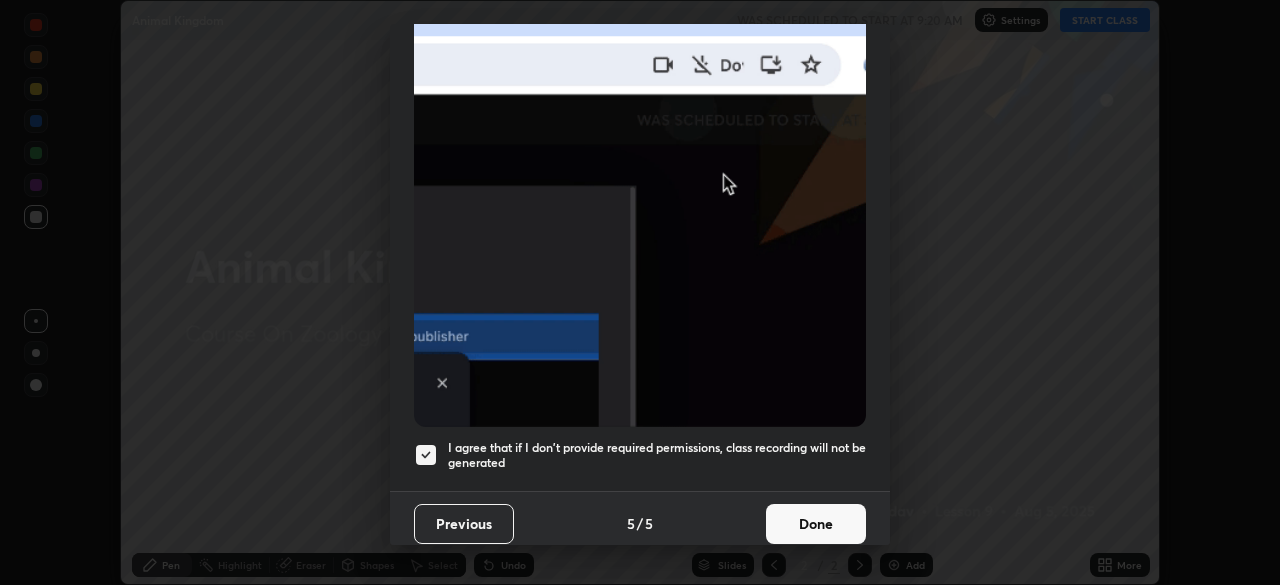 click on "Done" at bounding box center (816, 524) 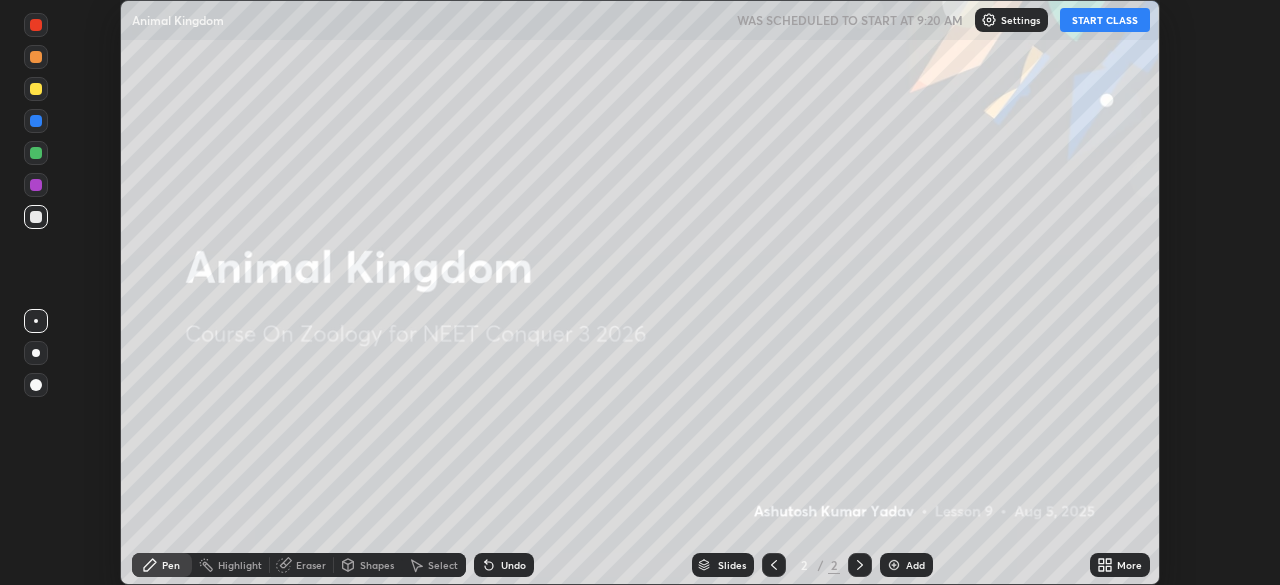 click on "Add" at bounding box center [915, 565] 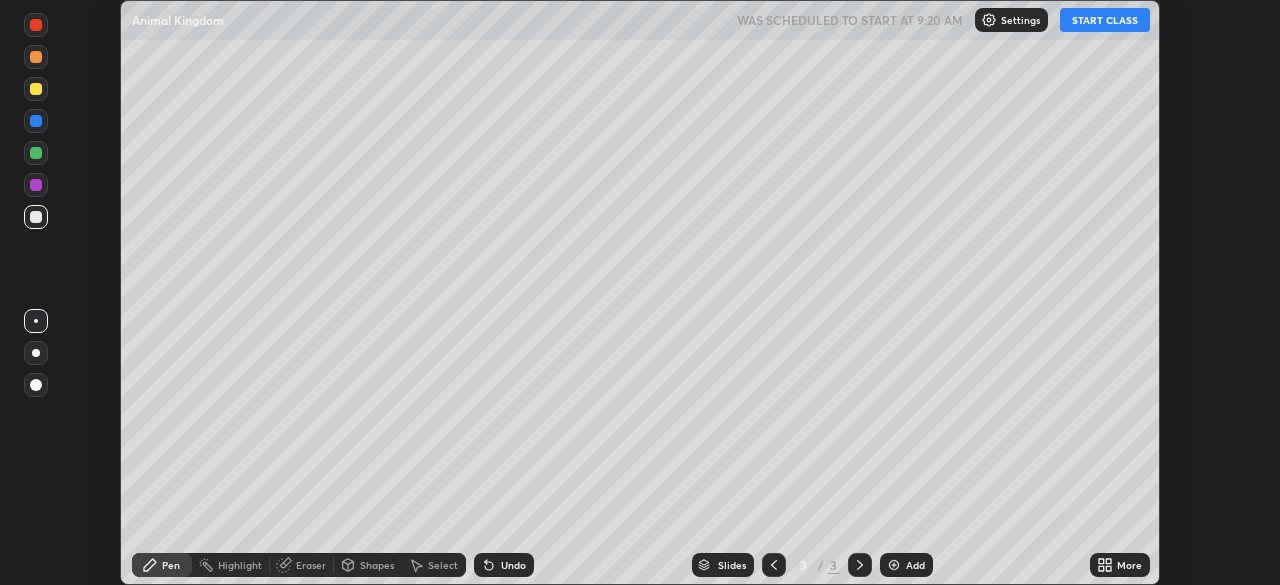 click on "More" at bounding box center (1120, 565) 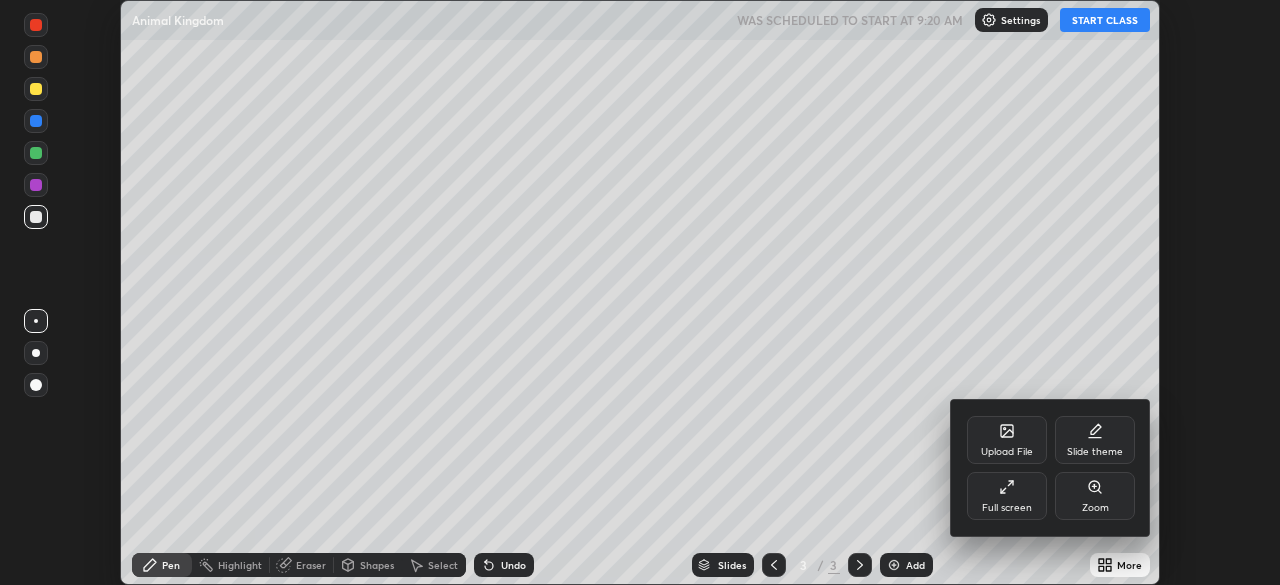 click on "Full screen" at bounding box center [1007, 508] 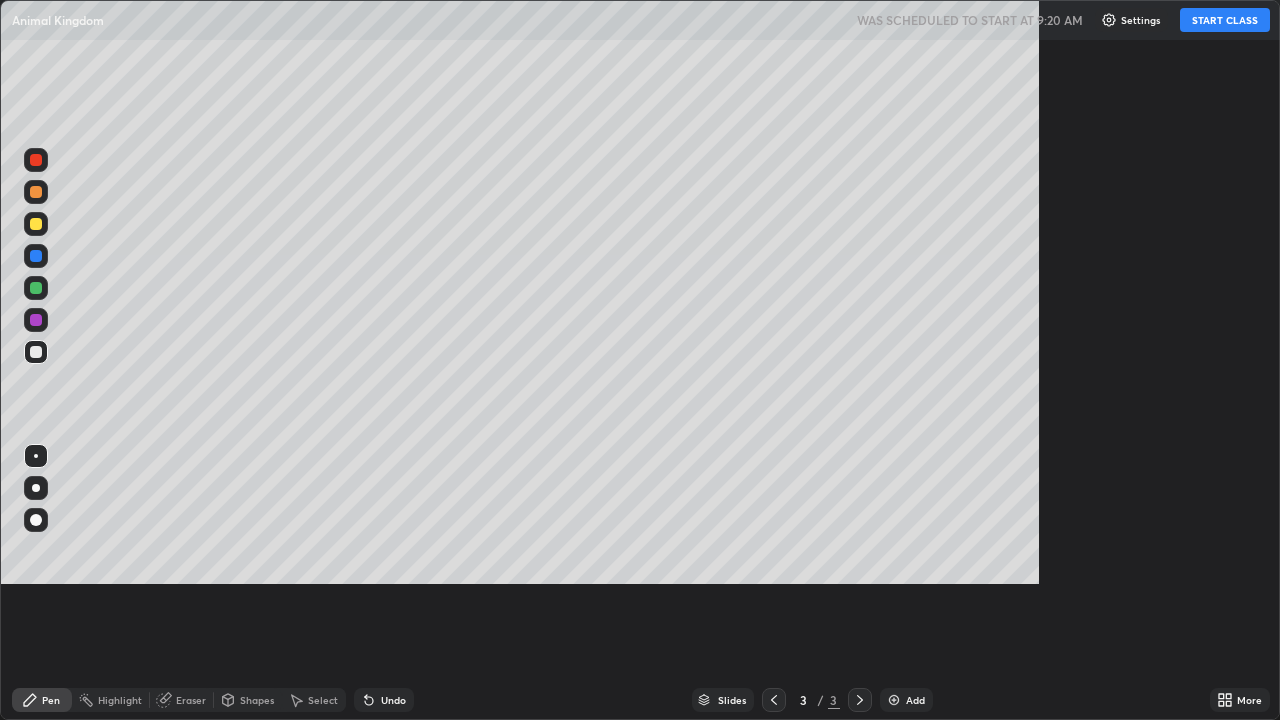 scroll, scrollTop: 99280, scrollLeft: 98720, axis: both 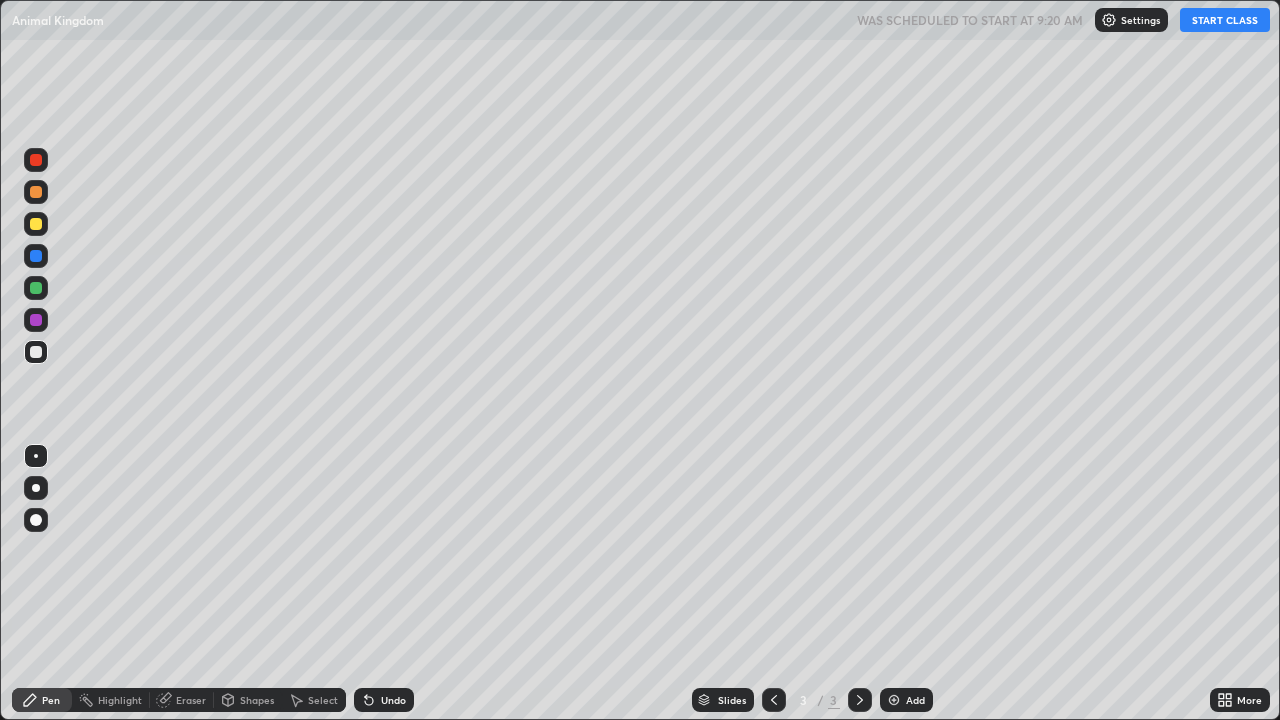 click on "START CLASS" at bounding box center [1225, 20] 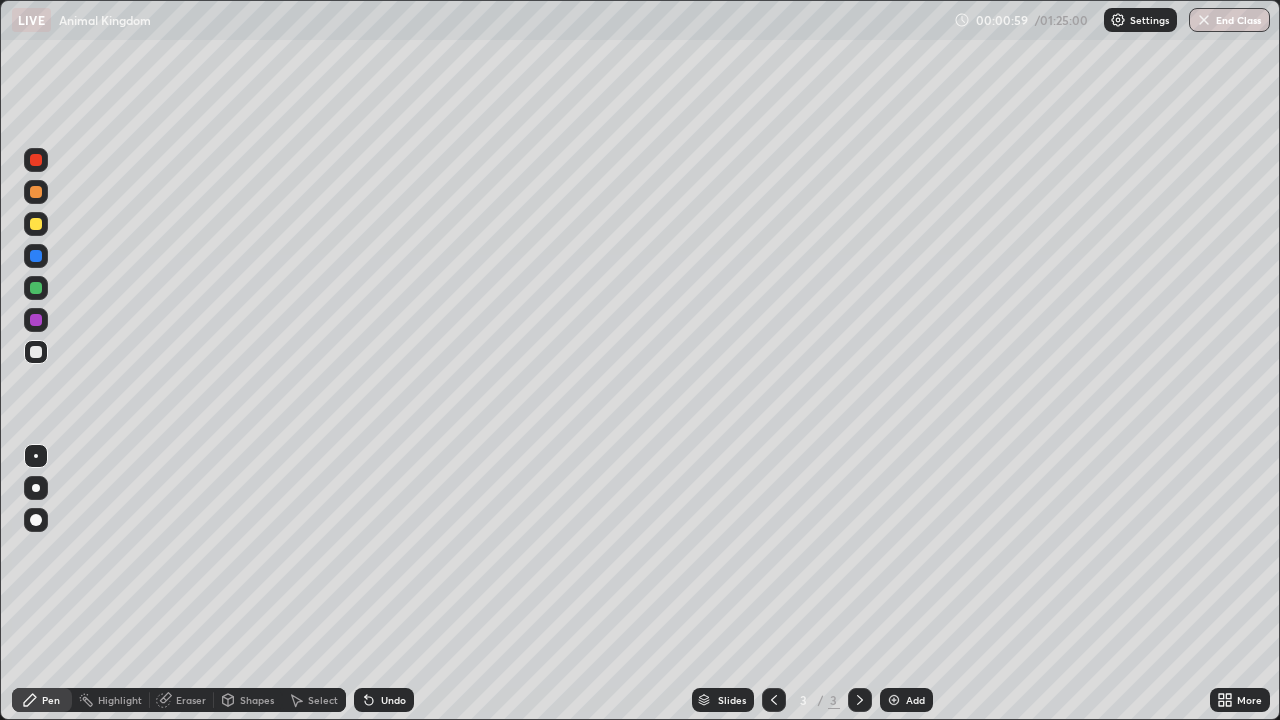 click at bounding box center (36, 520) 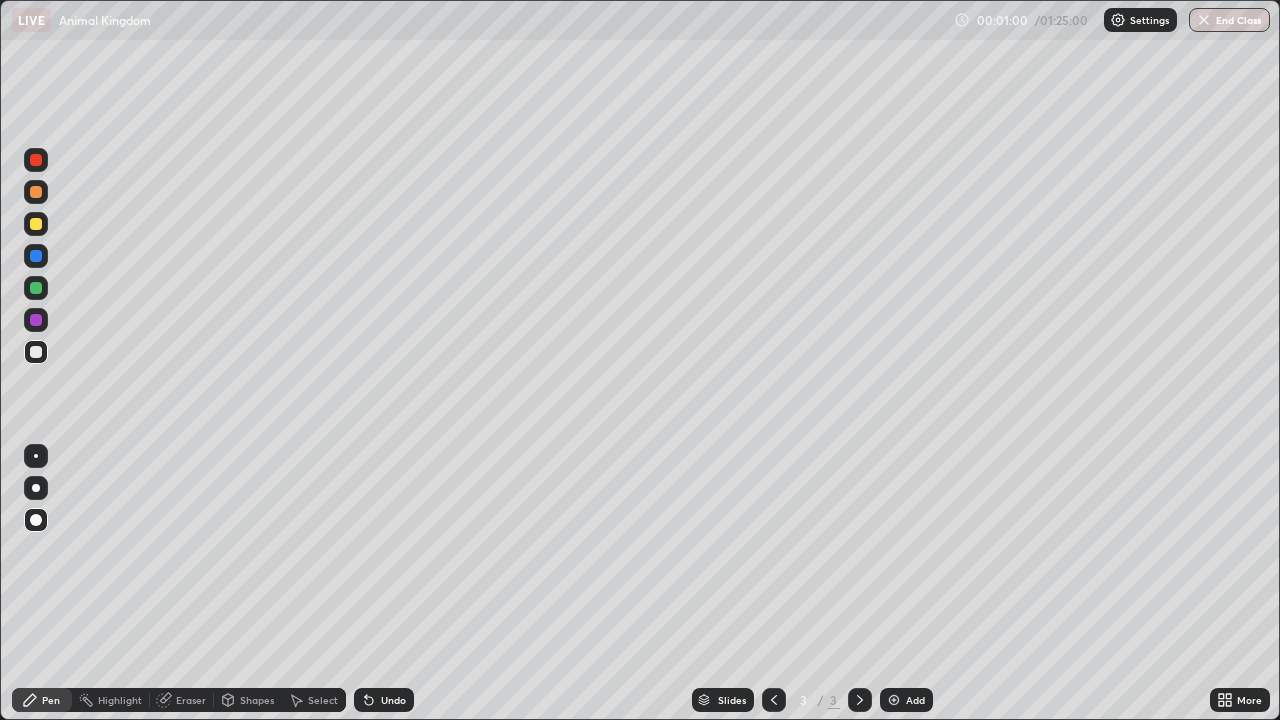 click on "Pen" at bounding box center (51, 700) 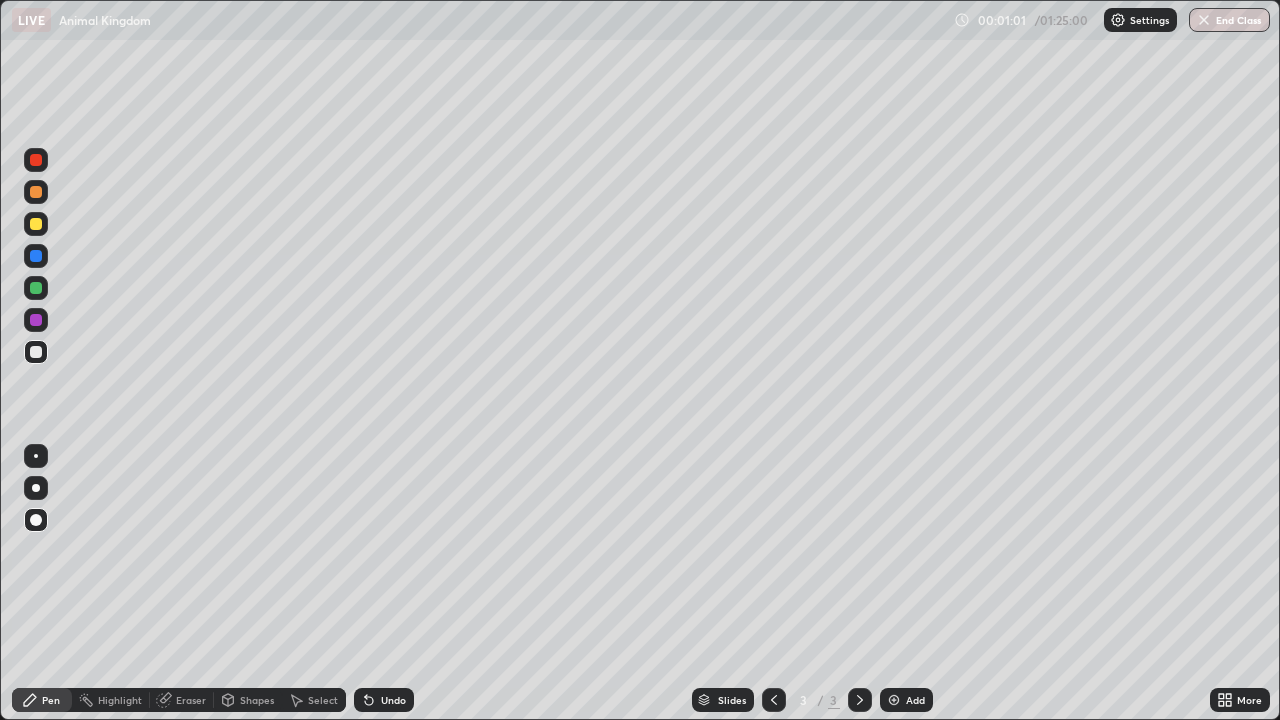 click at bounding box center [36, 224] 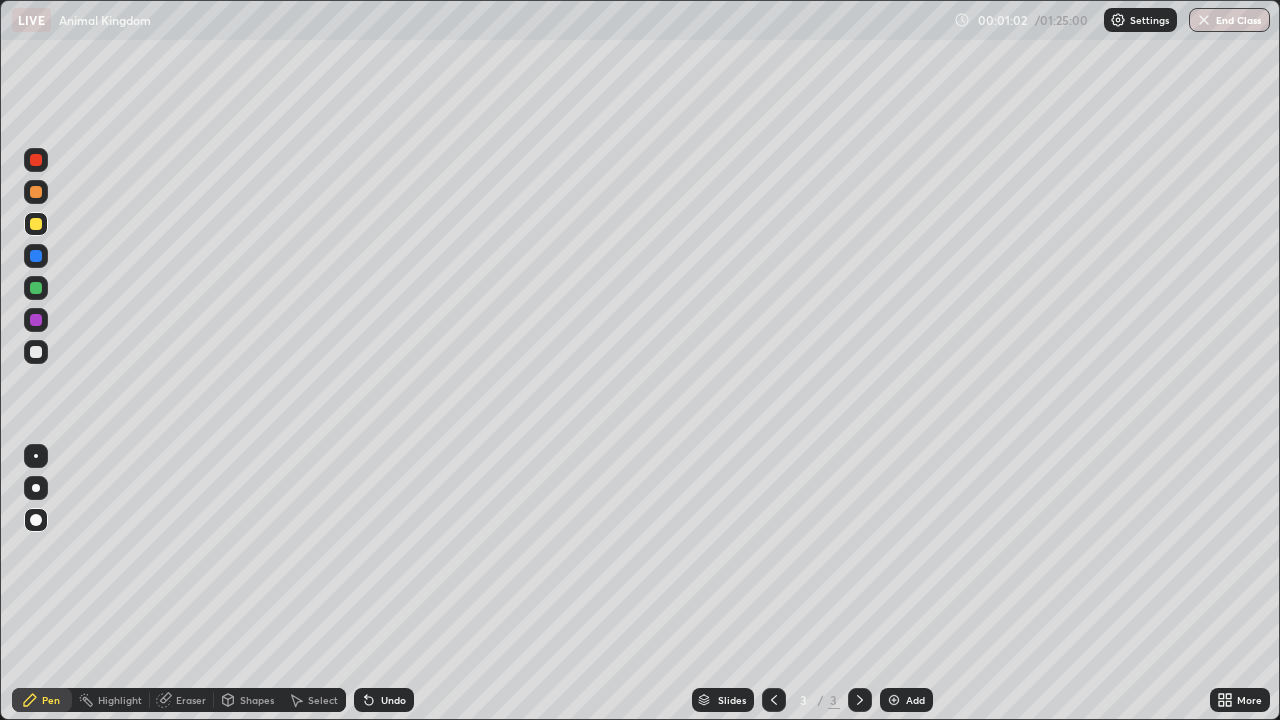 click on "Pen" at bounding box center [51, 700] 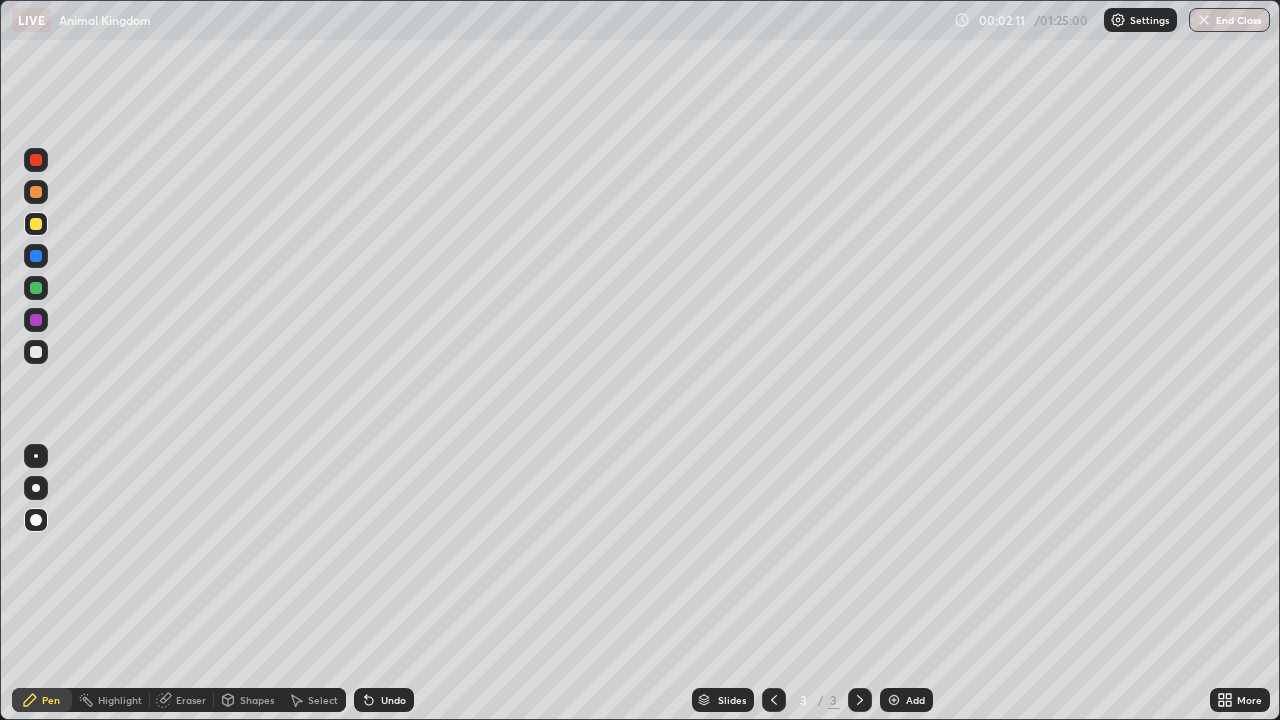 click at bounding box center [36, 320] 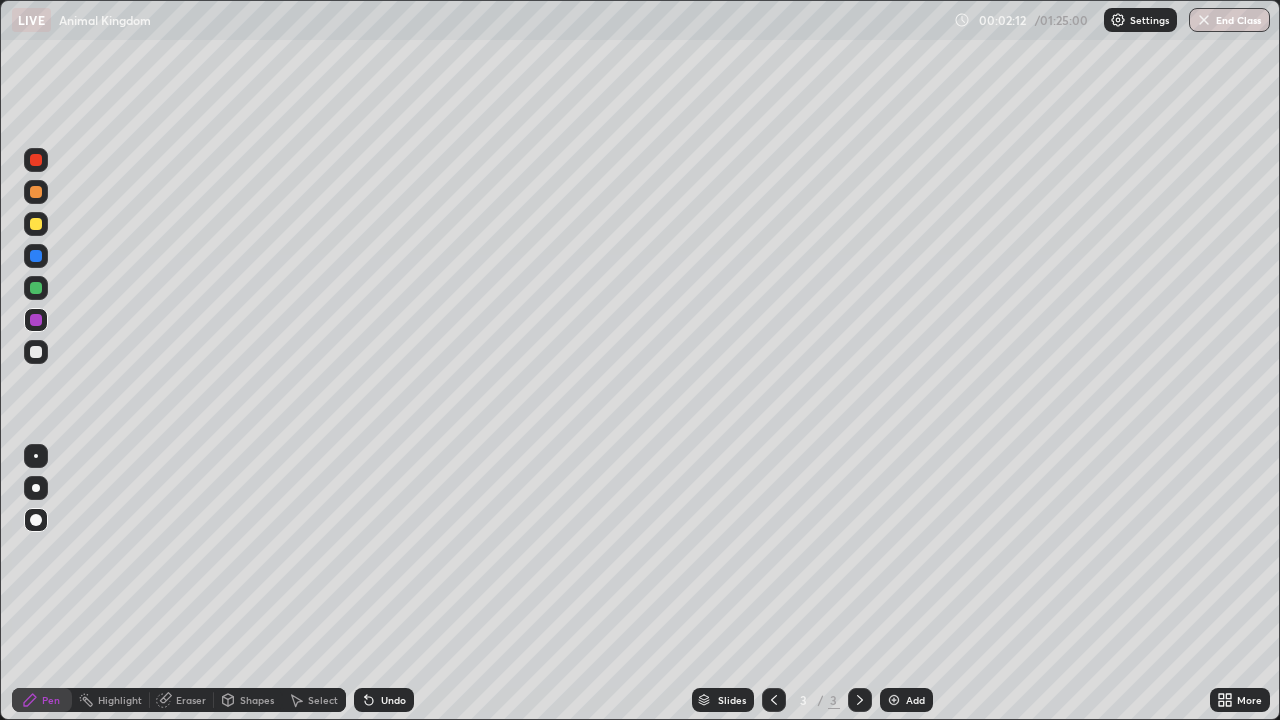 click on "Shapes" at bounding box center [257, 700] 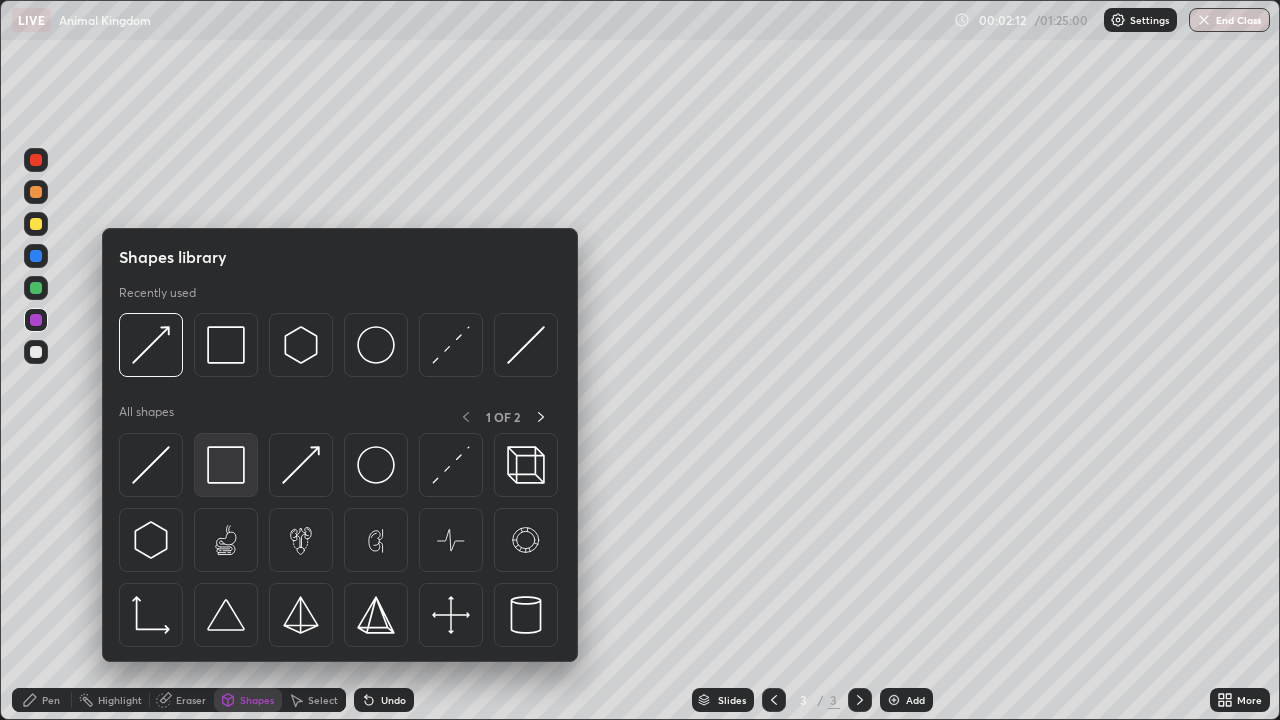 click at bounding box center (226, 465) 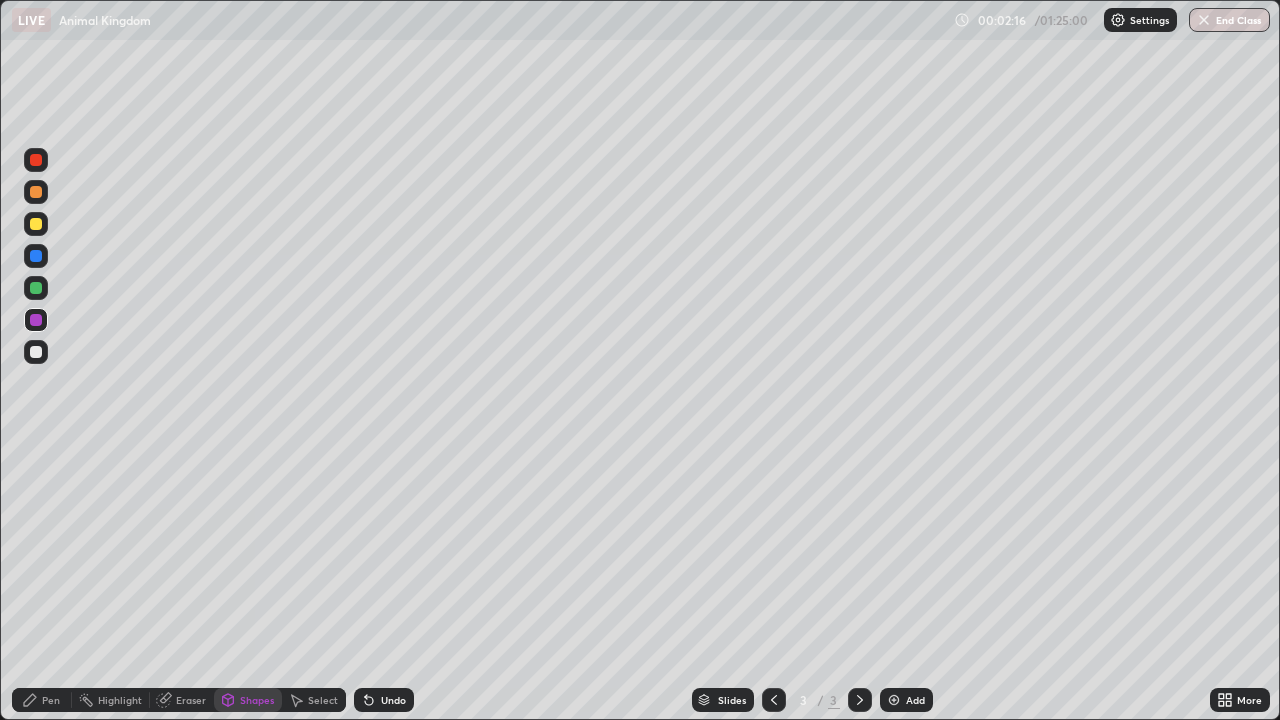 click on "Pen" at bounding box center [51, 700] 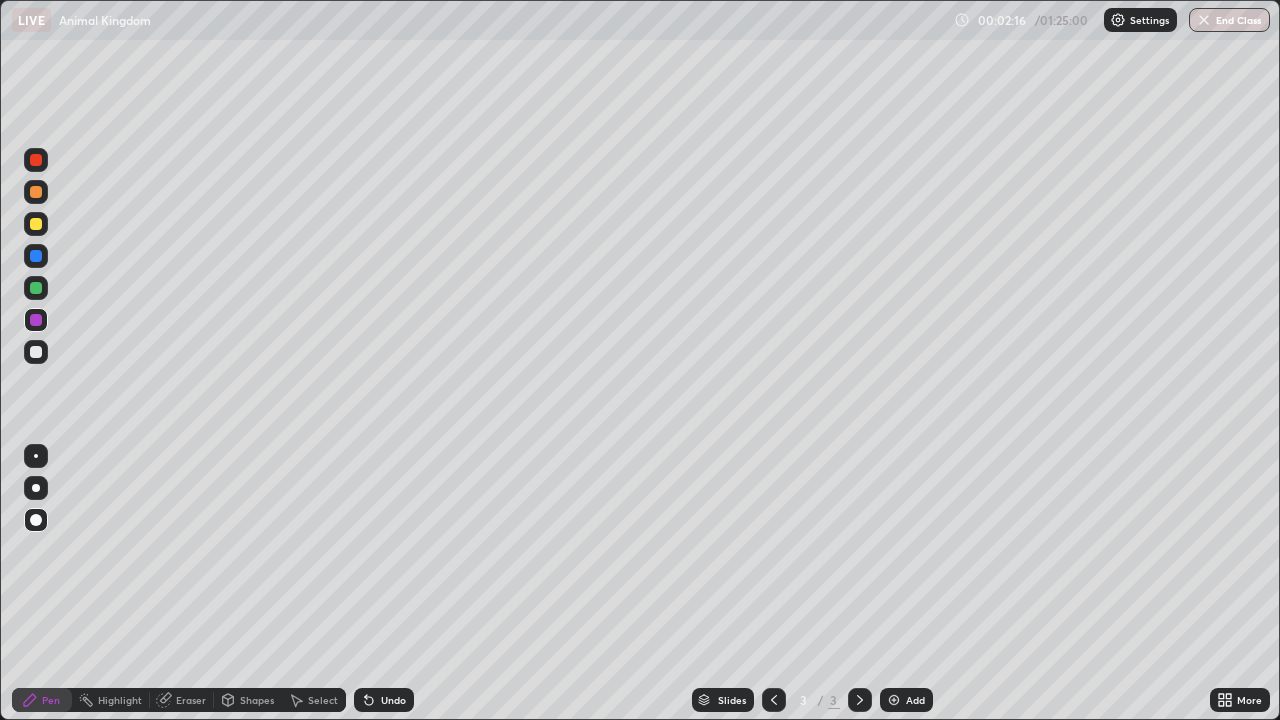 click at bounding box center [36, 352] 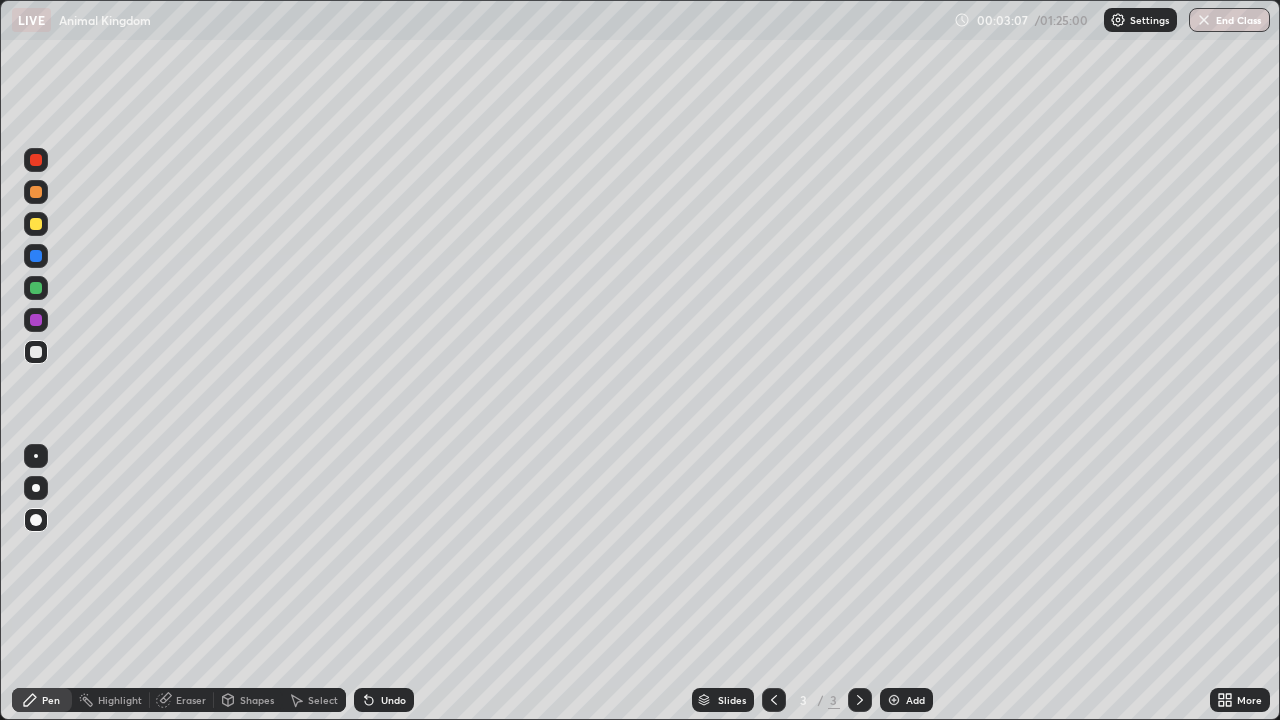 click on "Undo" at bounding box center (384, 700) 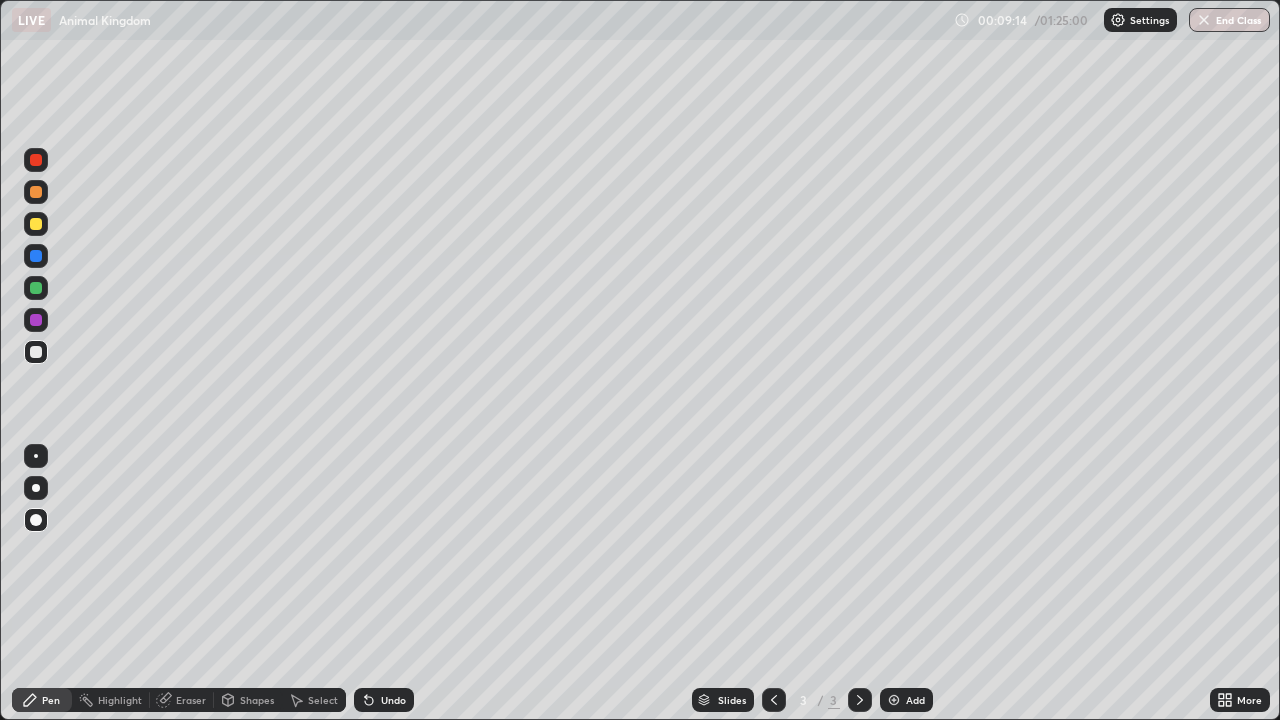 click at bounding box center [36, 224] 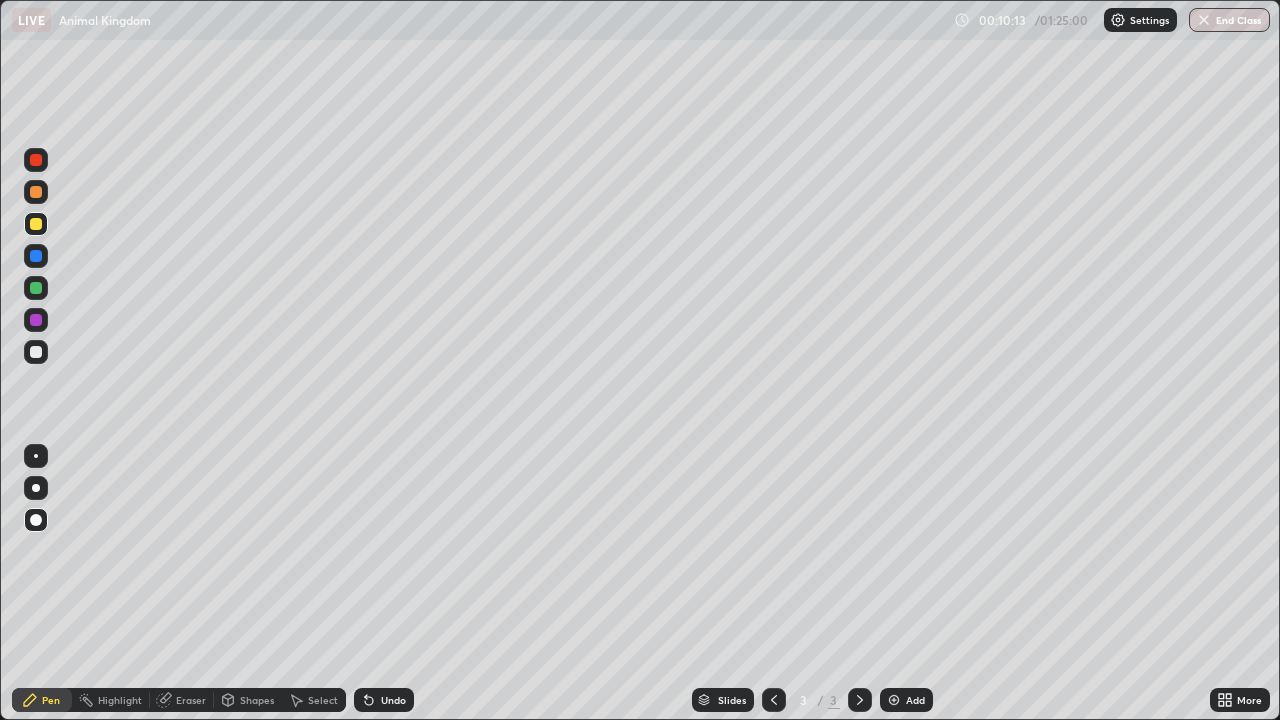 click on "Undo" at bounding box center (393, 700) 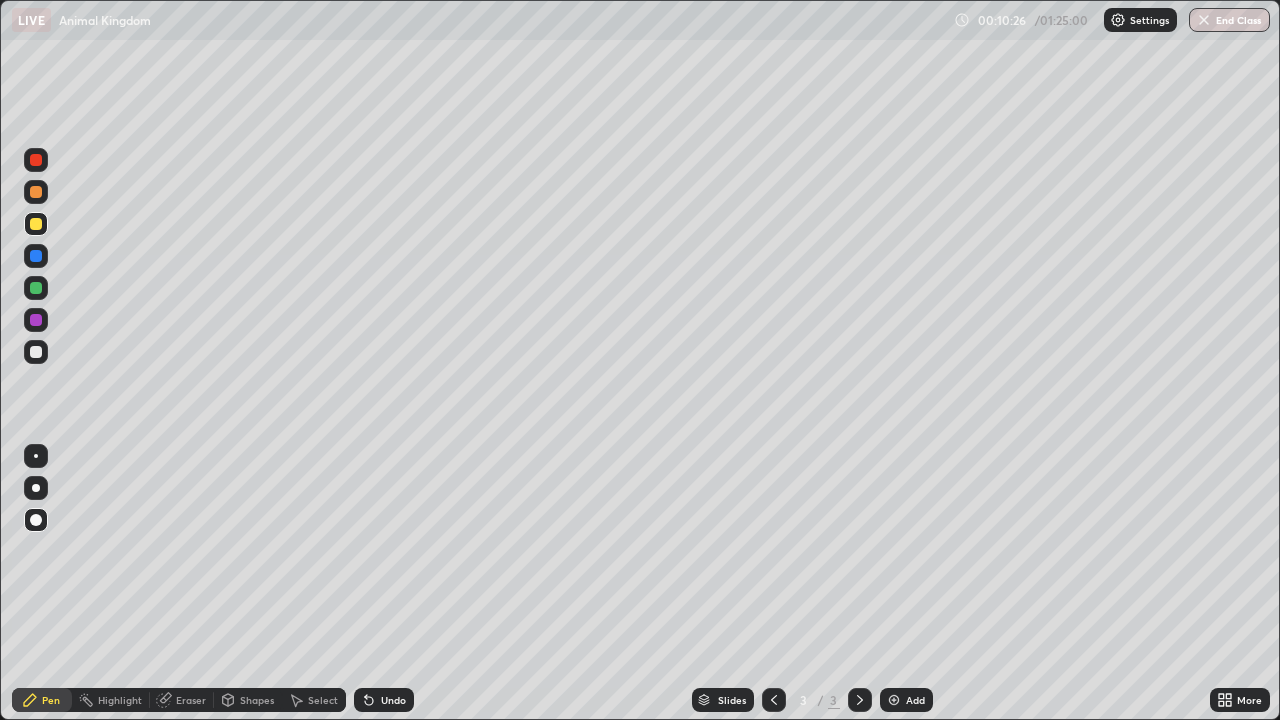 click at bounding box center (36, 352) 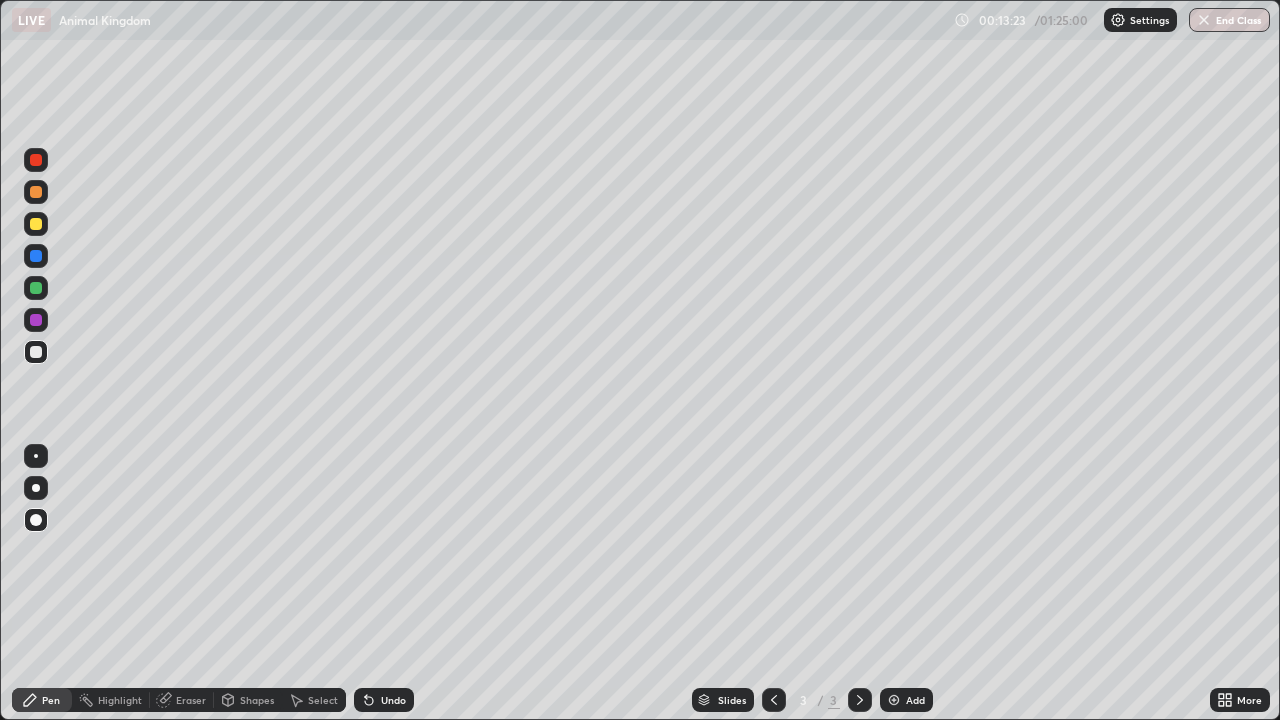 click on "Add" at bounding box center [915, 700] 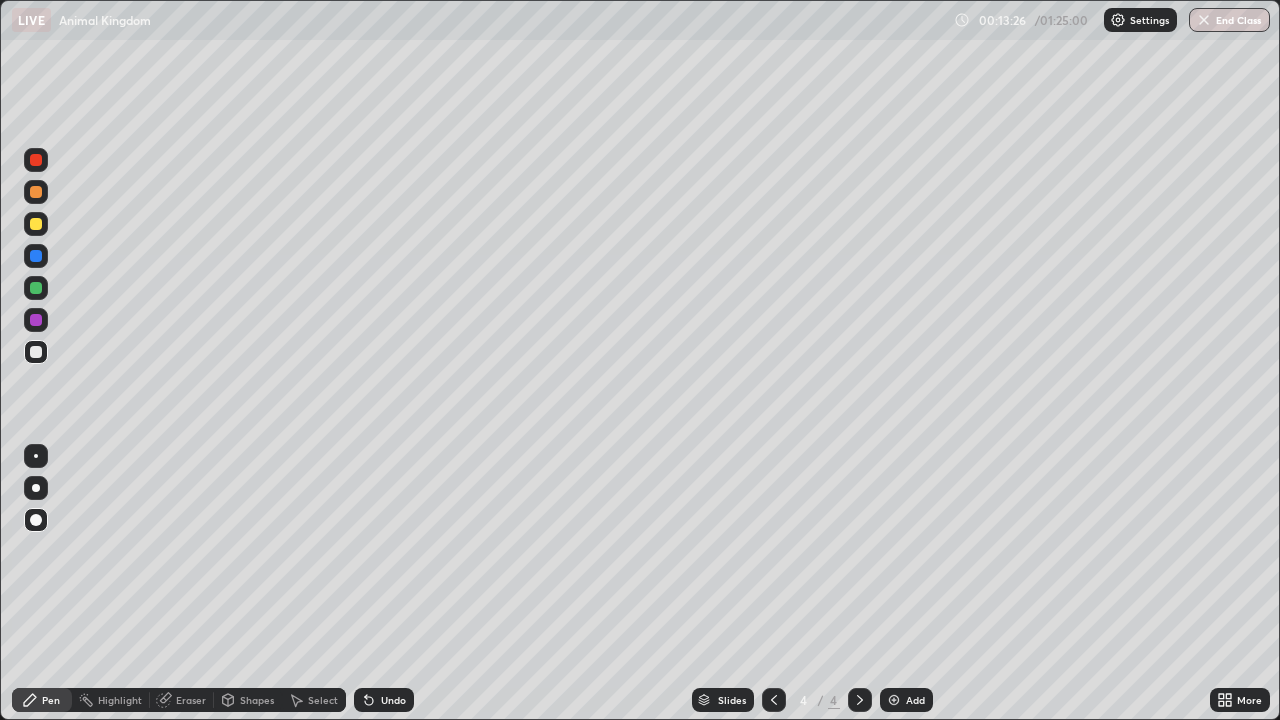 click at bounding box center [36, 224] 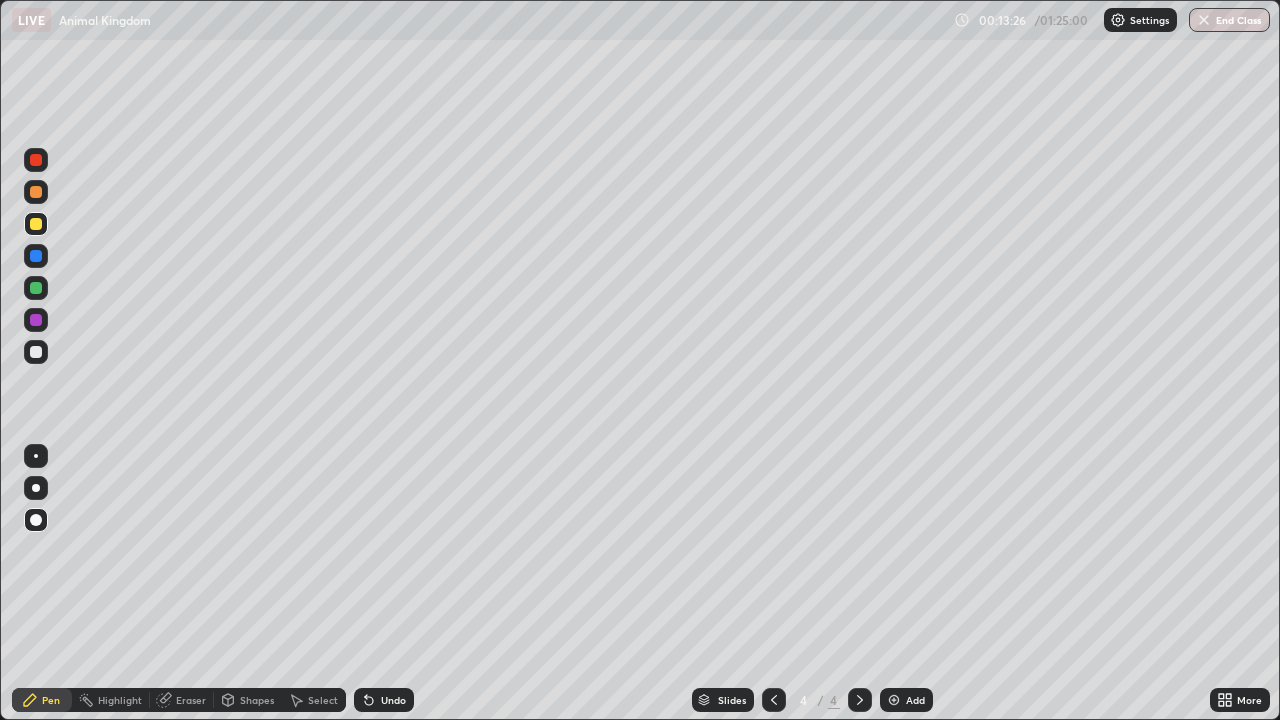 click on "Pen" at bounding box center (51, 700) 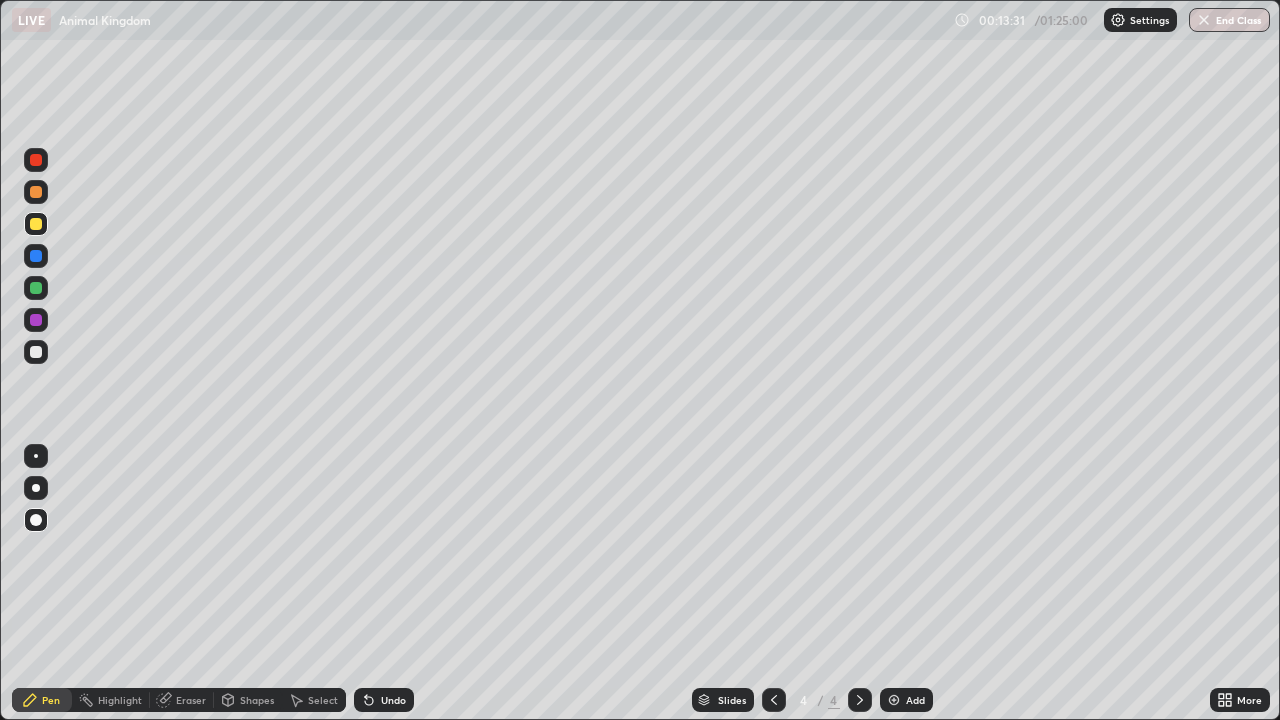 click 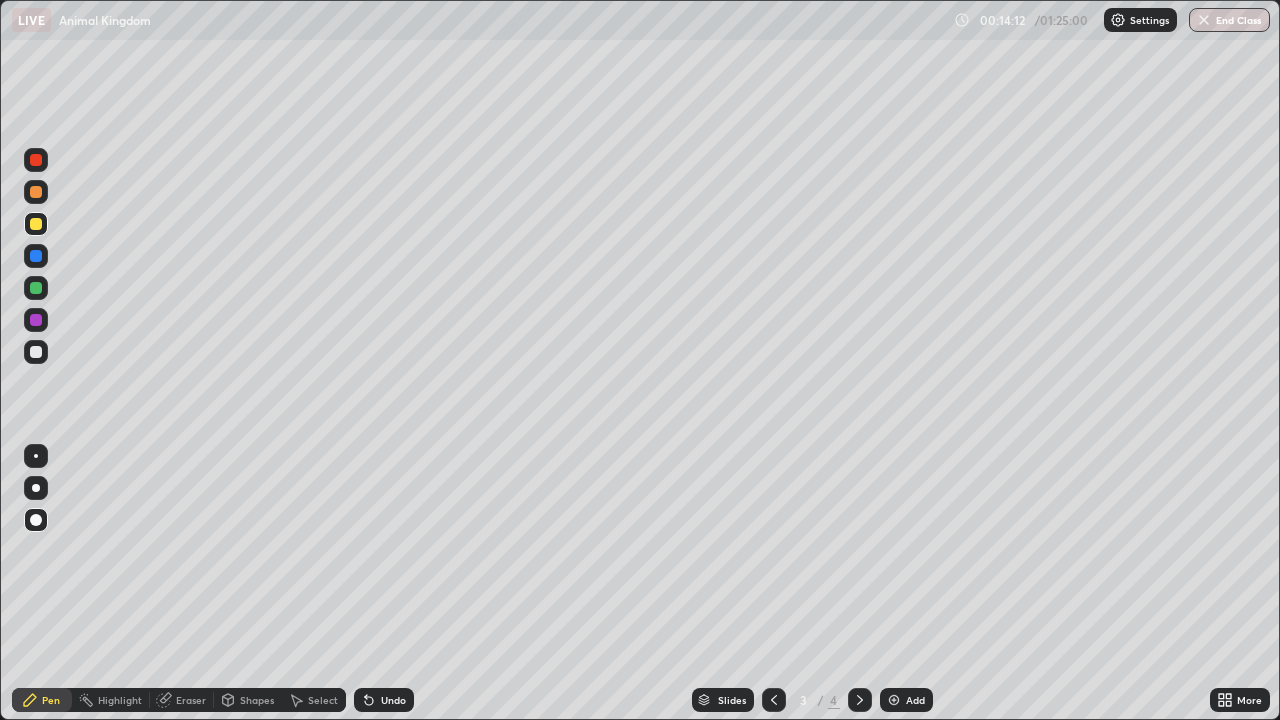 click 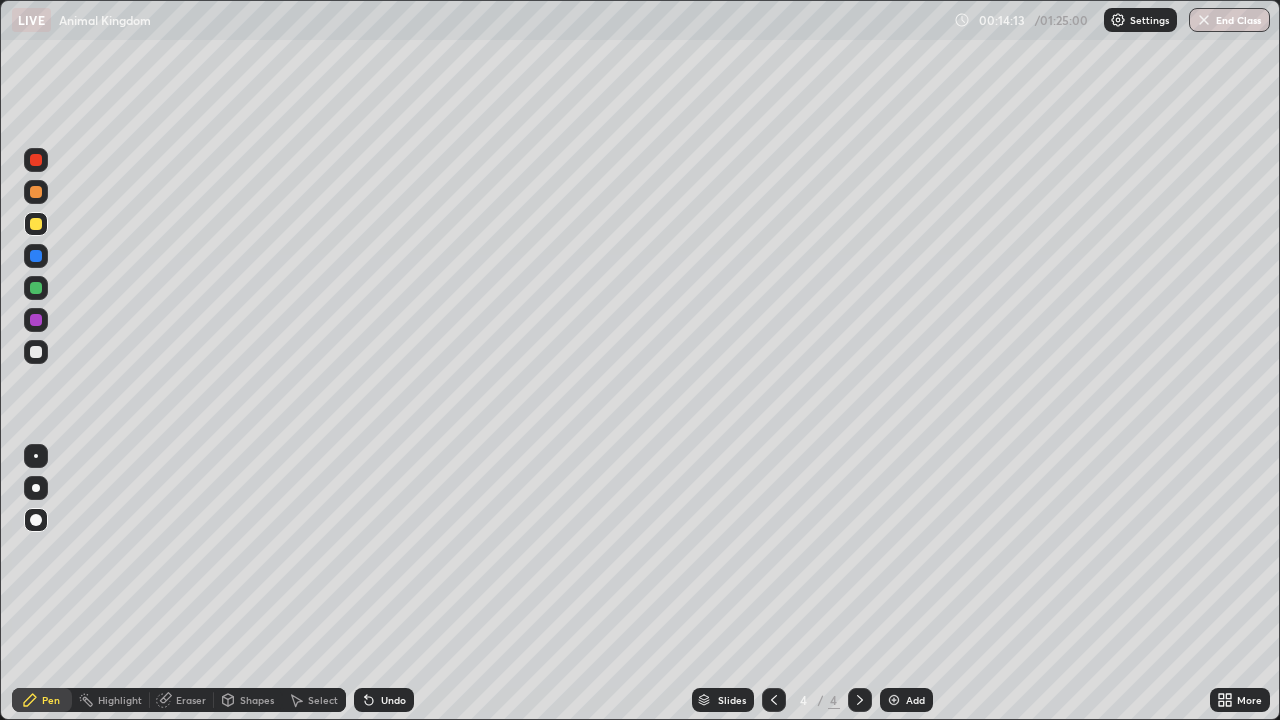 click at bounding box center [36, 224] 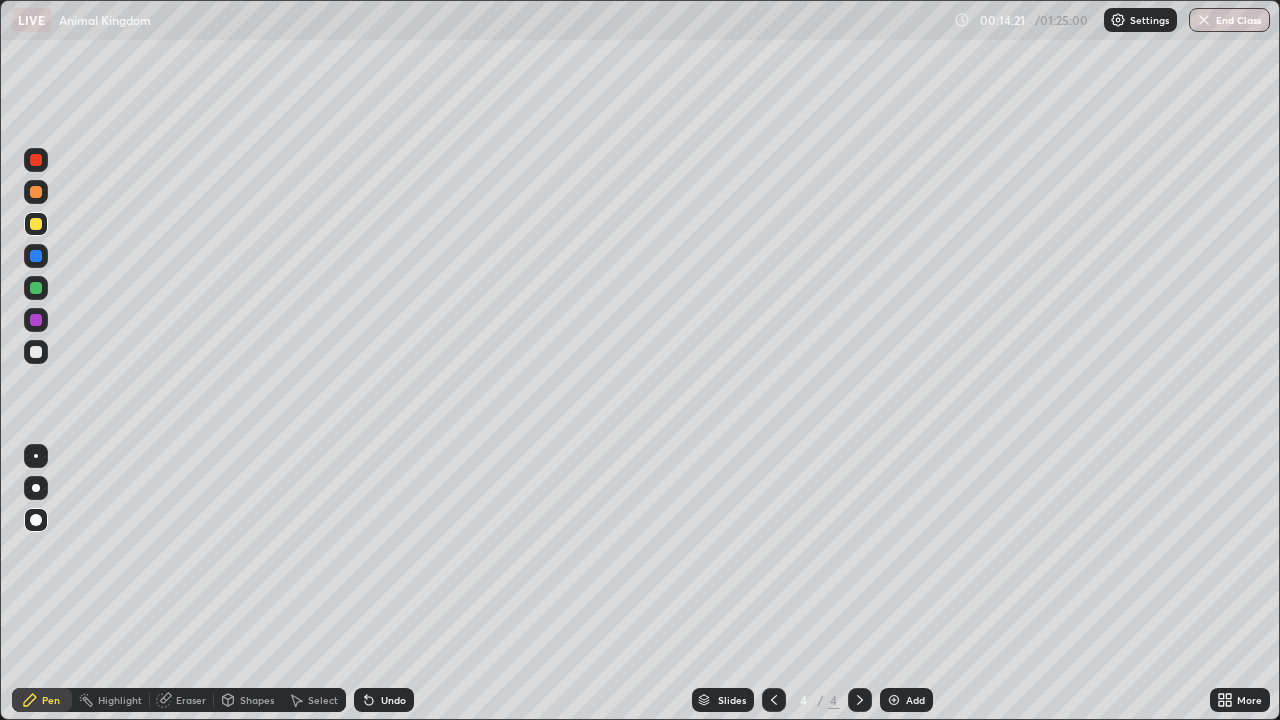 click at bounding box center [36, 192] 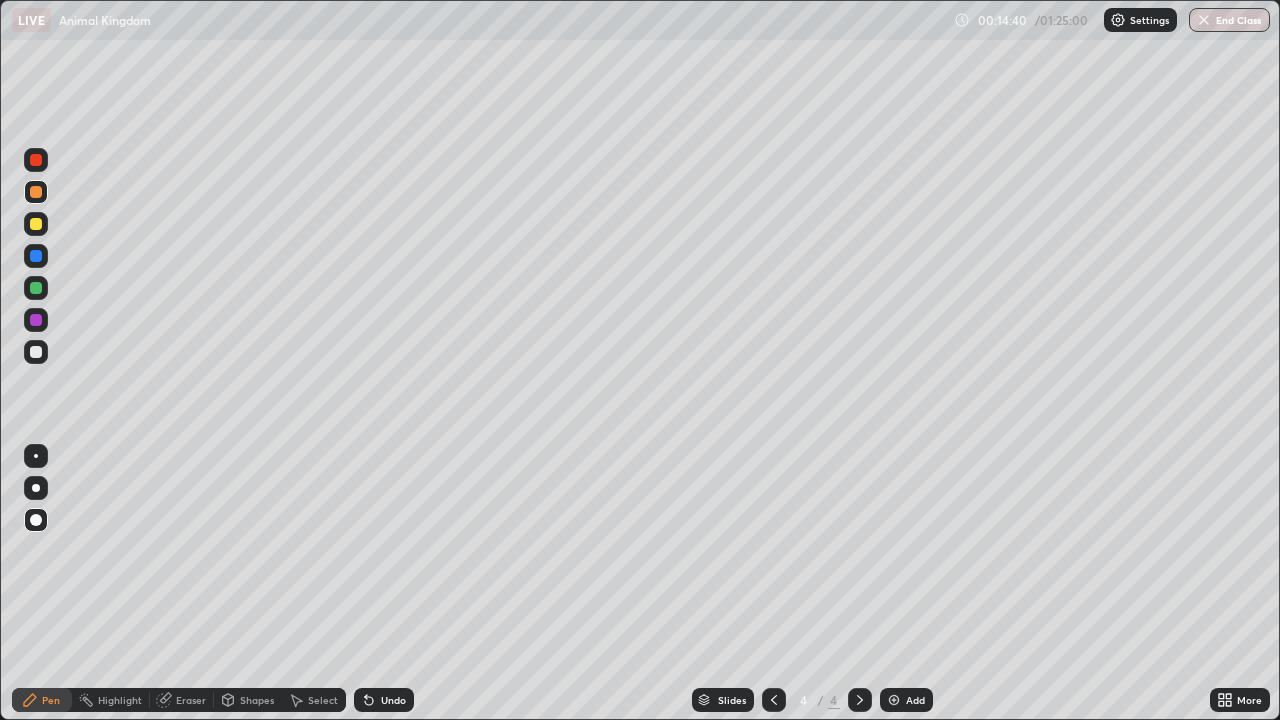 click at bounding box center (36, 352) 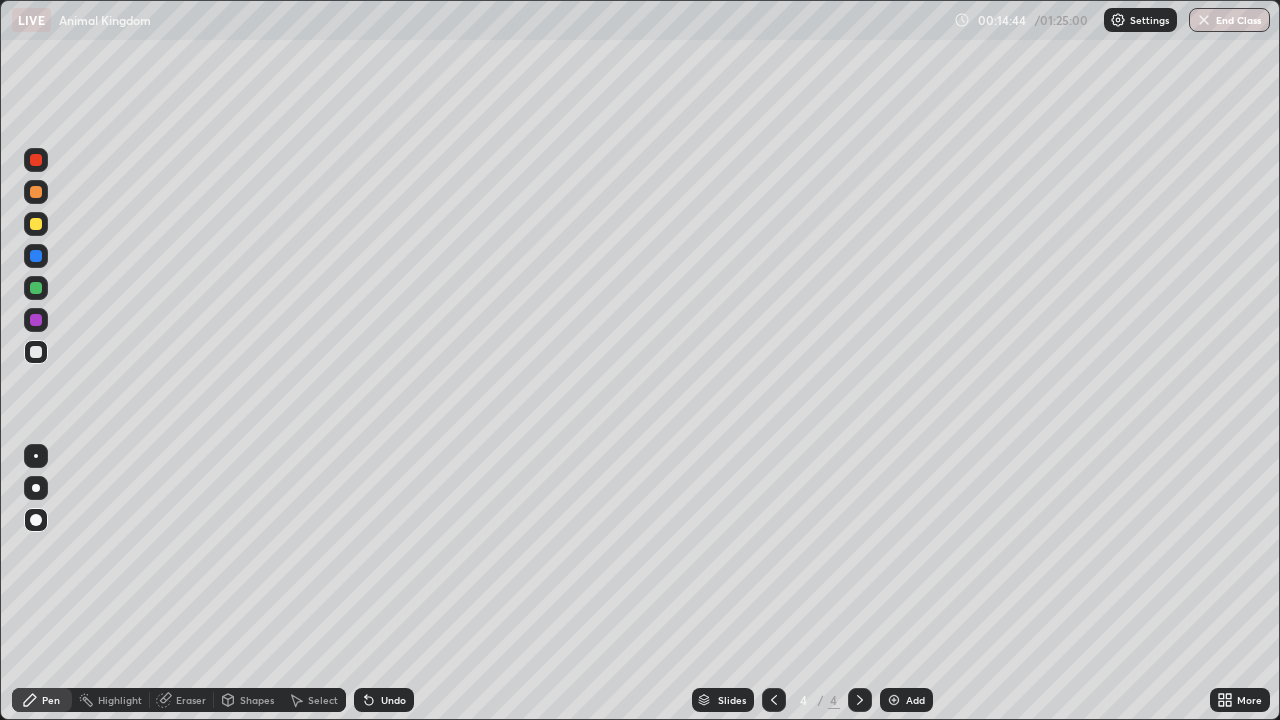 click at bounding box center [36, 224] 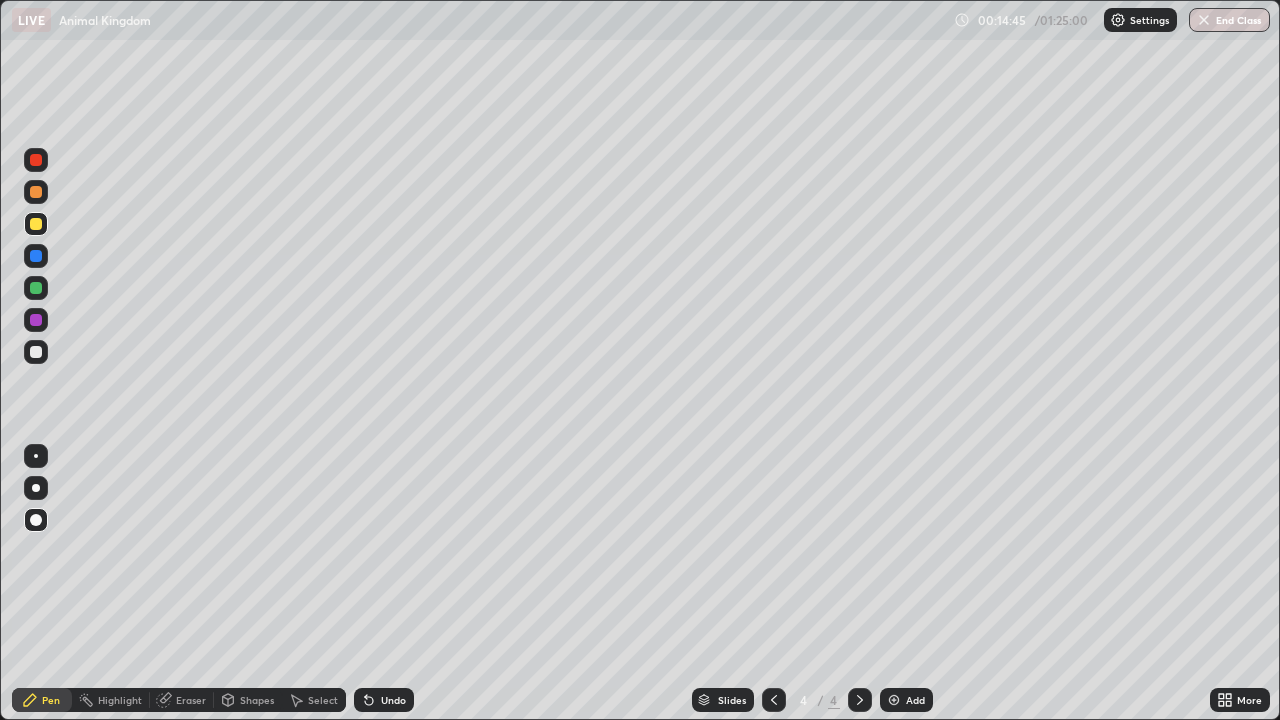 click at bounding box center [36, 192] 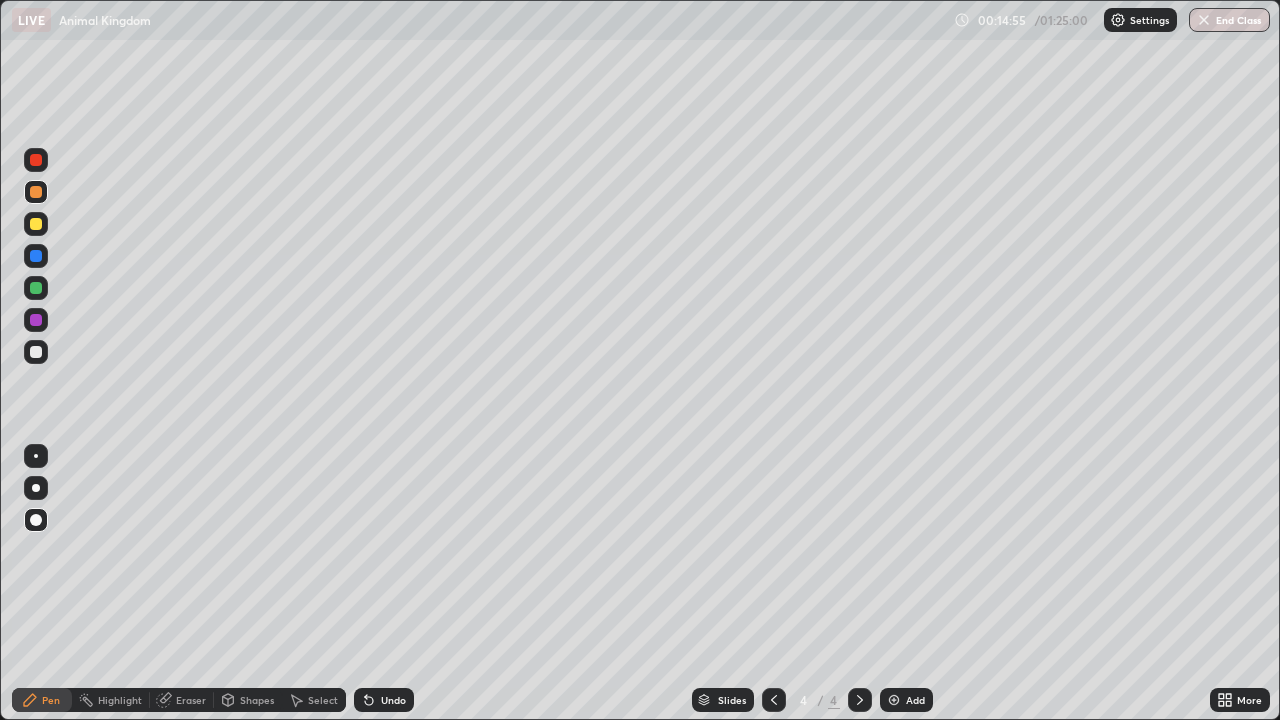 click at bounding box center (36, 352) 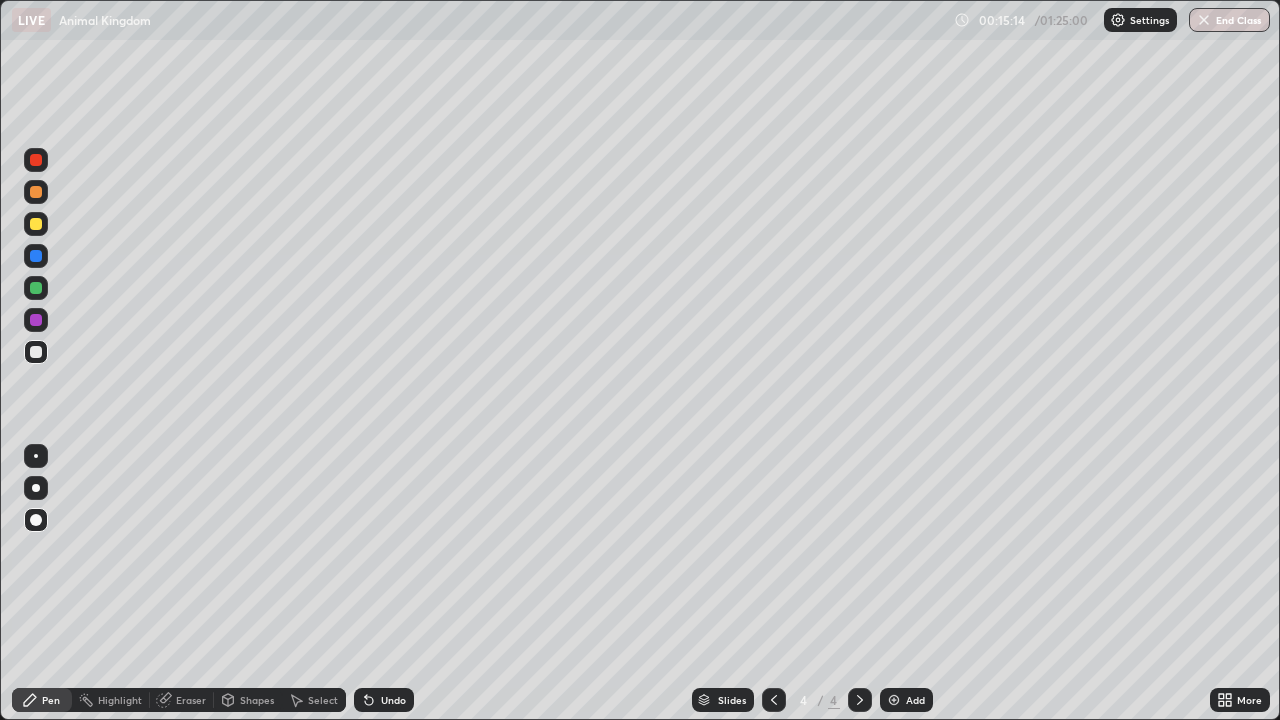 click on "Undo" at bounding box center [393, 700] 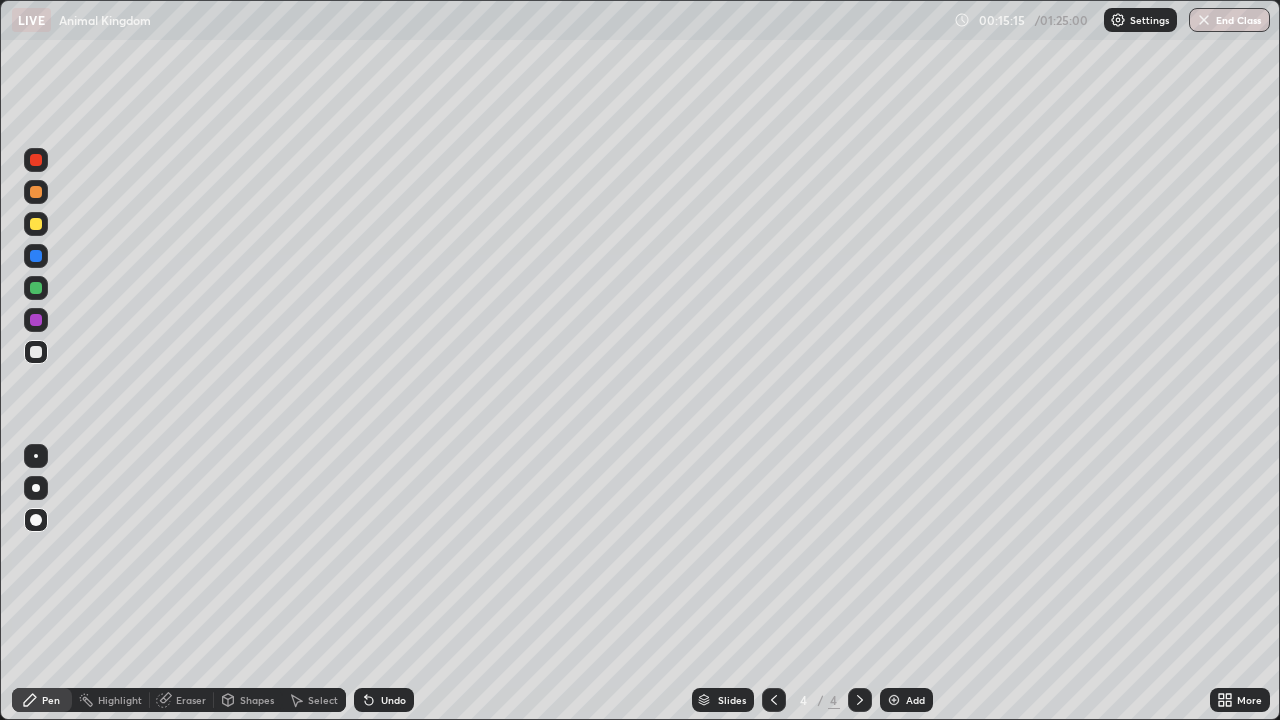click on "Undo" at bounding box center [384, 700] 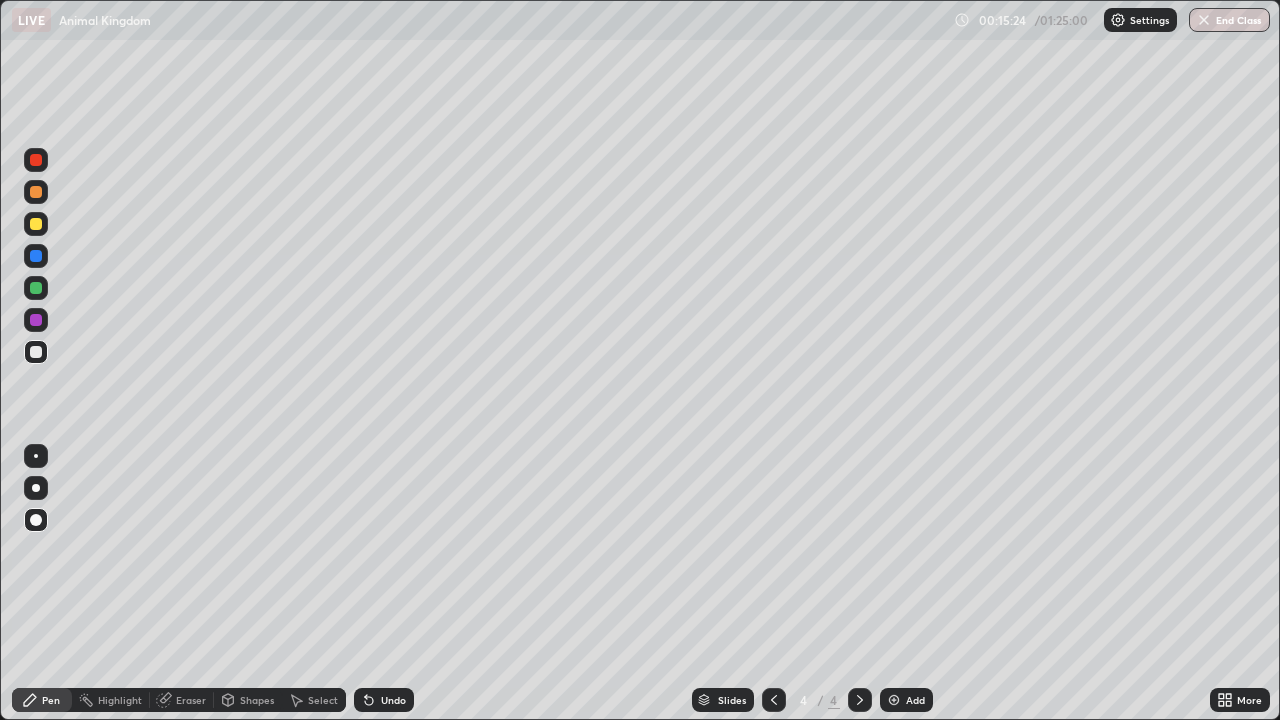 click at bounding box center (36, 224) 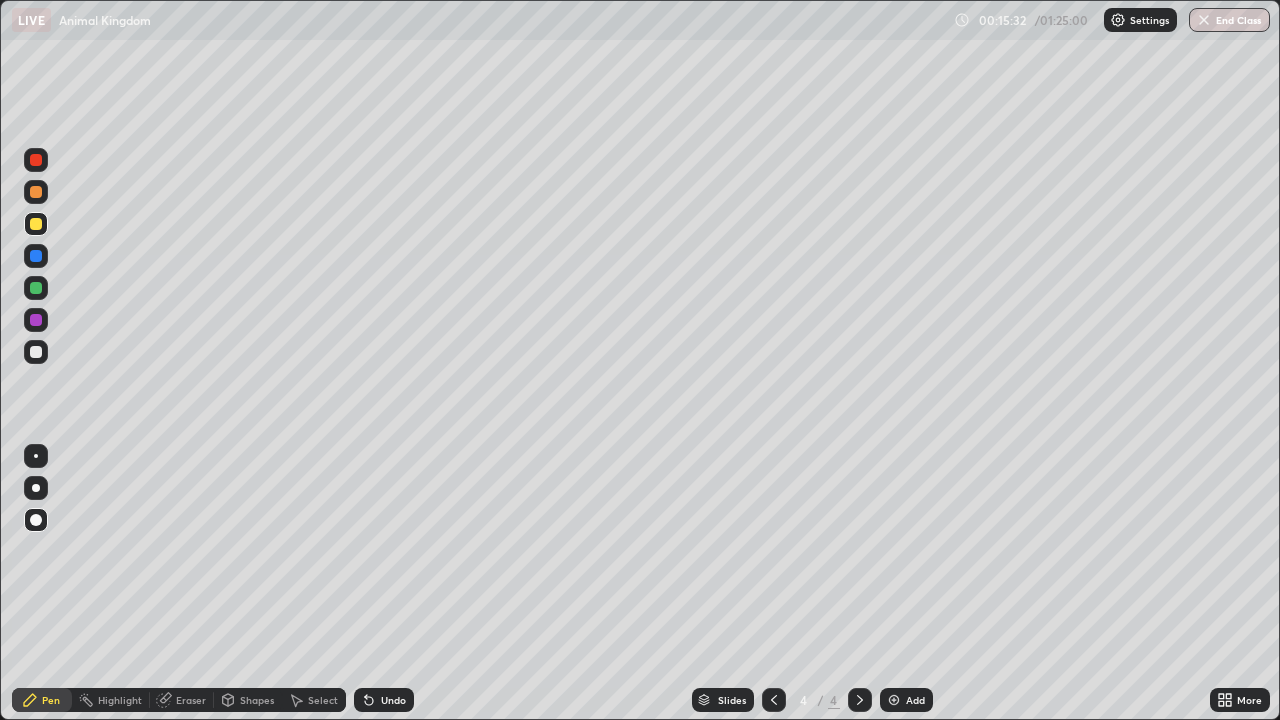 click at bounding box center (36, 192) 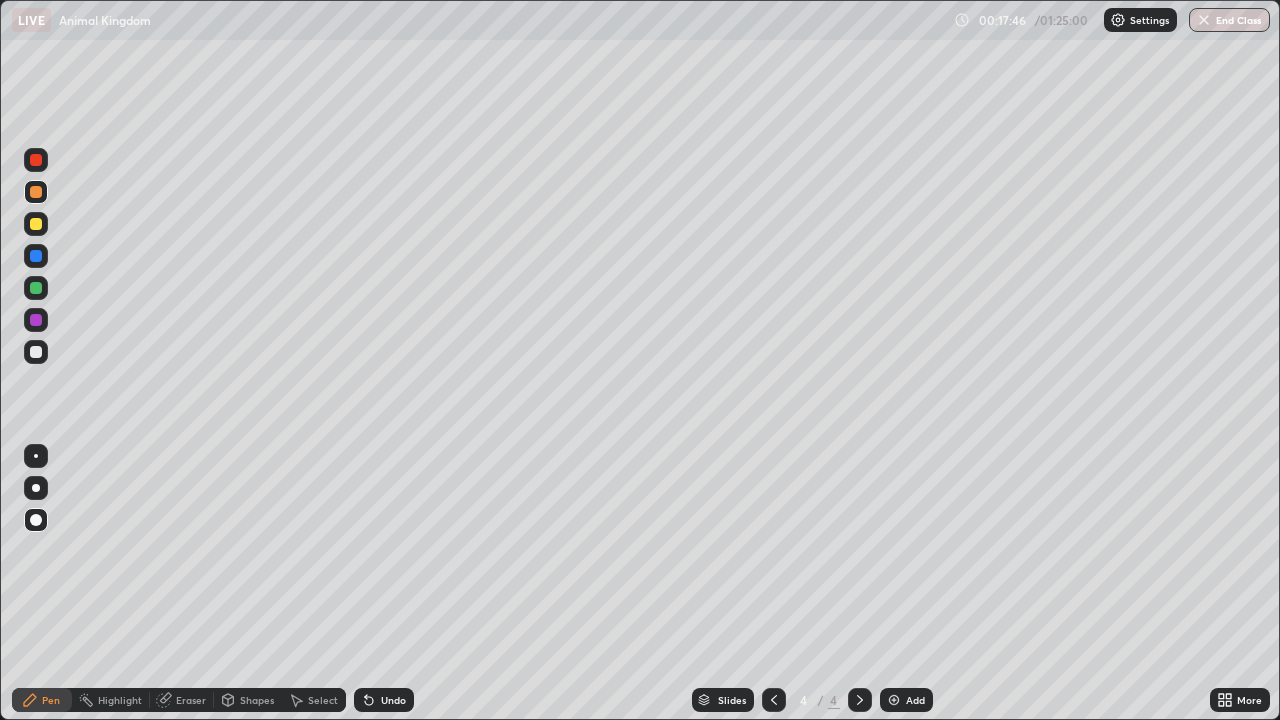 click at bounding box center [36, 352] 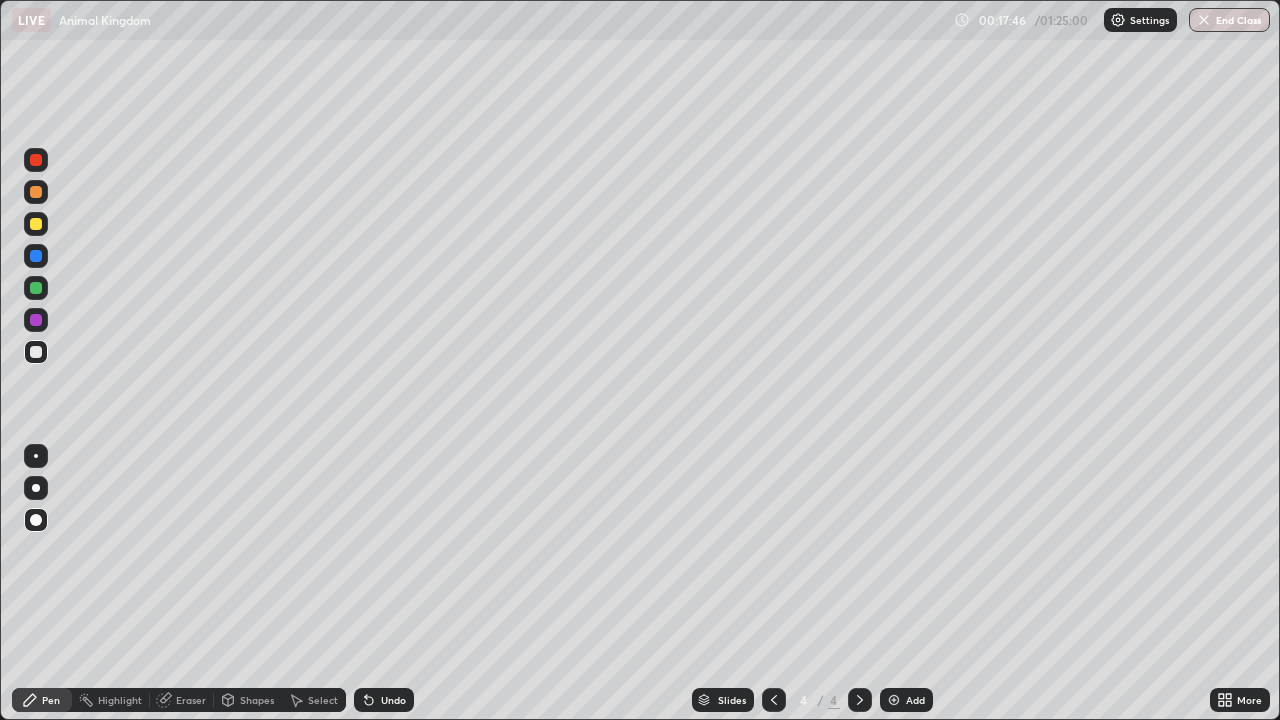 click on "Pen" at bounding box center [42, 700] 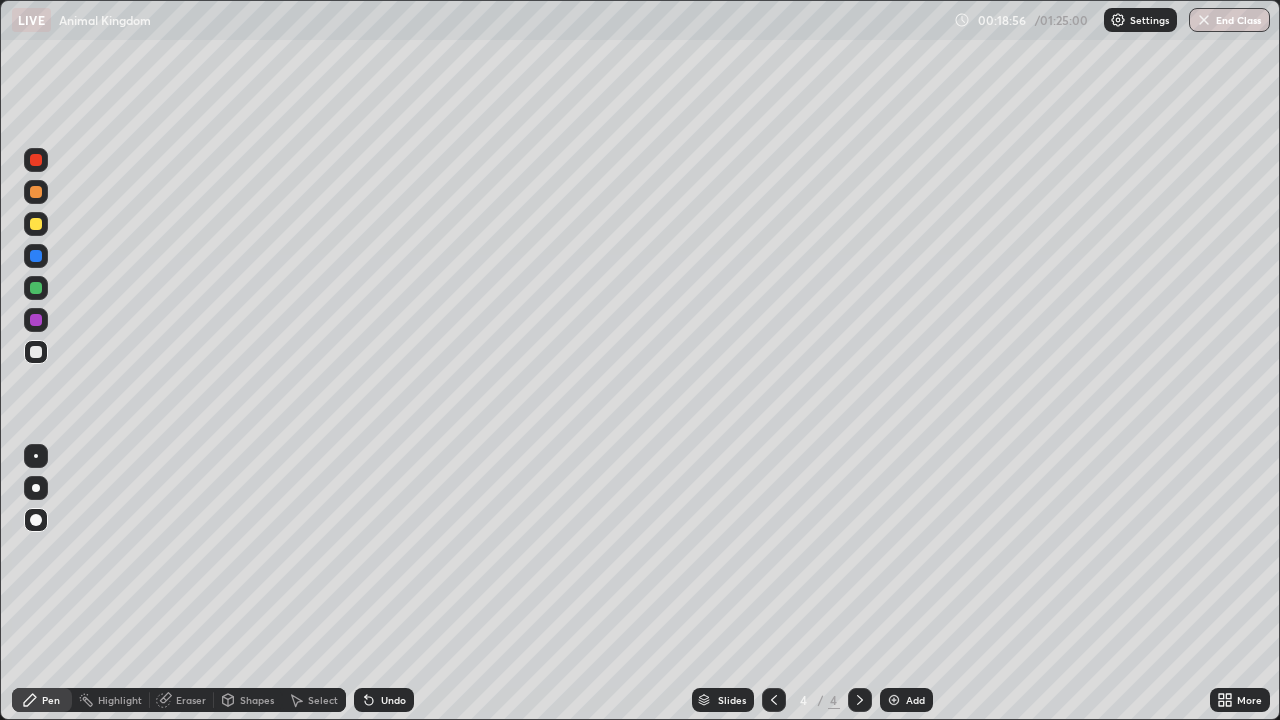click at bounding box center (36, 224) 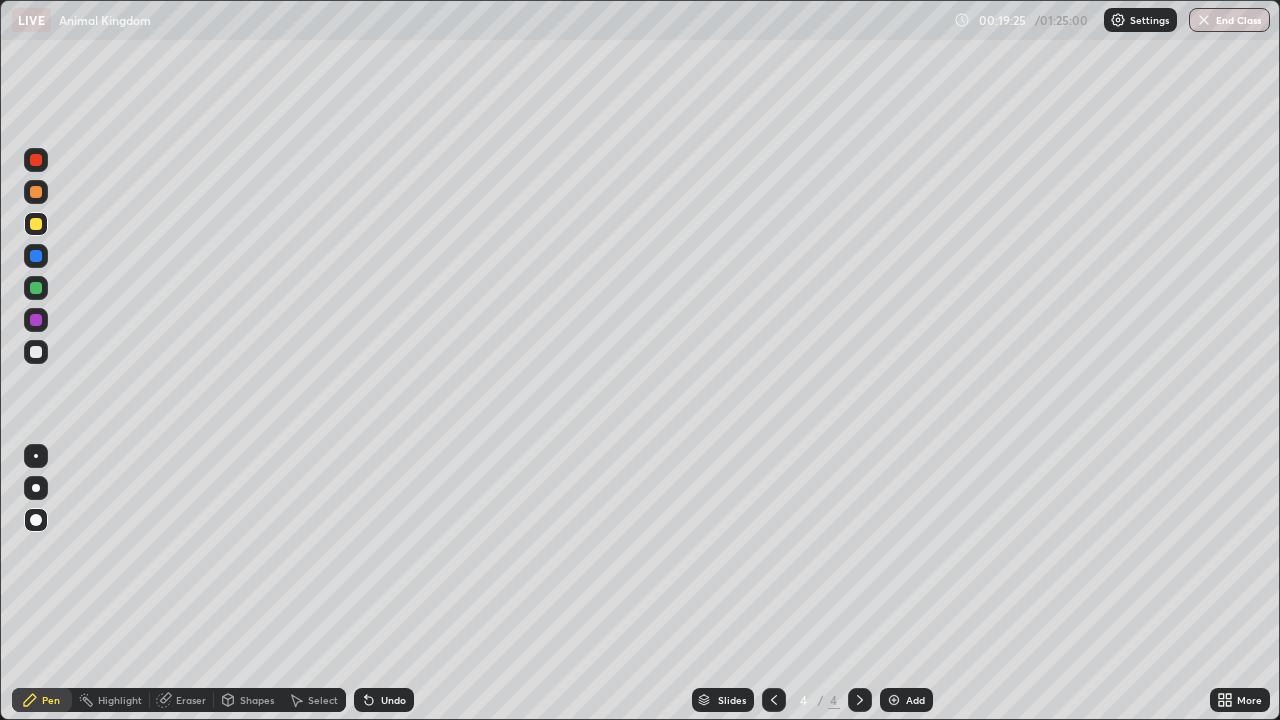 click at bounding box center (36, 352) 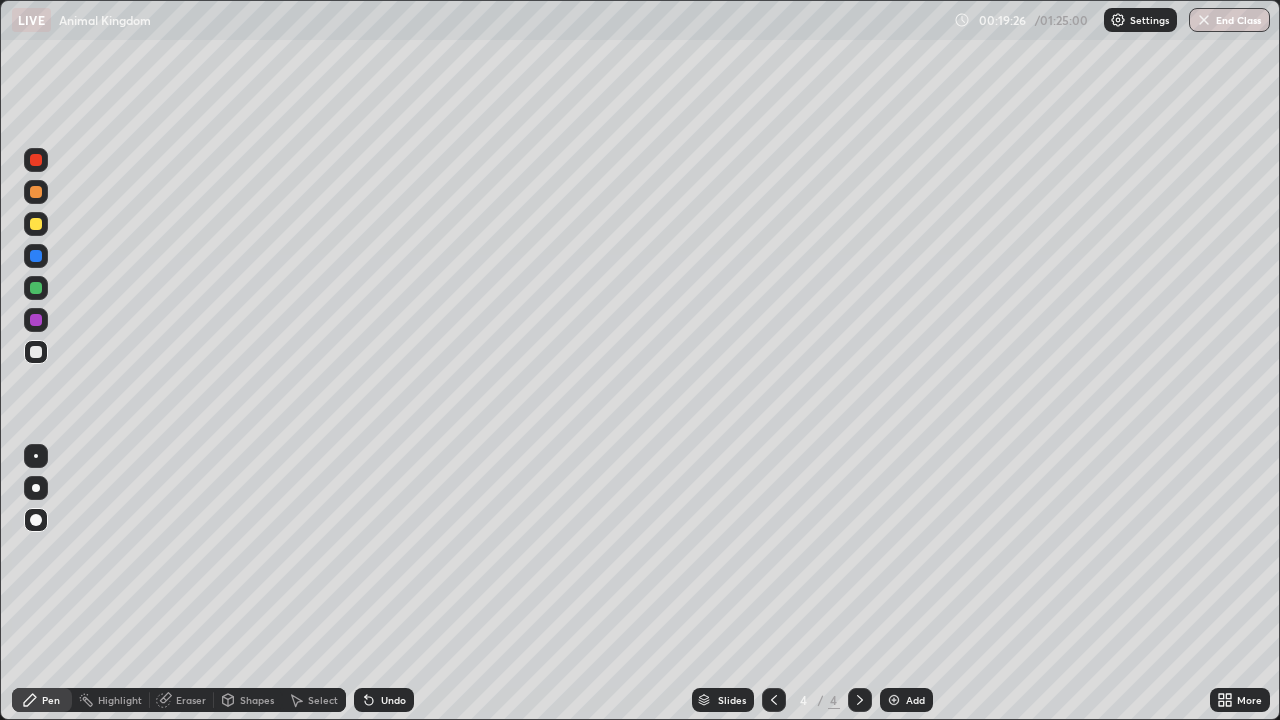 click on "Pen" at bounding box center (42, 700) 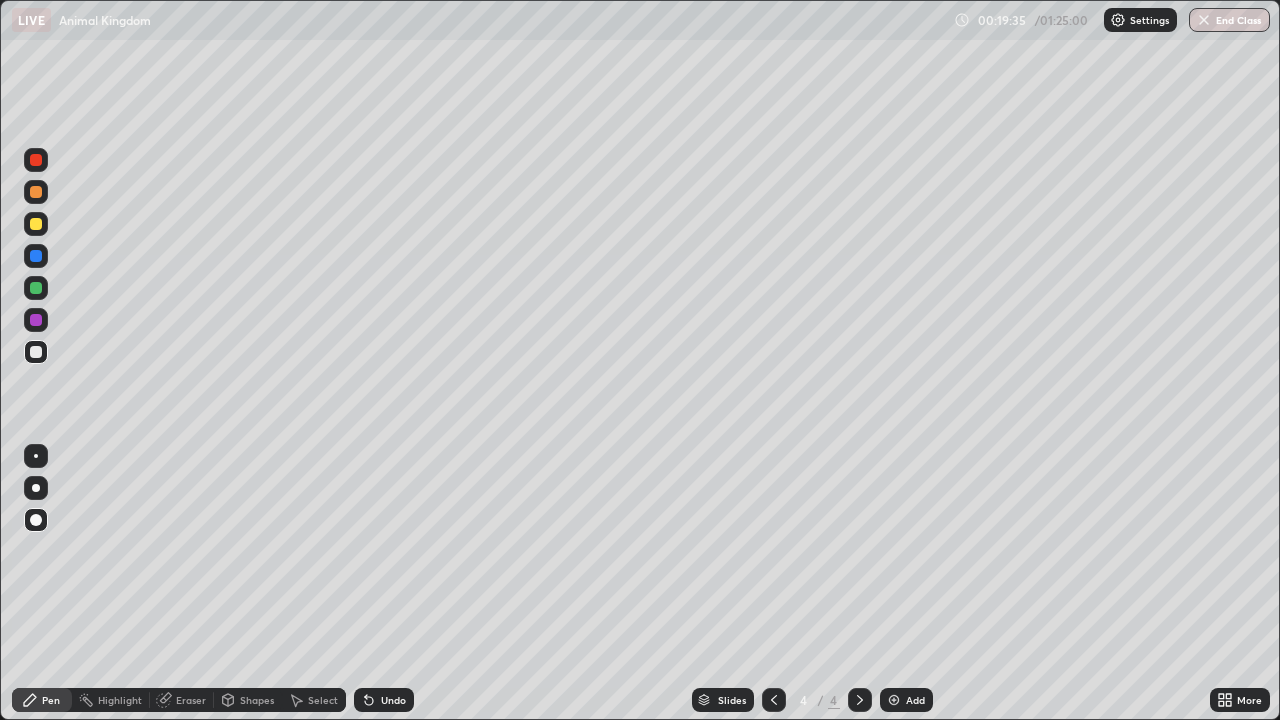 click at bounding box center [36, 288] 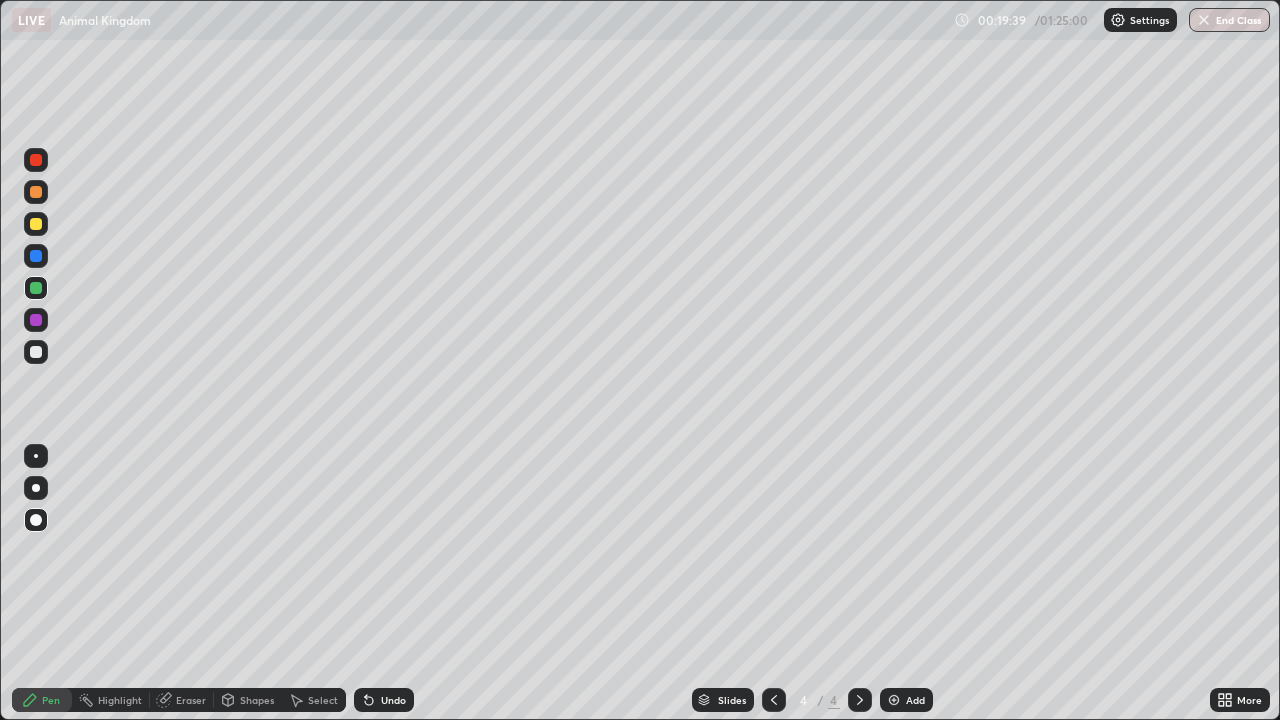 click on "Undo" at bounding box center (393, 700) 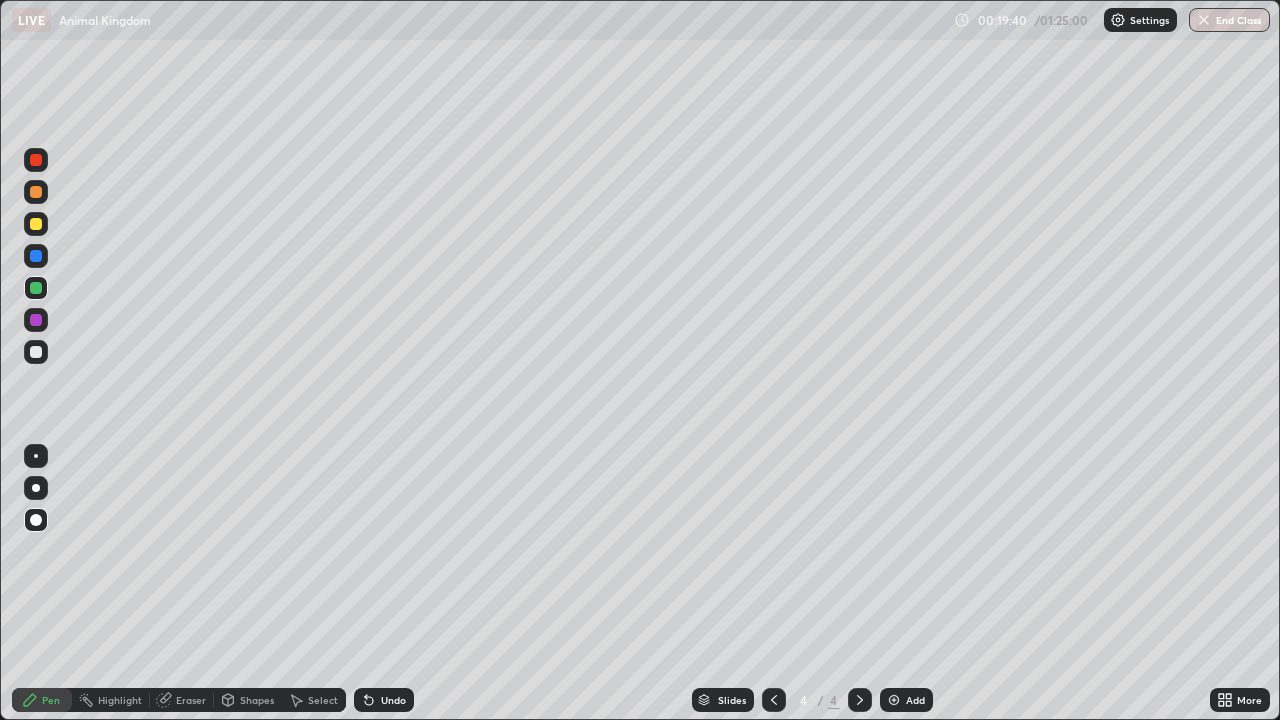 click on "Undo" at bounding box center (384, 700) 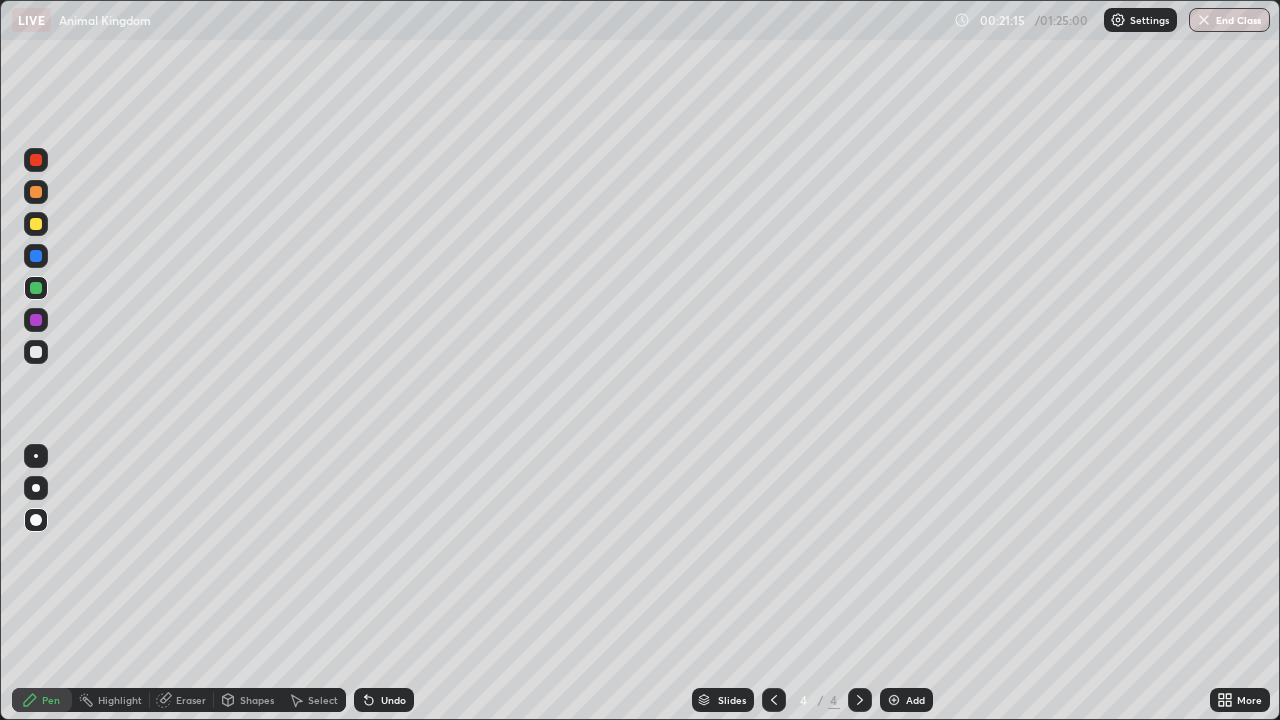 click at bounding box center (894, 700) 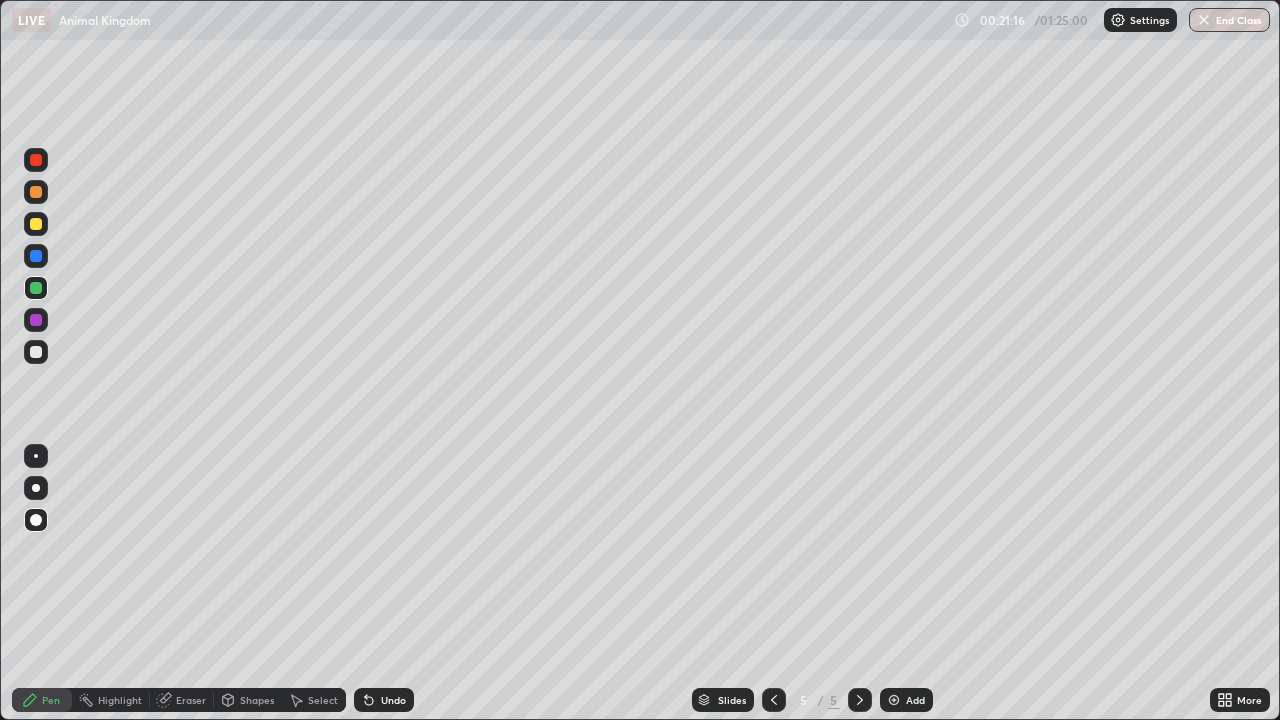 click at bounding box center [36, 352] 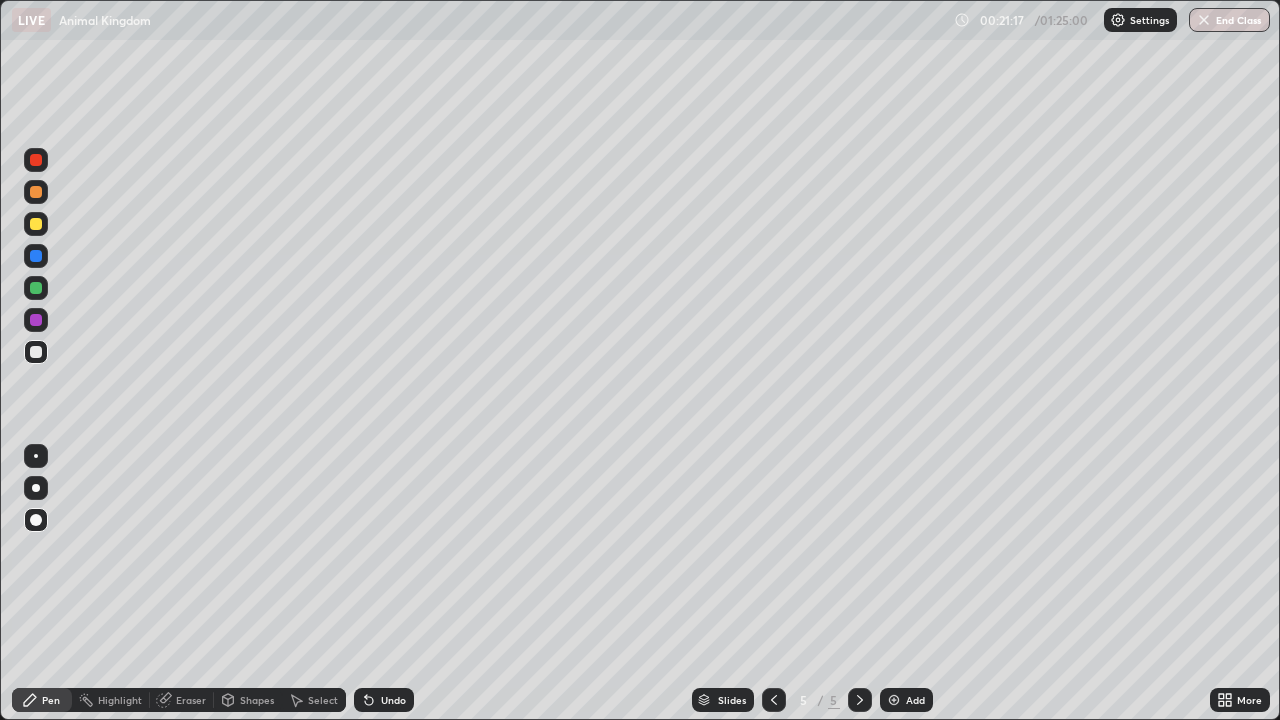 click on "Pen" at bounding box center (51, 700) 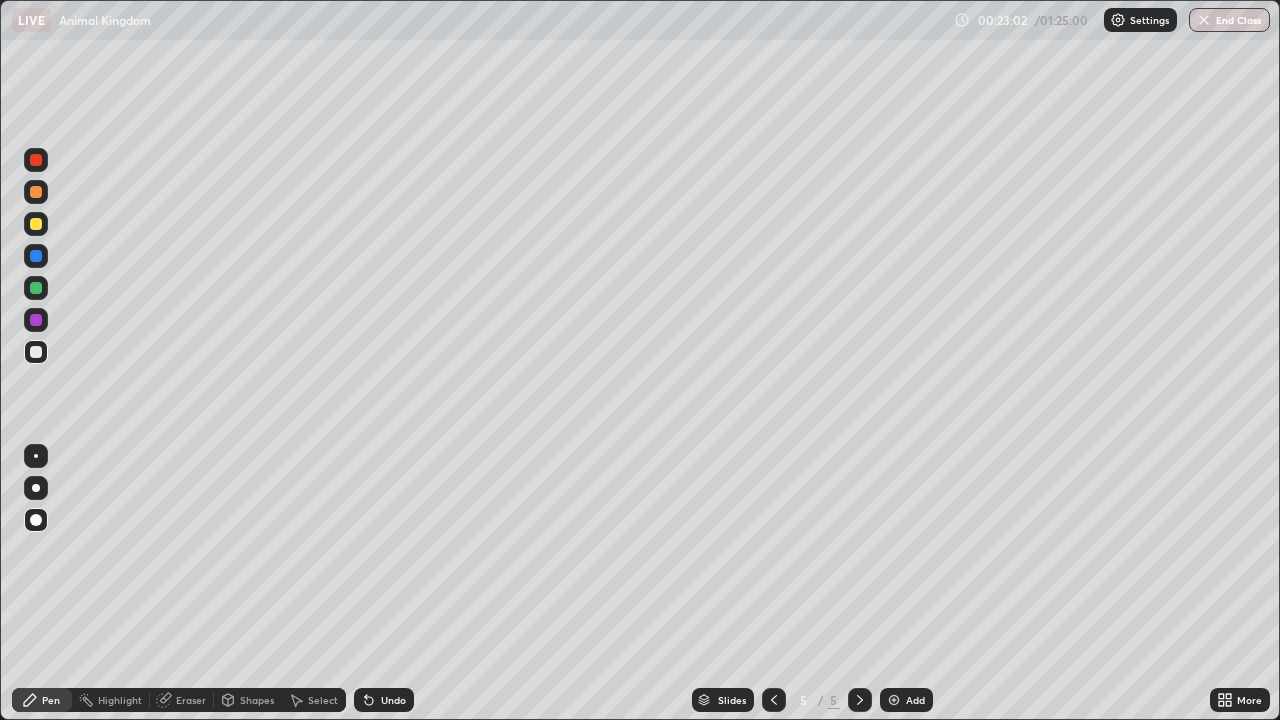 click at bounding box center [36, 224] 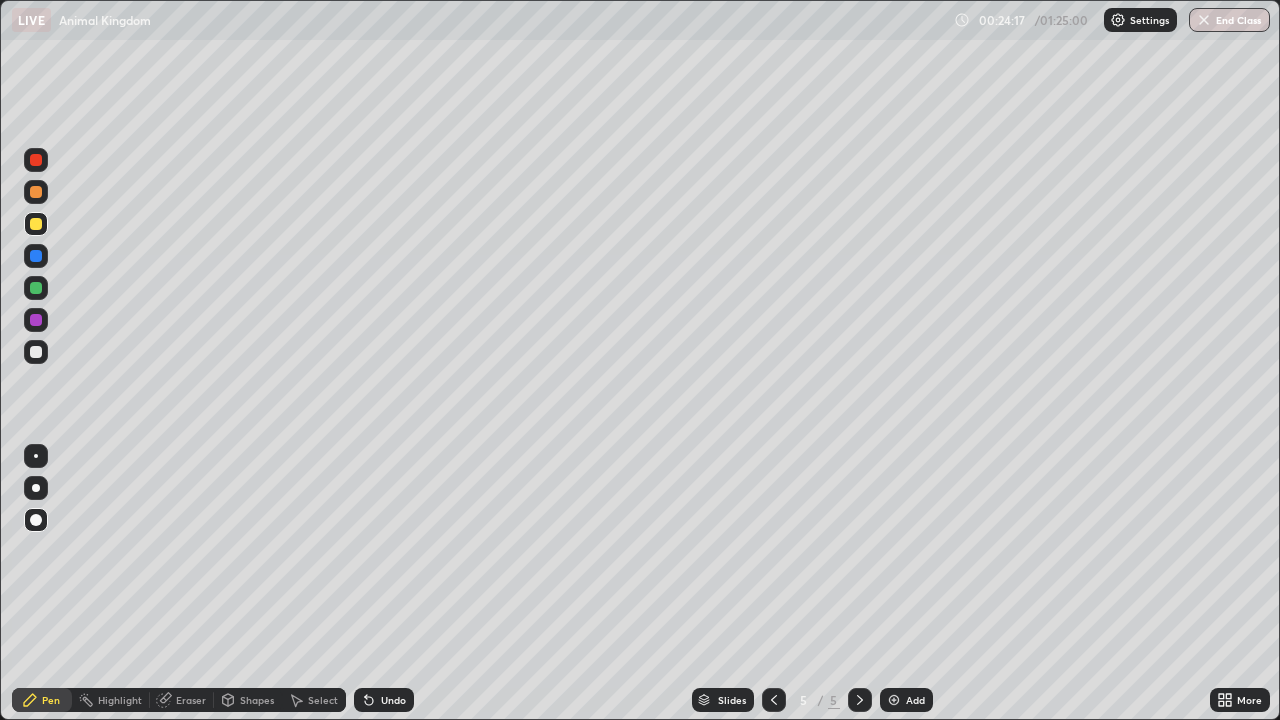 click 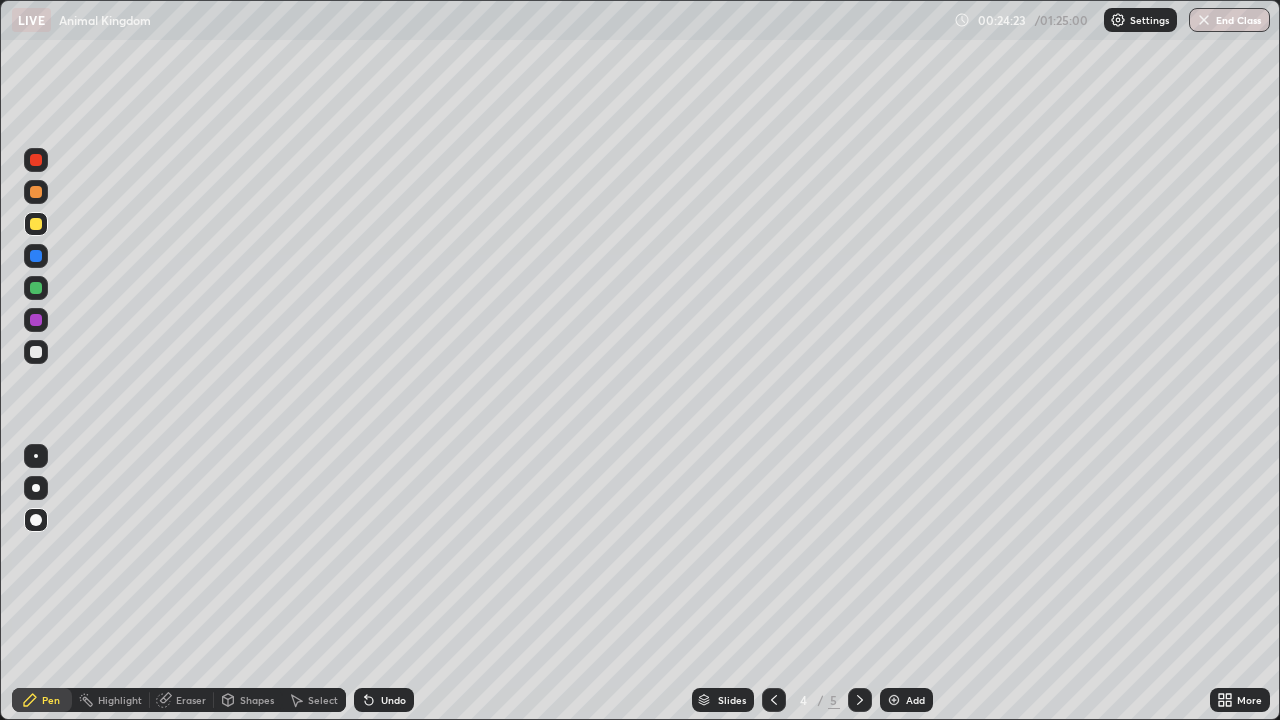 click at bounding box center (860, 700) 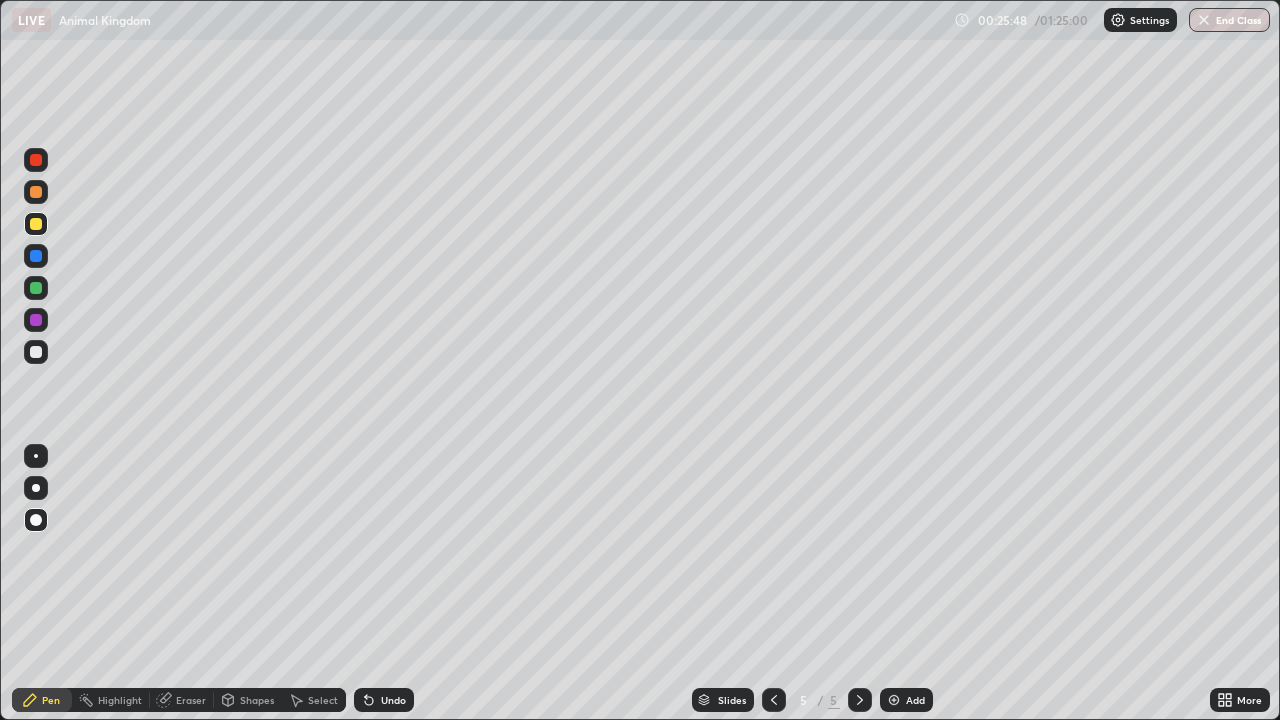 click at bounding box center (894, 700) 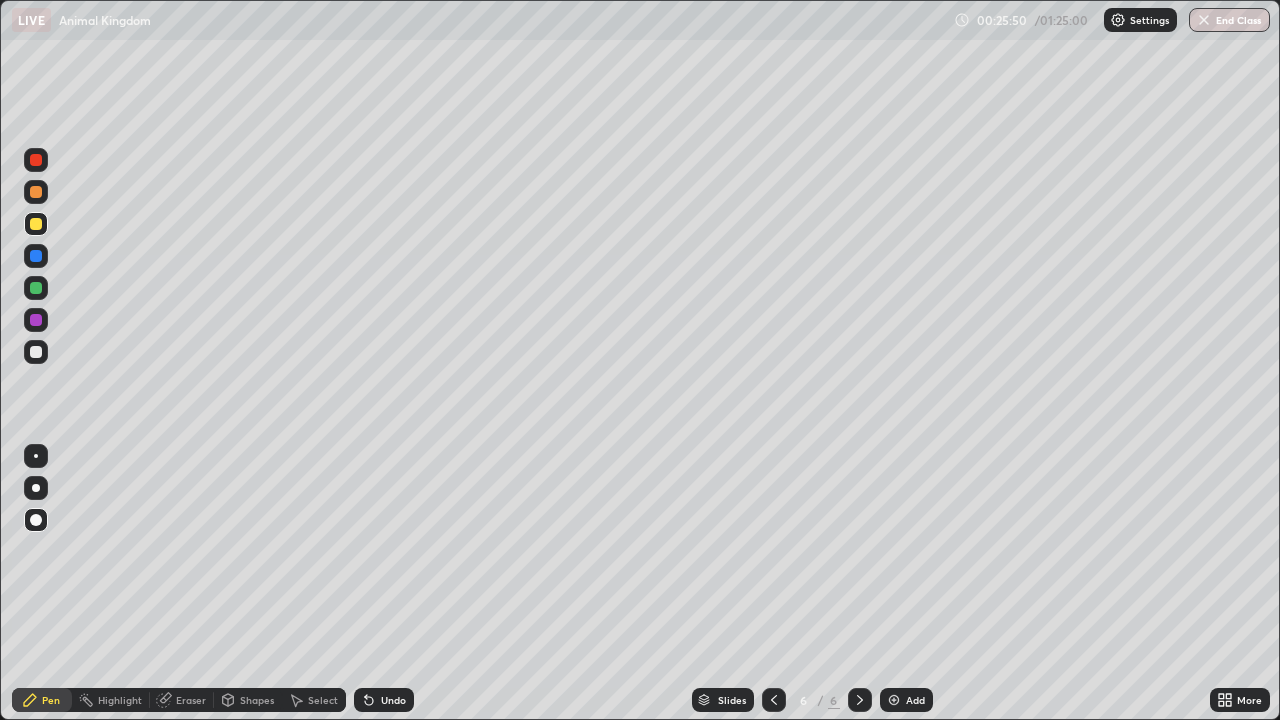 click at bounding box center (36, 352) 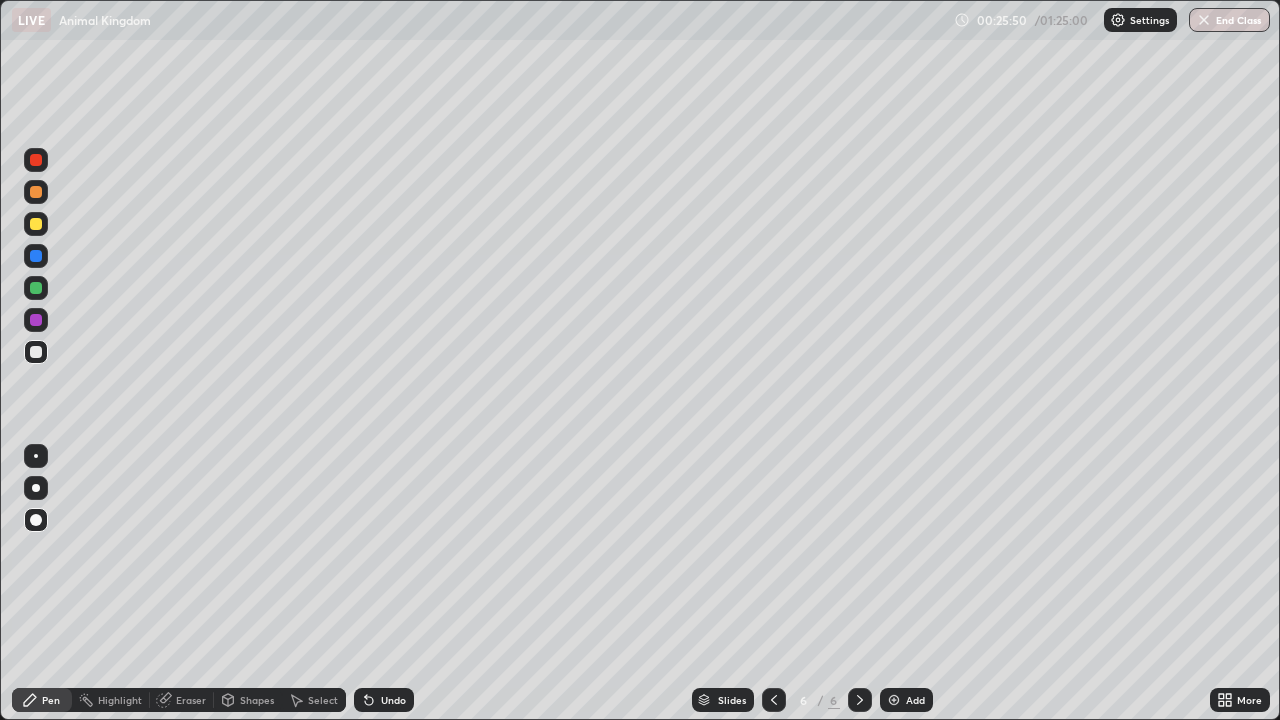 click on "Pen" at bounding box center (42, 700) 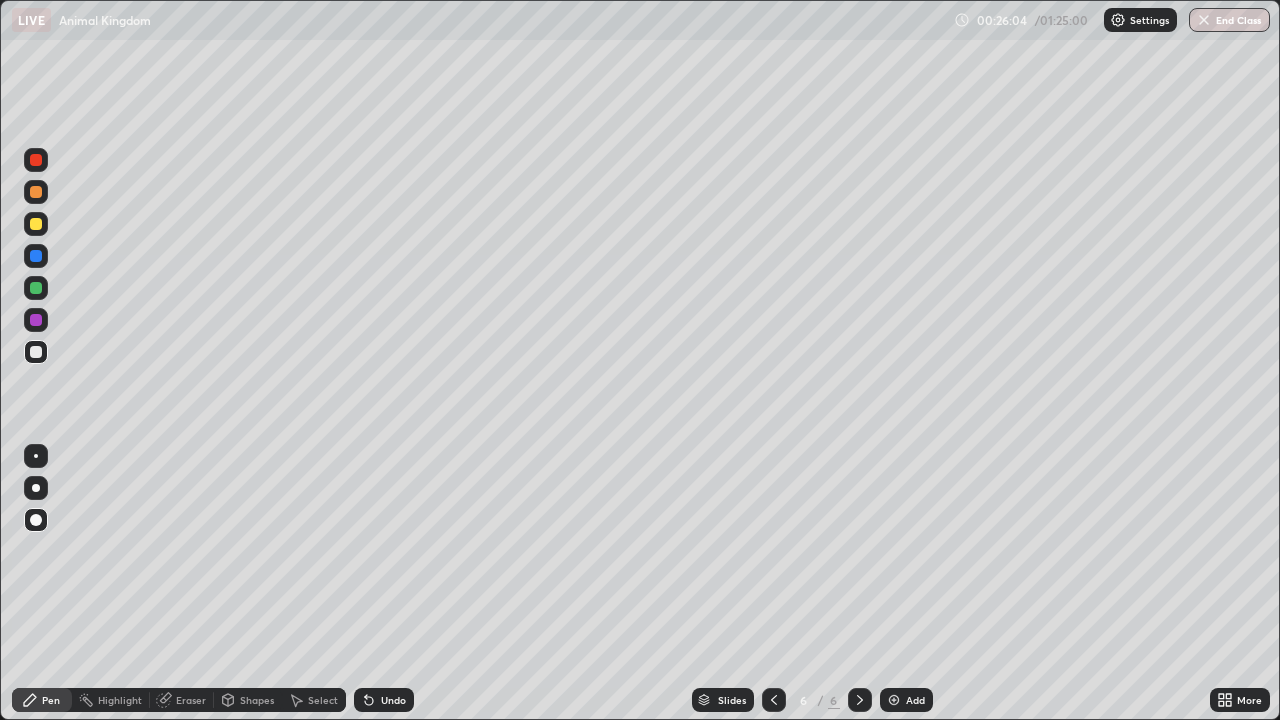 click at bounding box center [36, 224] 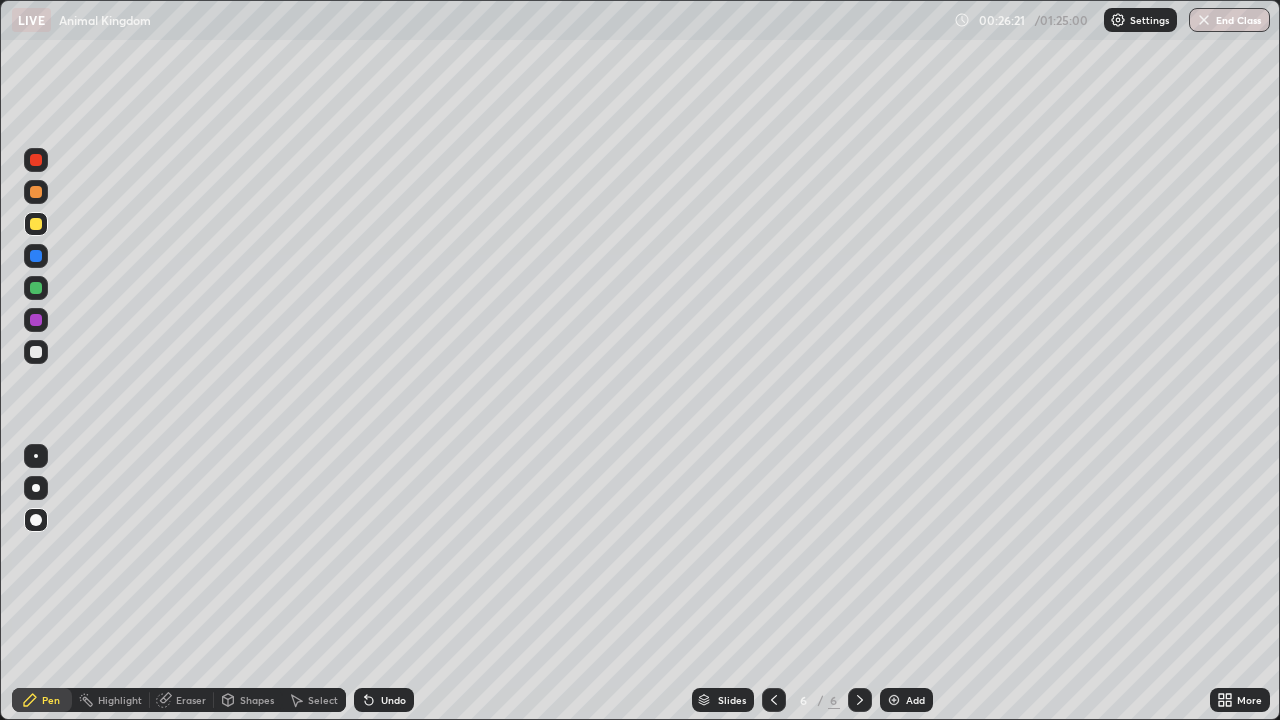 click at bounding box center [36, 352] 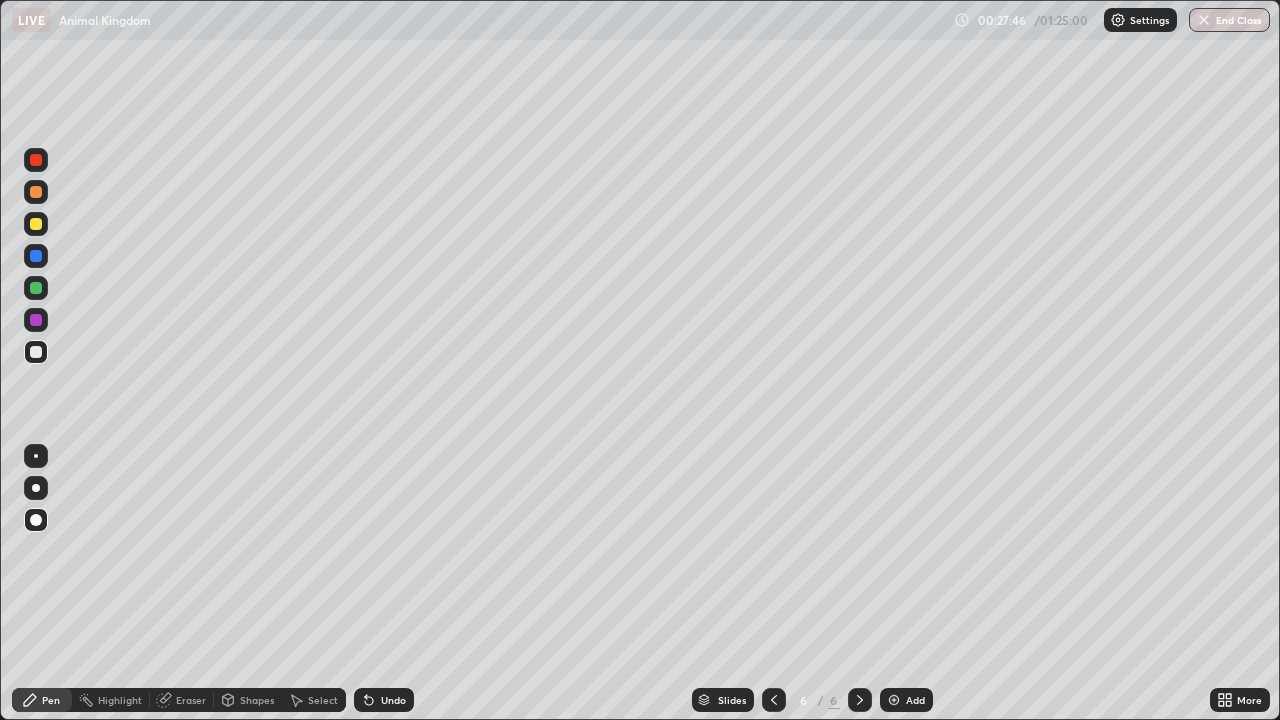 click at bounding box center (36, 256) 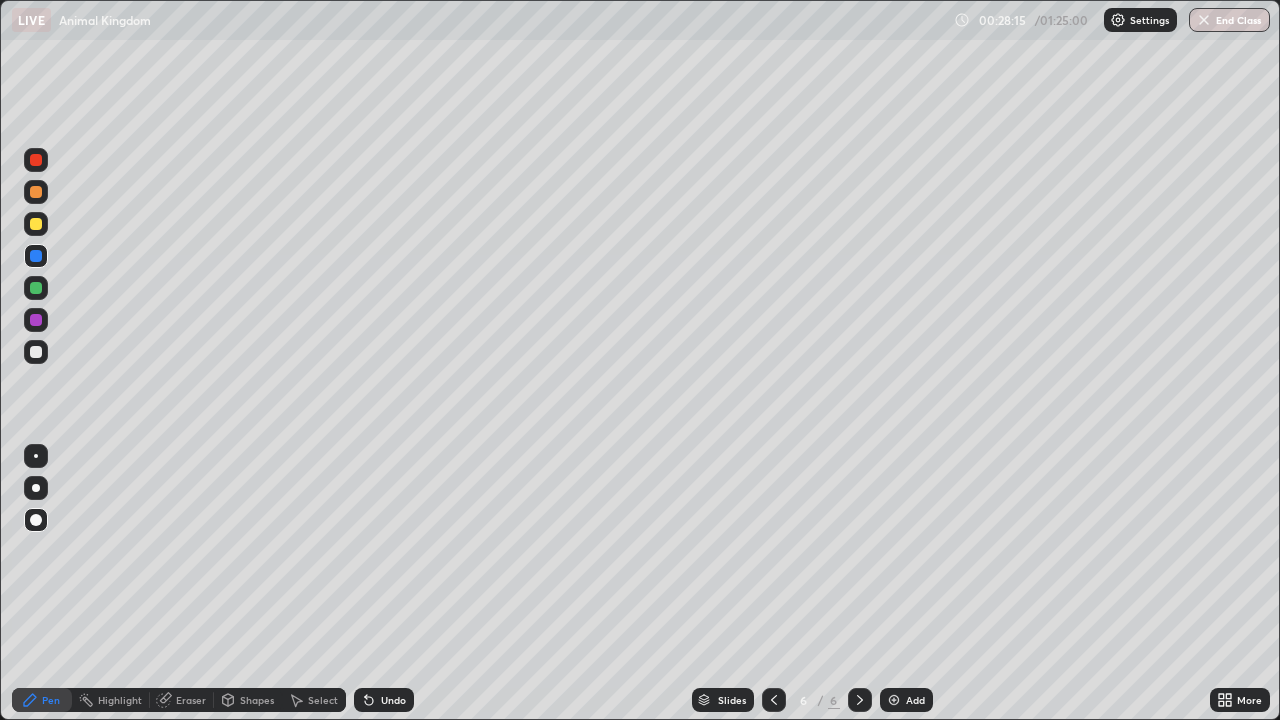 click at bounding box center (36, 352) 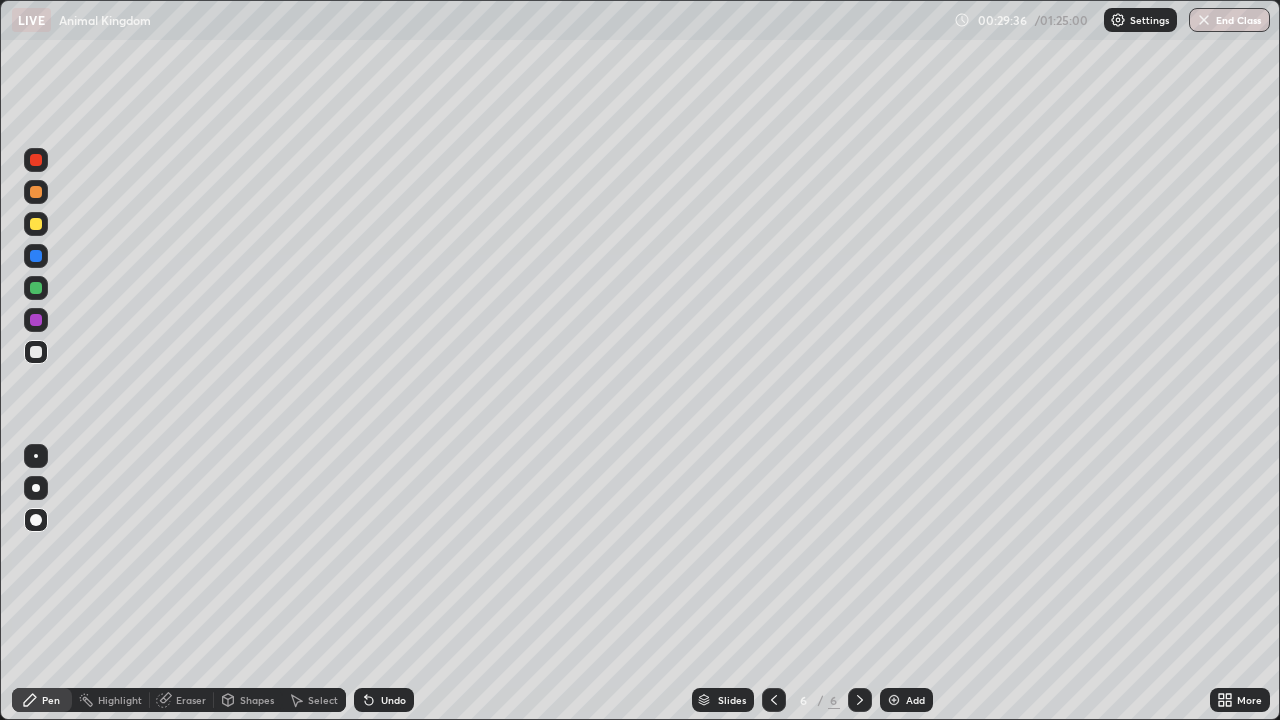 click at bounding box center [36, 224] 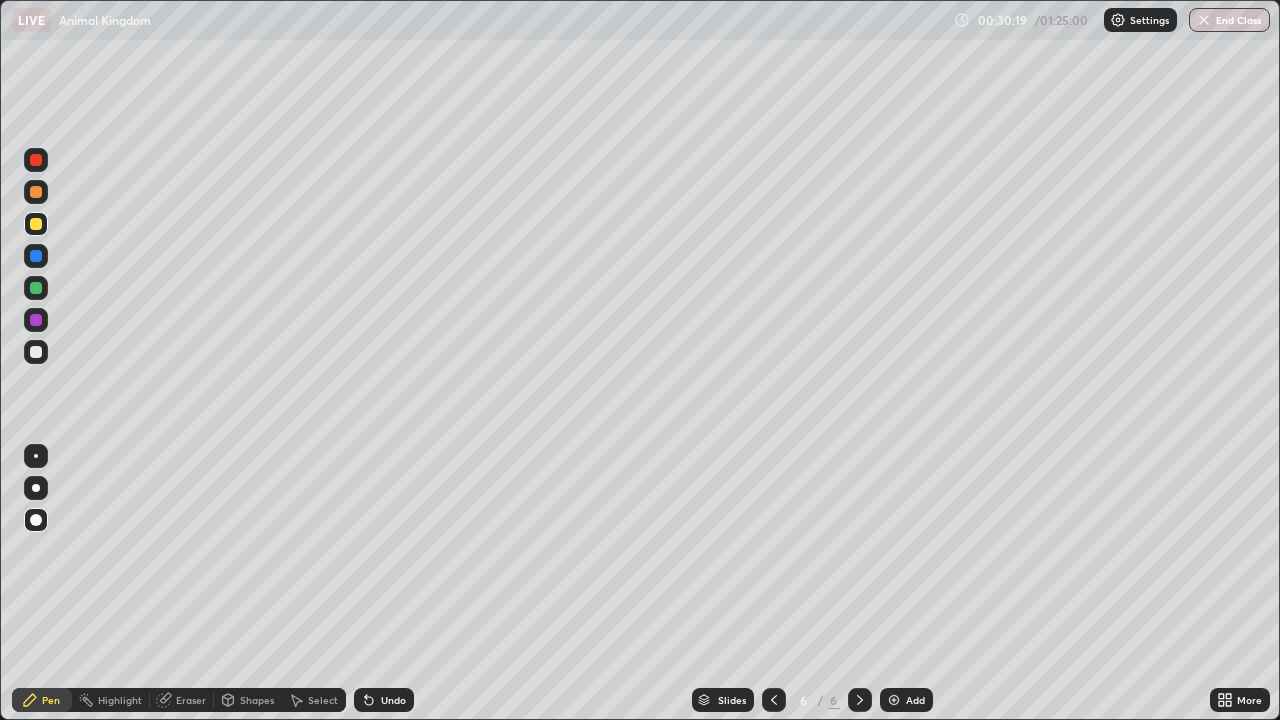 click at bounding box center (36, 352) 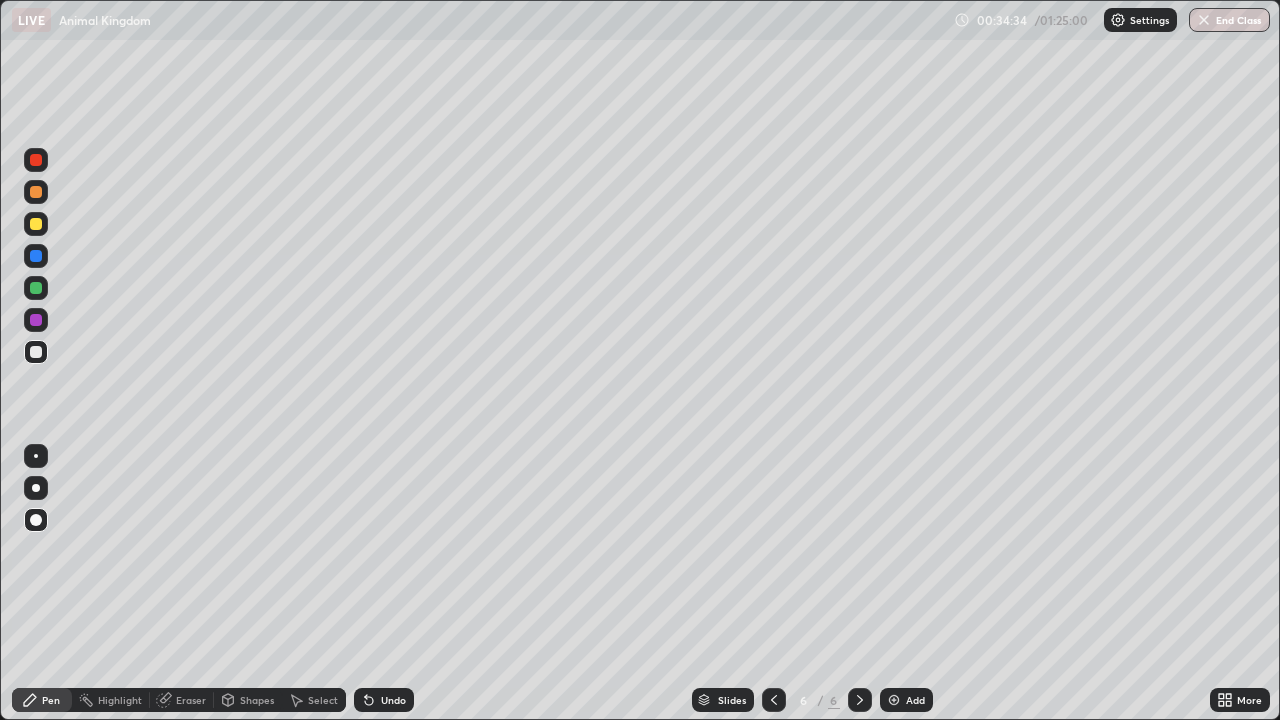 click at bounding box center [894, 700] 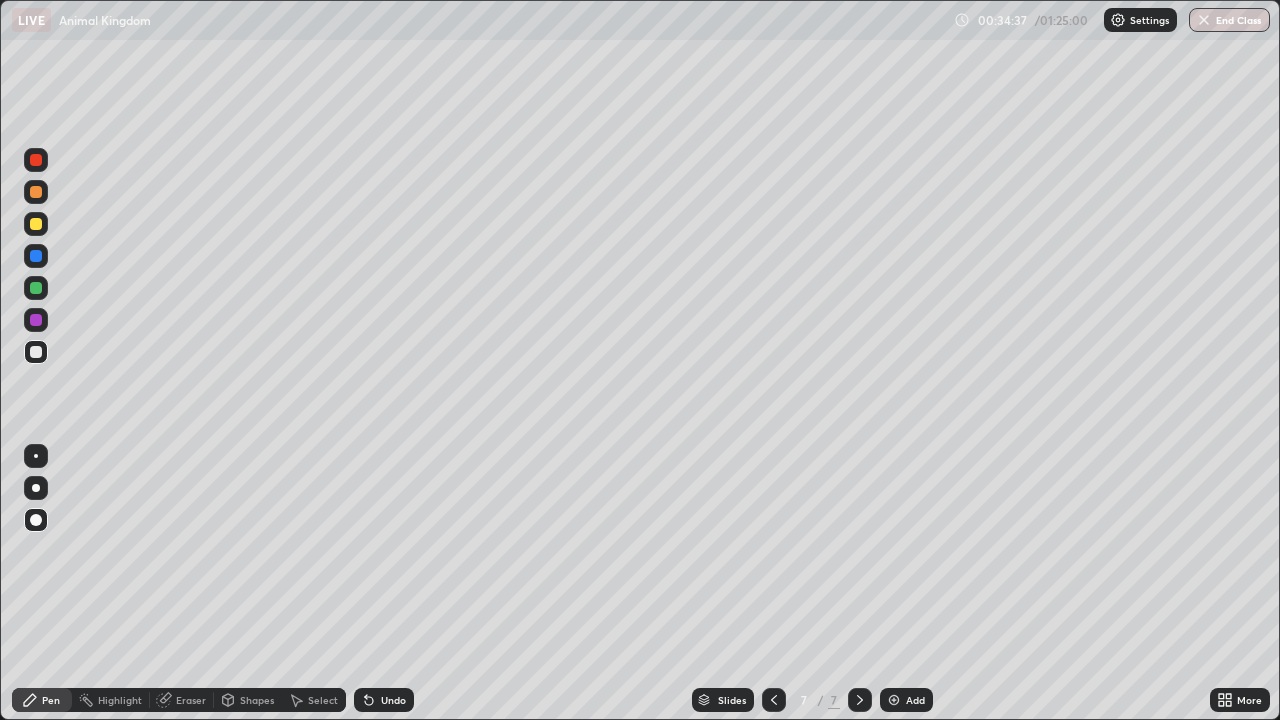 click 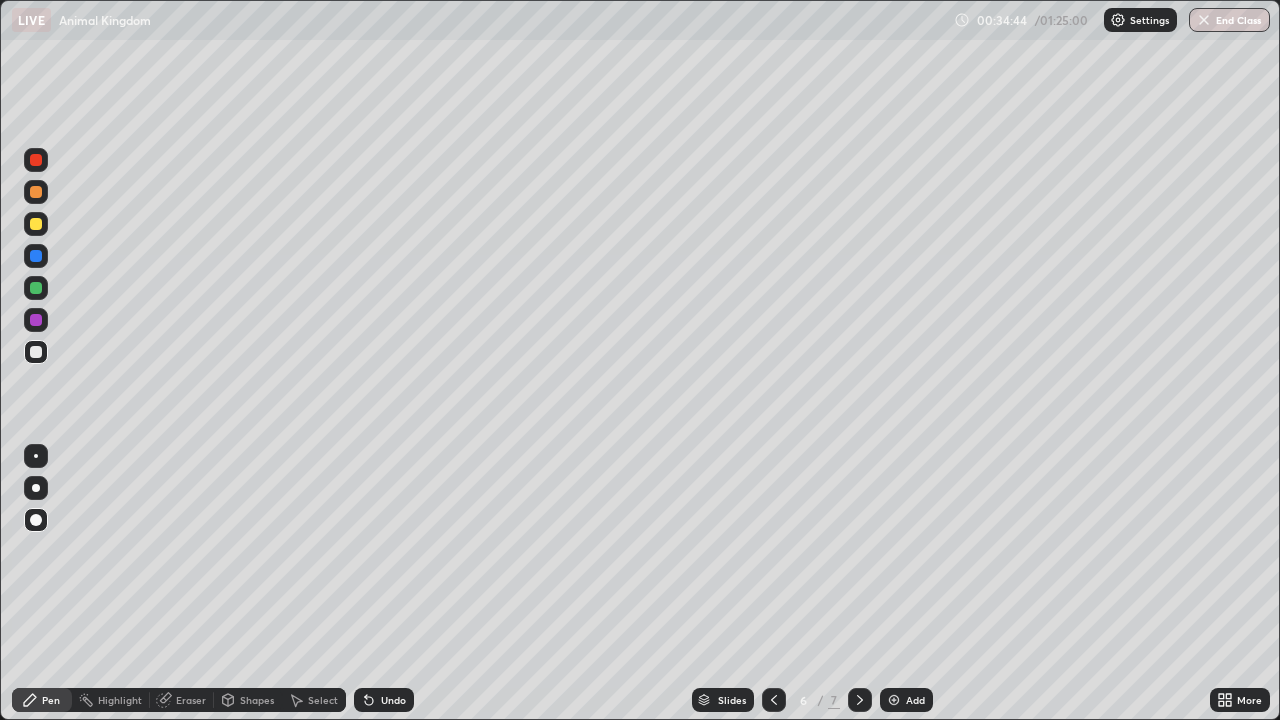 click 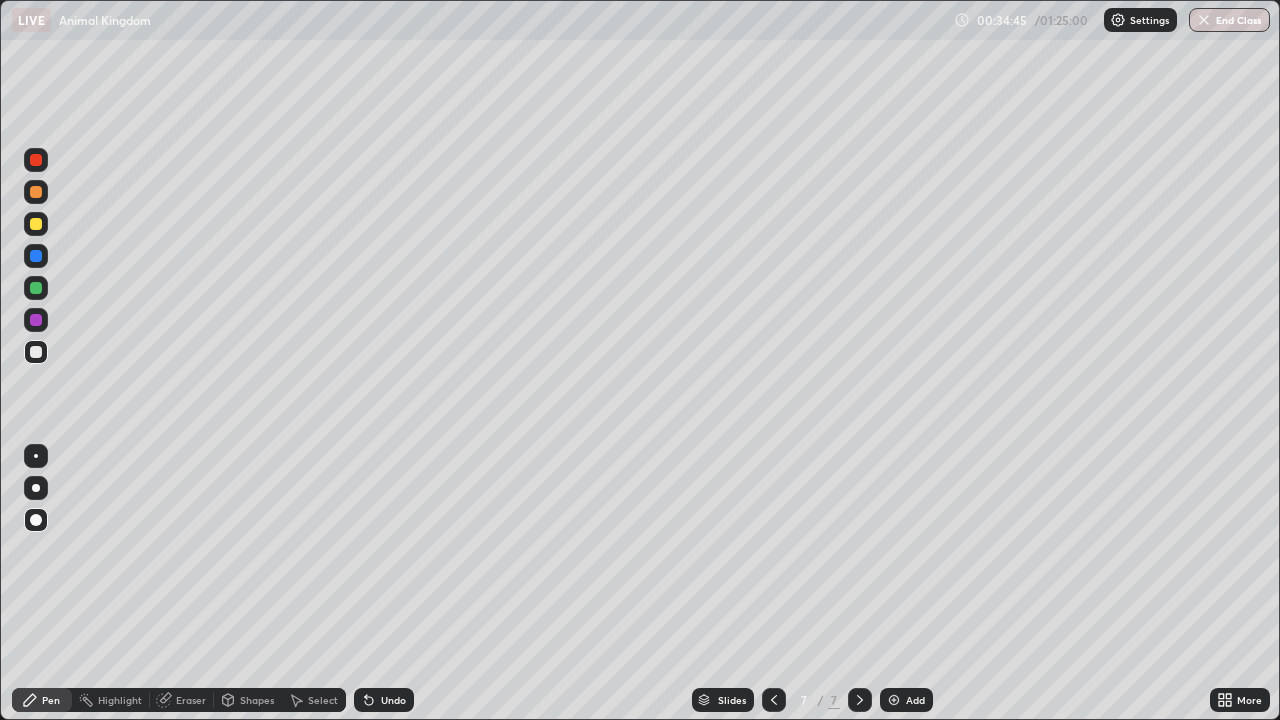 click at bounding box center (36, 224) 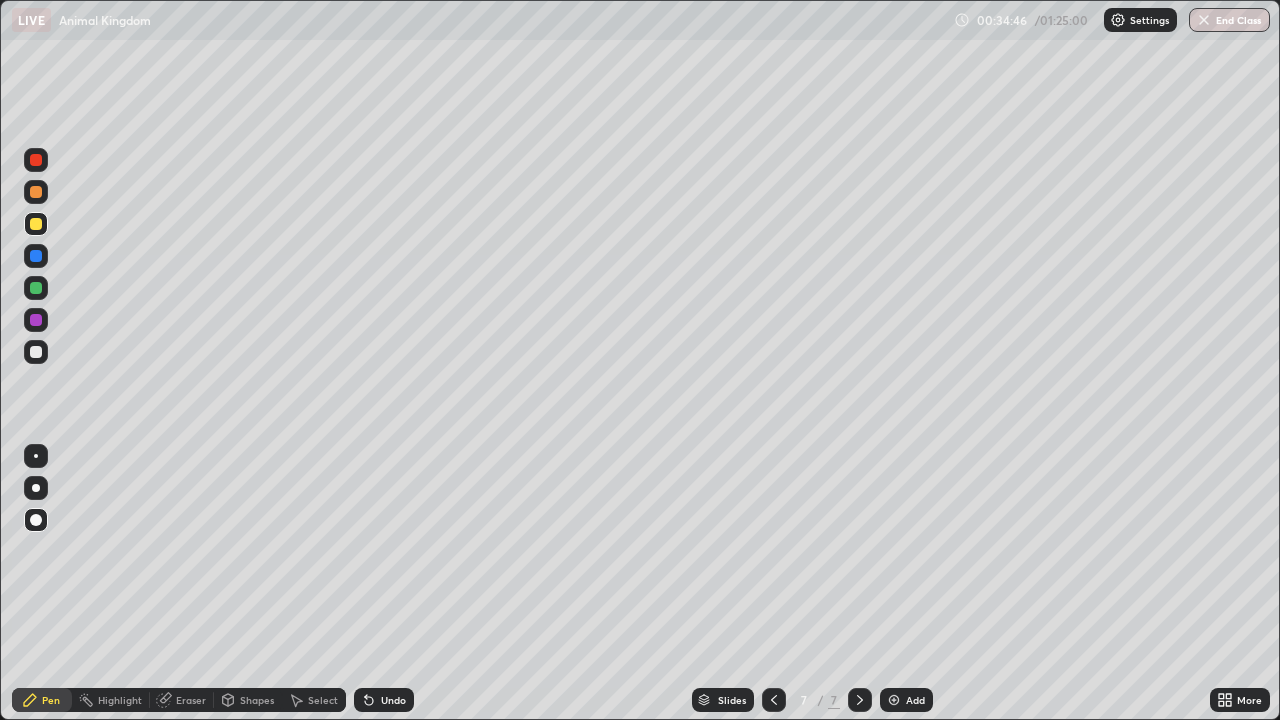 click at bounding box center [36, 520] 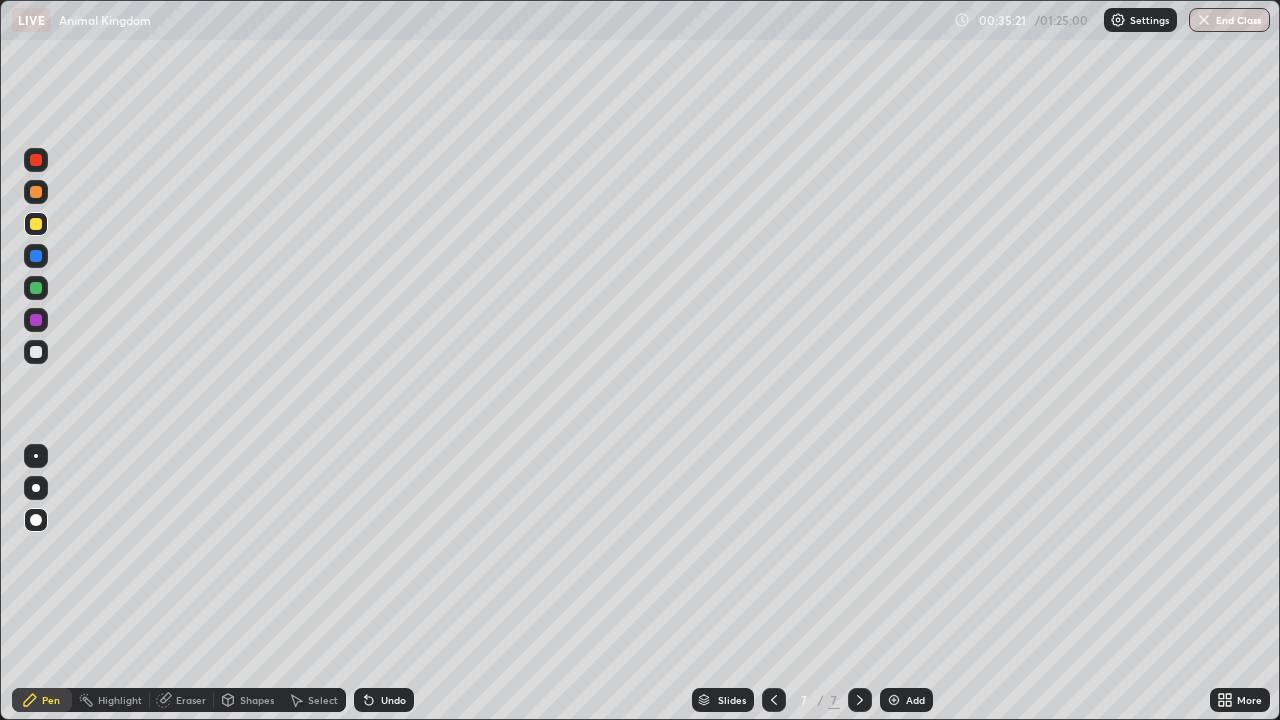 click at bounding box center [36, 192] 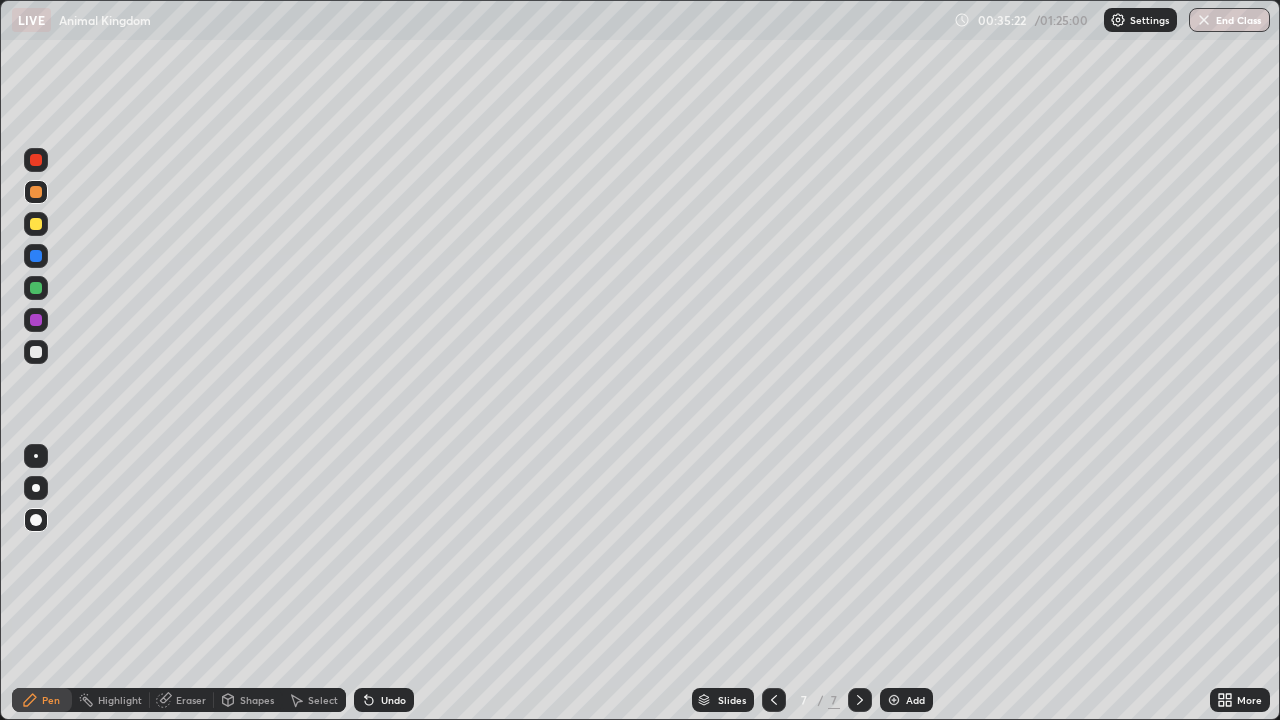 click at bounding box center [36, 352] 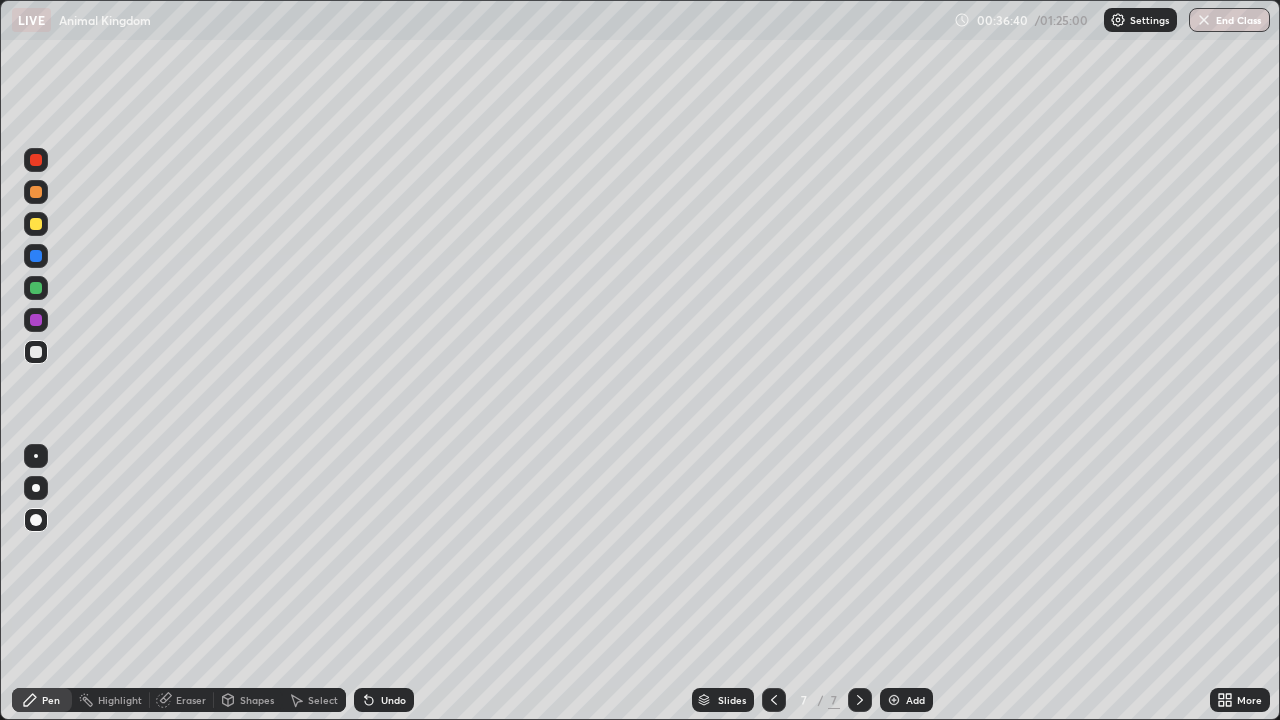 click at bounding box center [36, 288] 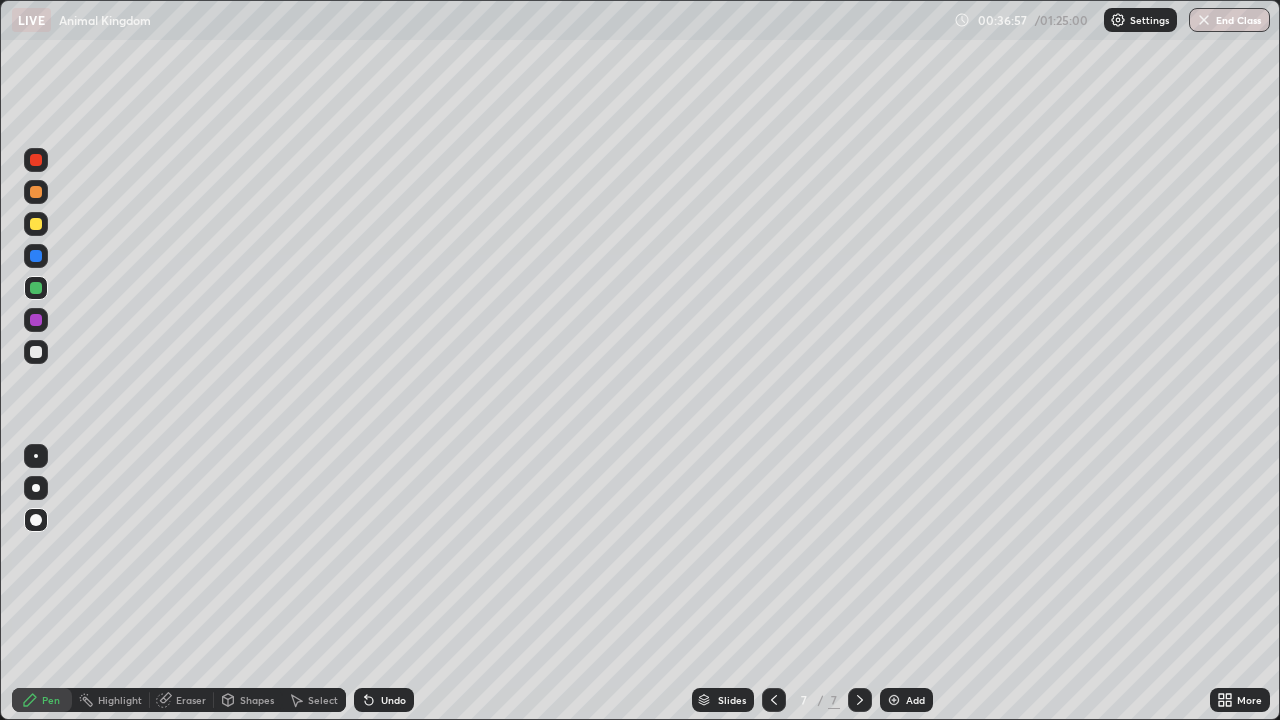 click at bounding box center [36, 224] 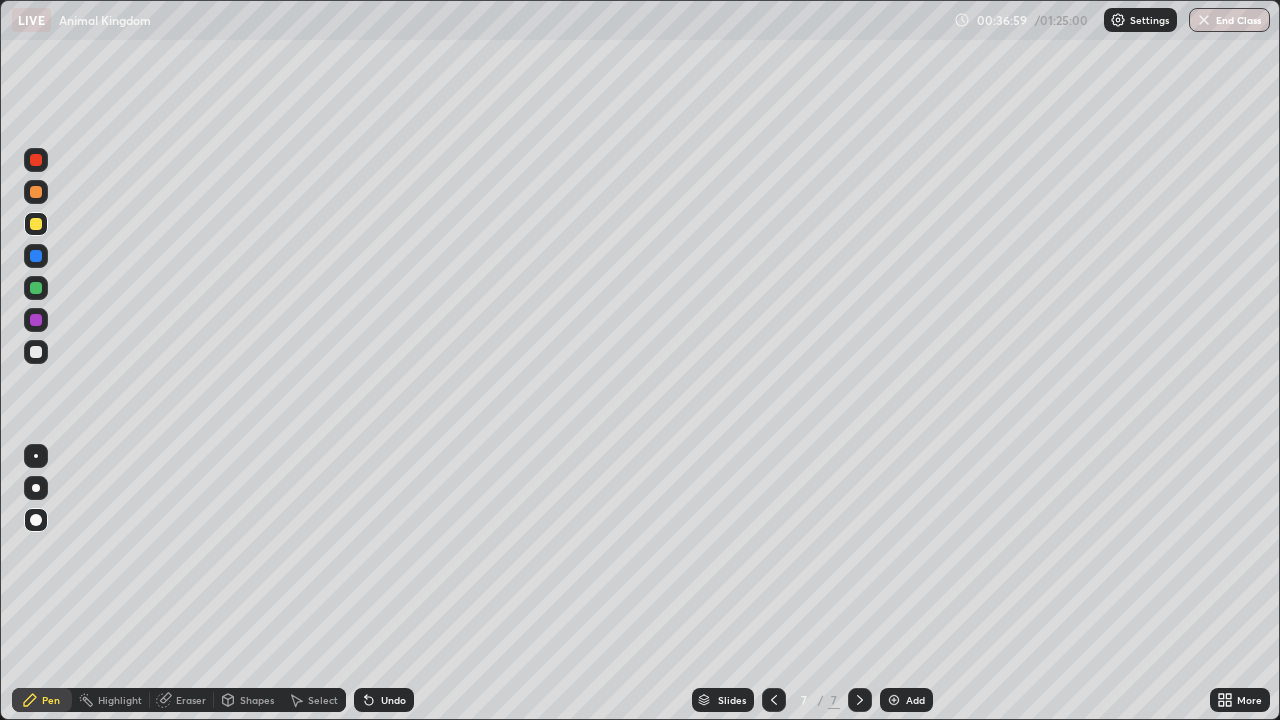 click at bounding box center (36, 320) 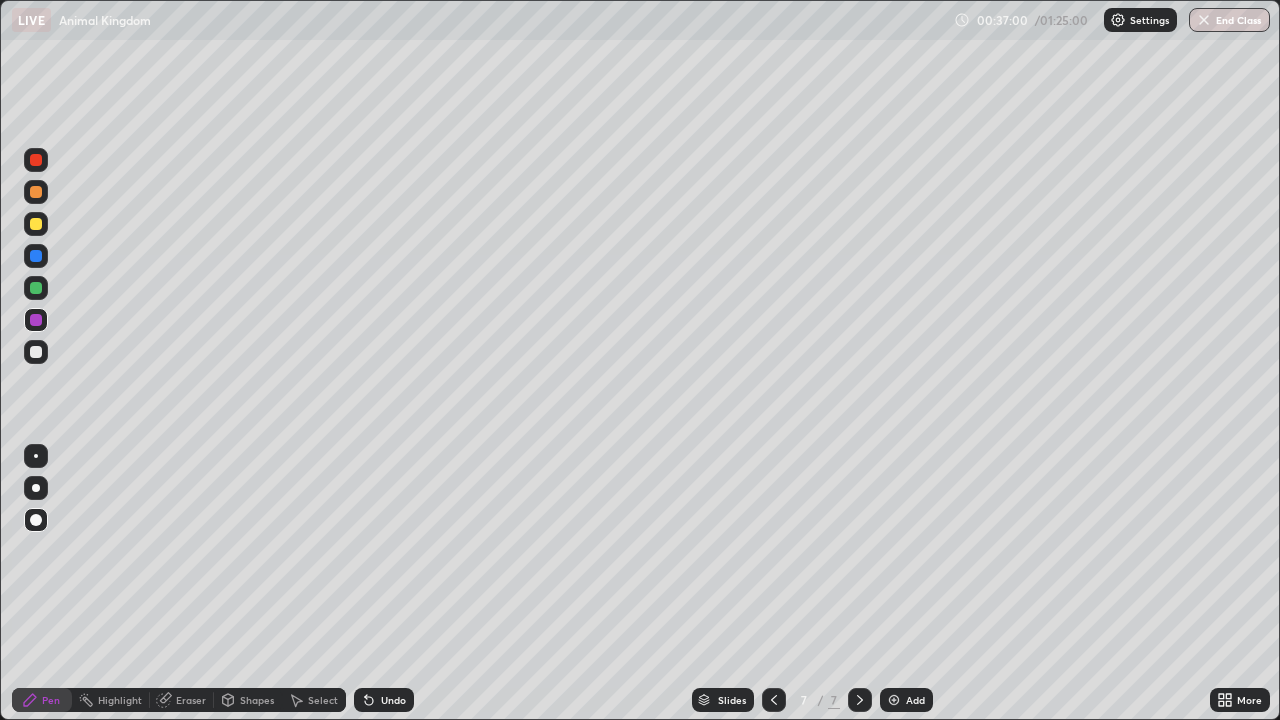 click at bounding box center (36, 352) 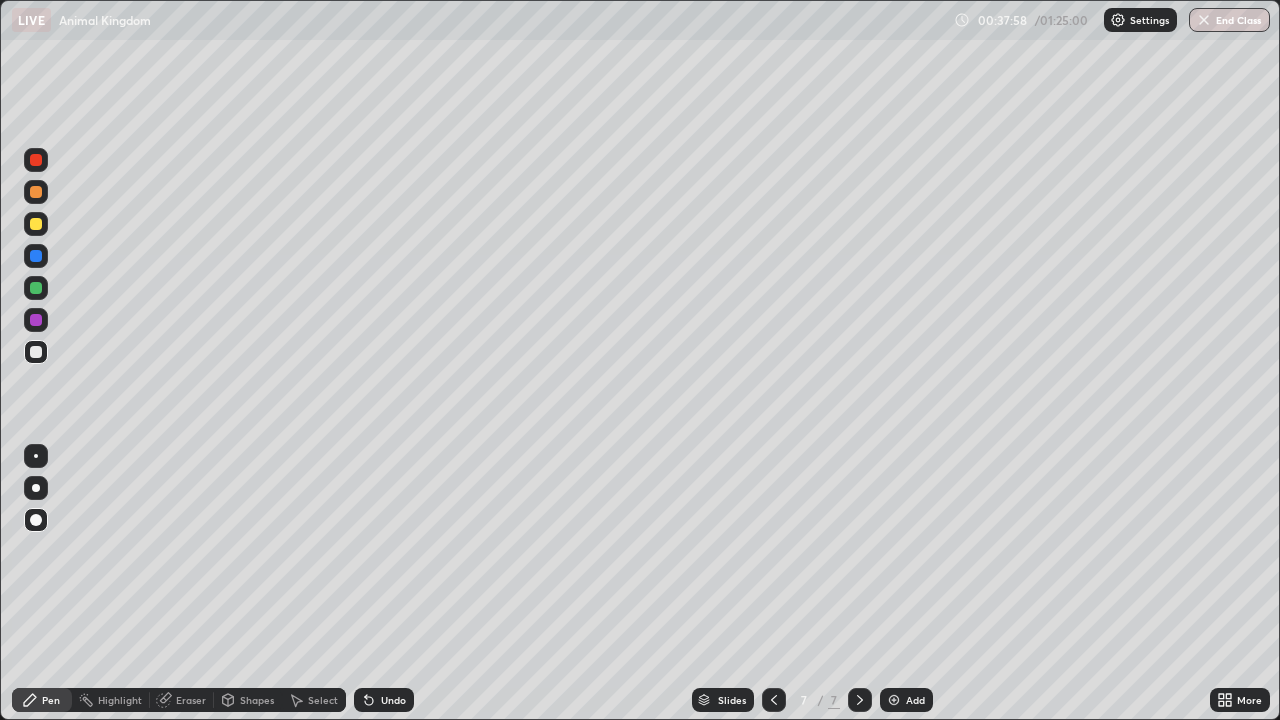 click on "Undo" at bounding box center (393, 700) 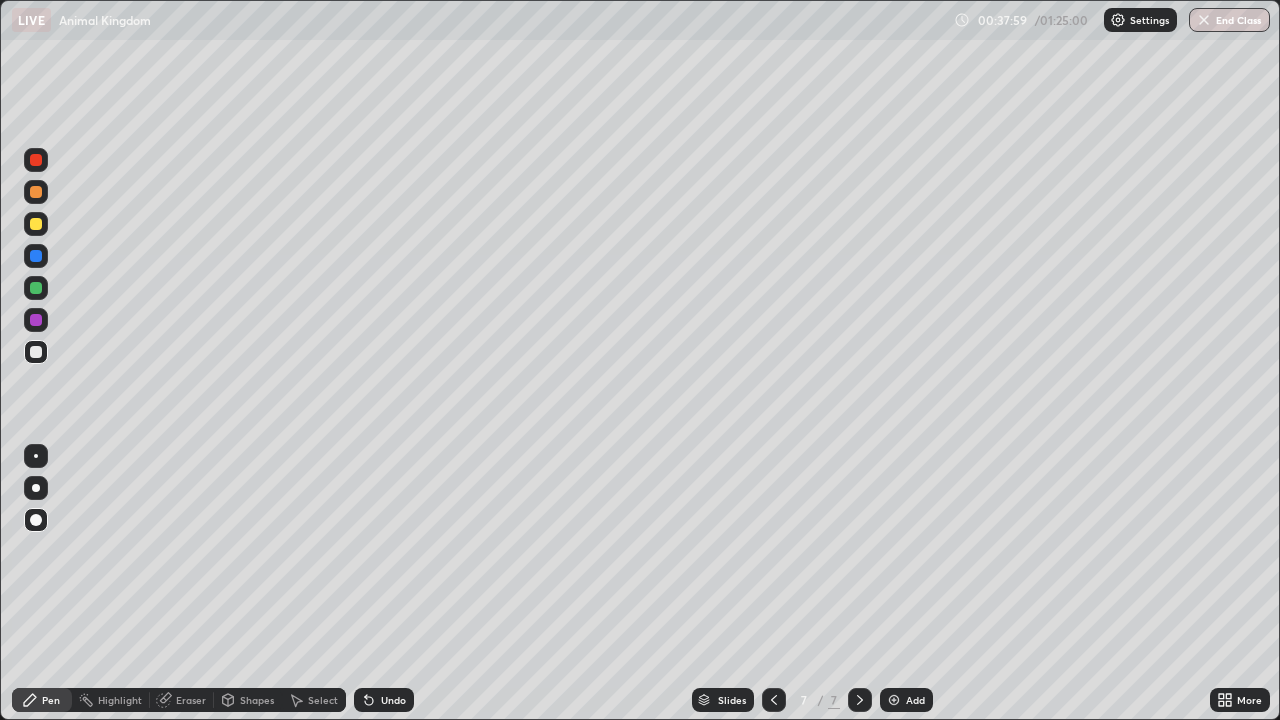 click 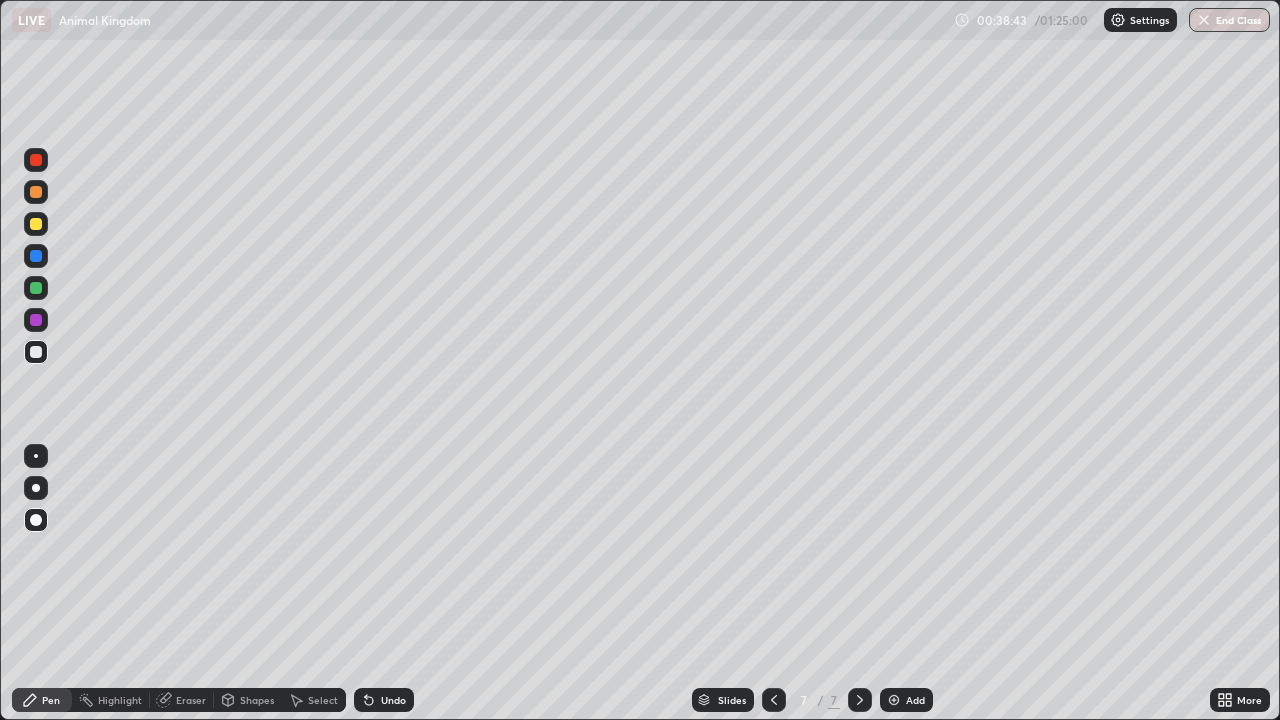 click on "Undo" at bounding box center (384, 700) 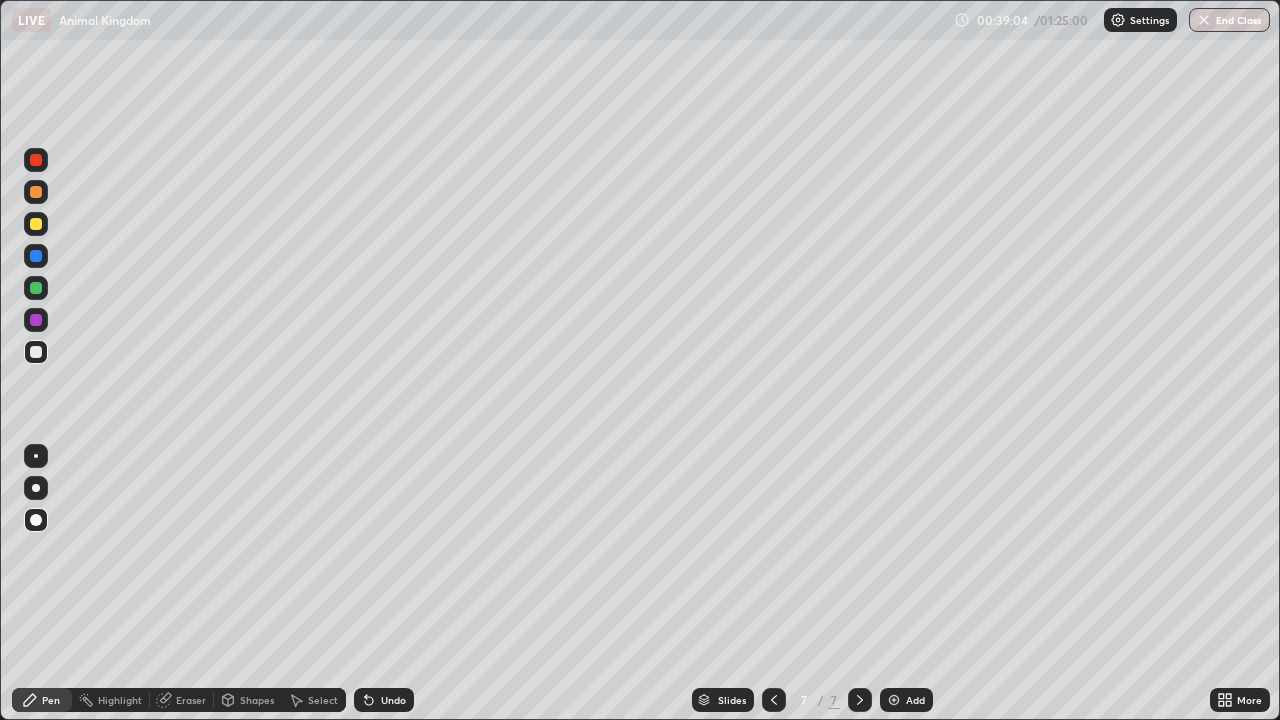 click at bounding box center [36, 224] 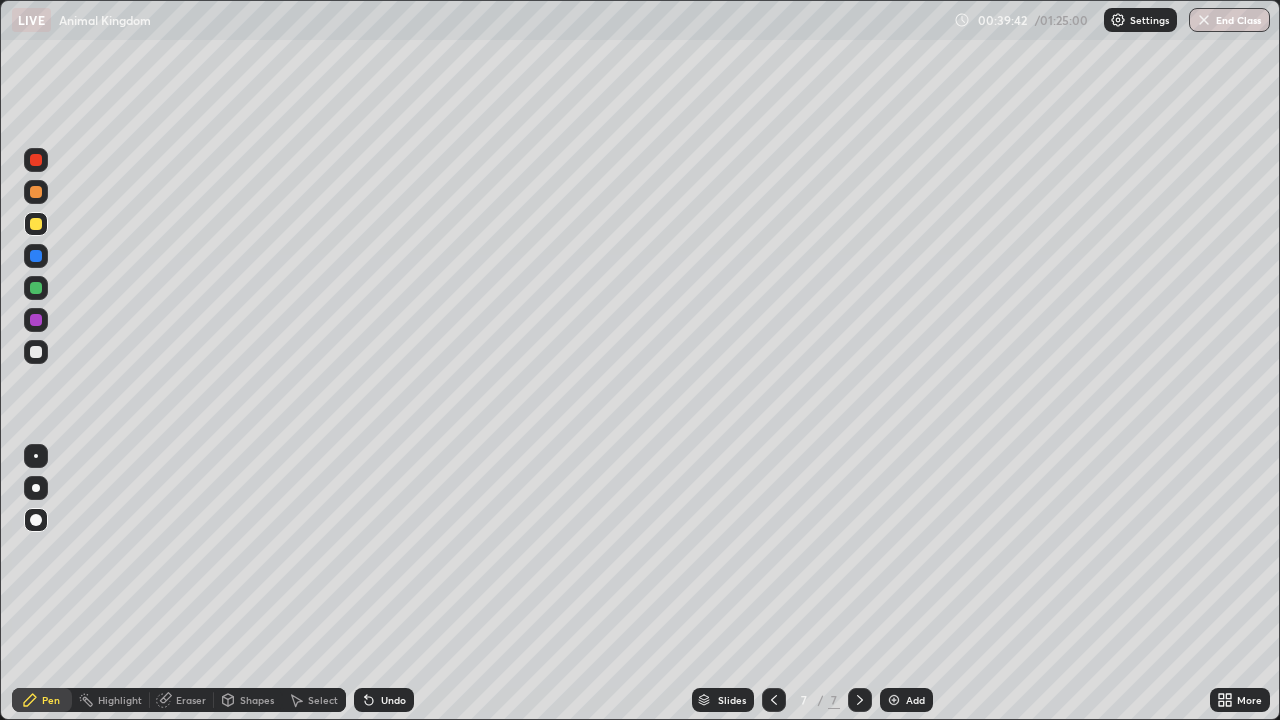 click at bounding box center [36, 352] 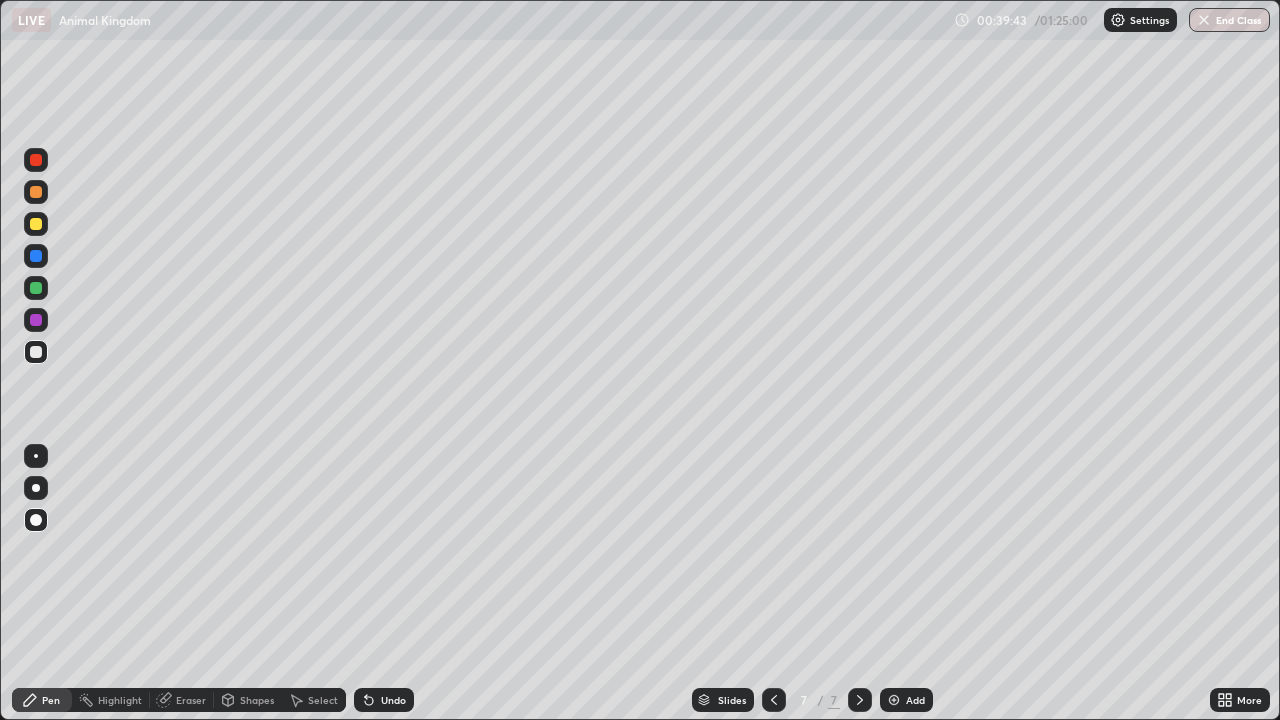 click on "Pen" at bounding box center (51, 700) 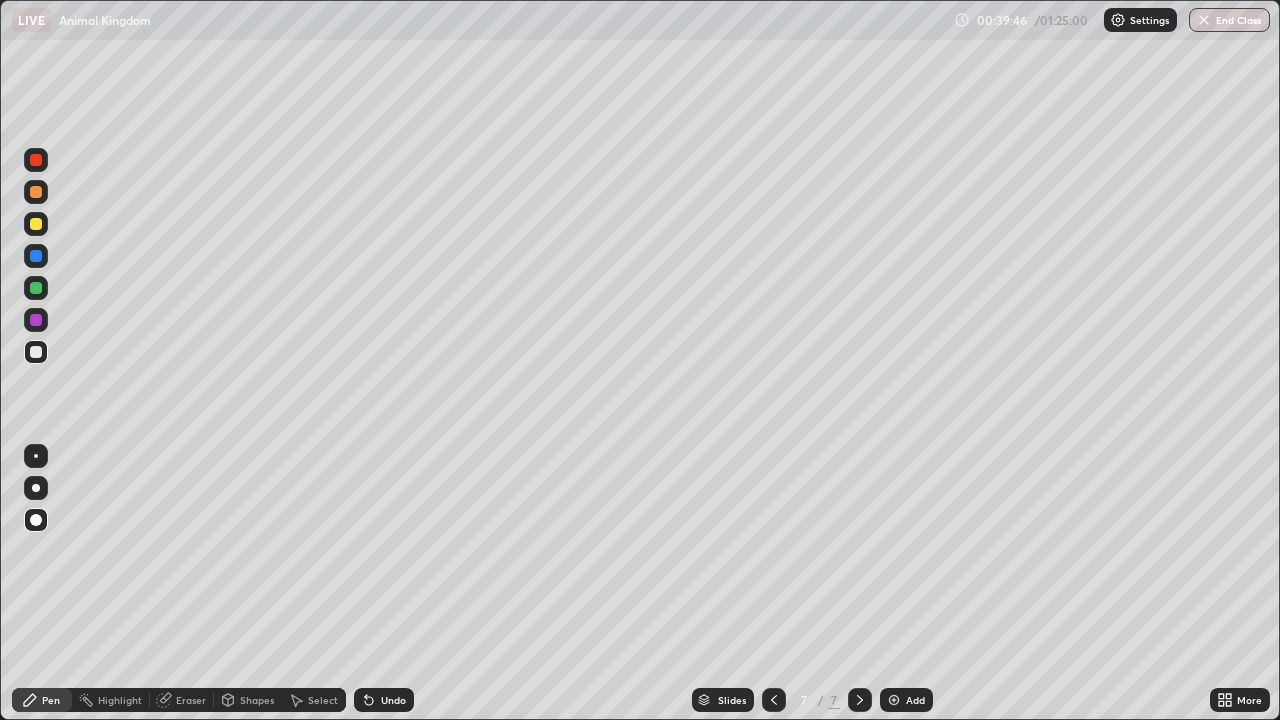 click at bounding box center (36, 256) 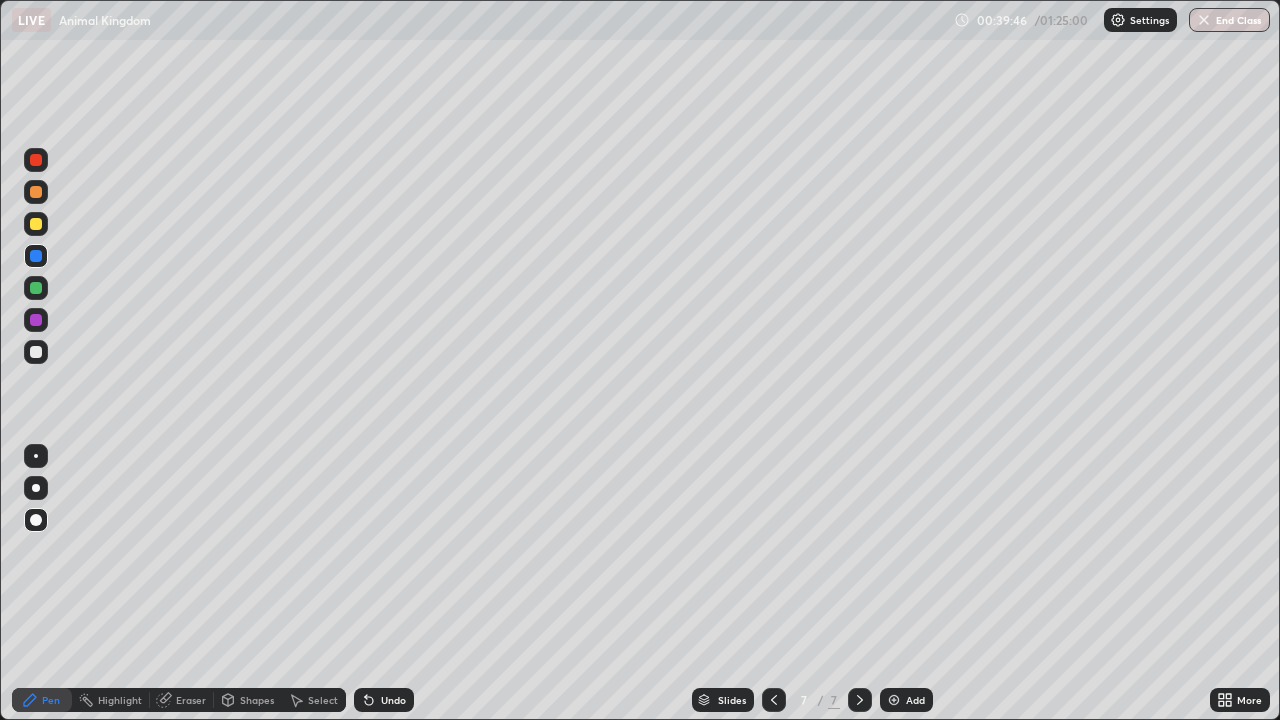 click on "Pen" at bounding box center (51, 700) 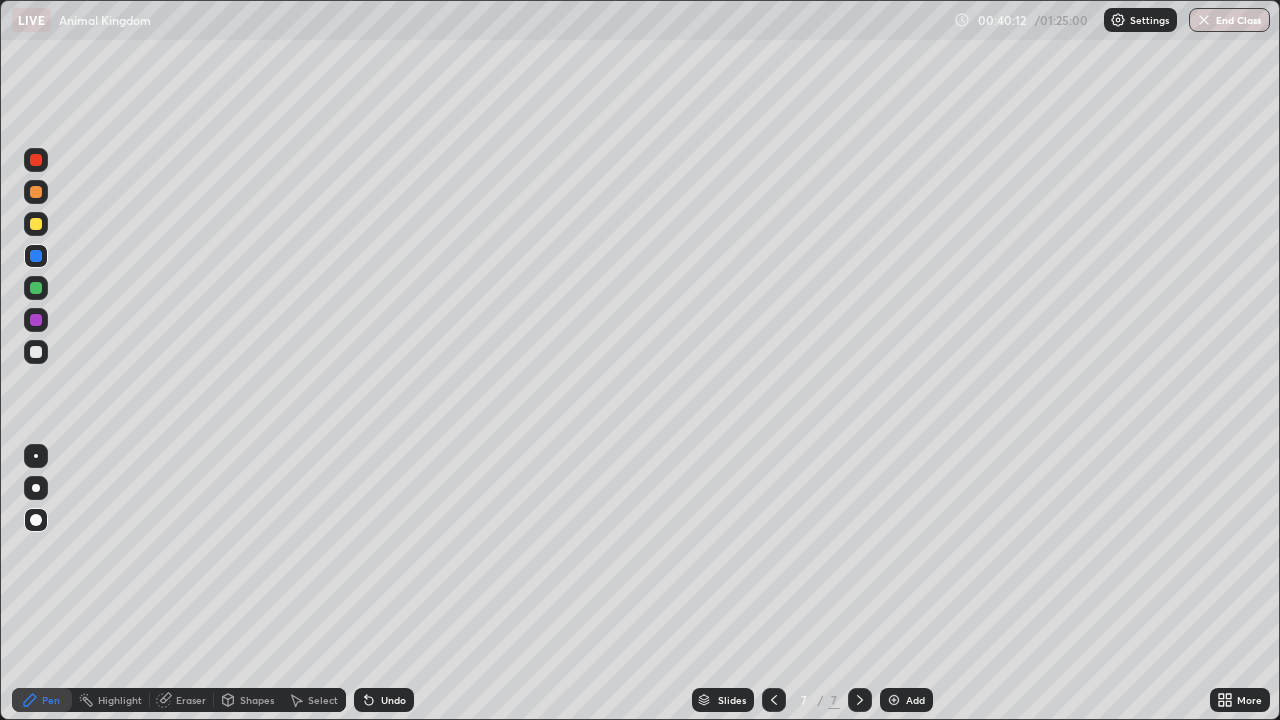 click at bounding box center (36, 352) 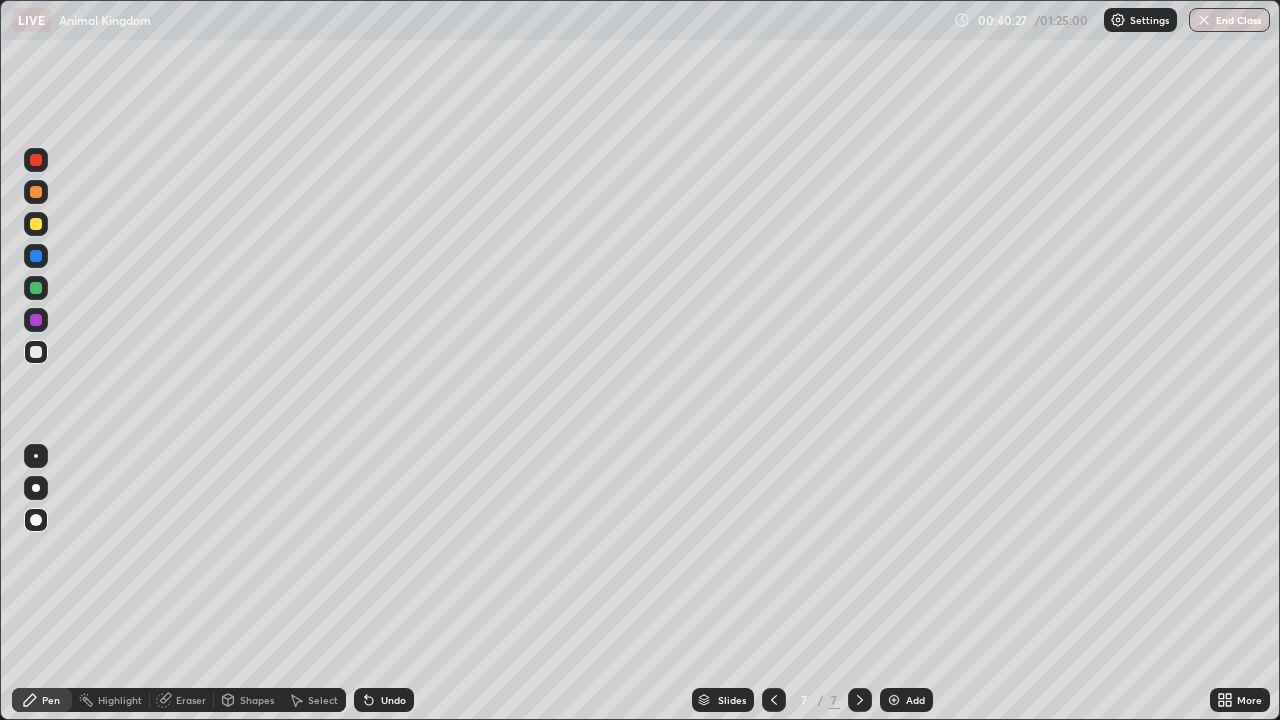 click at bounding box center (36, 224) 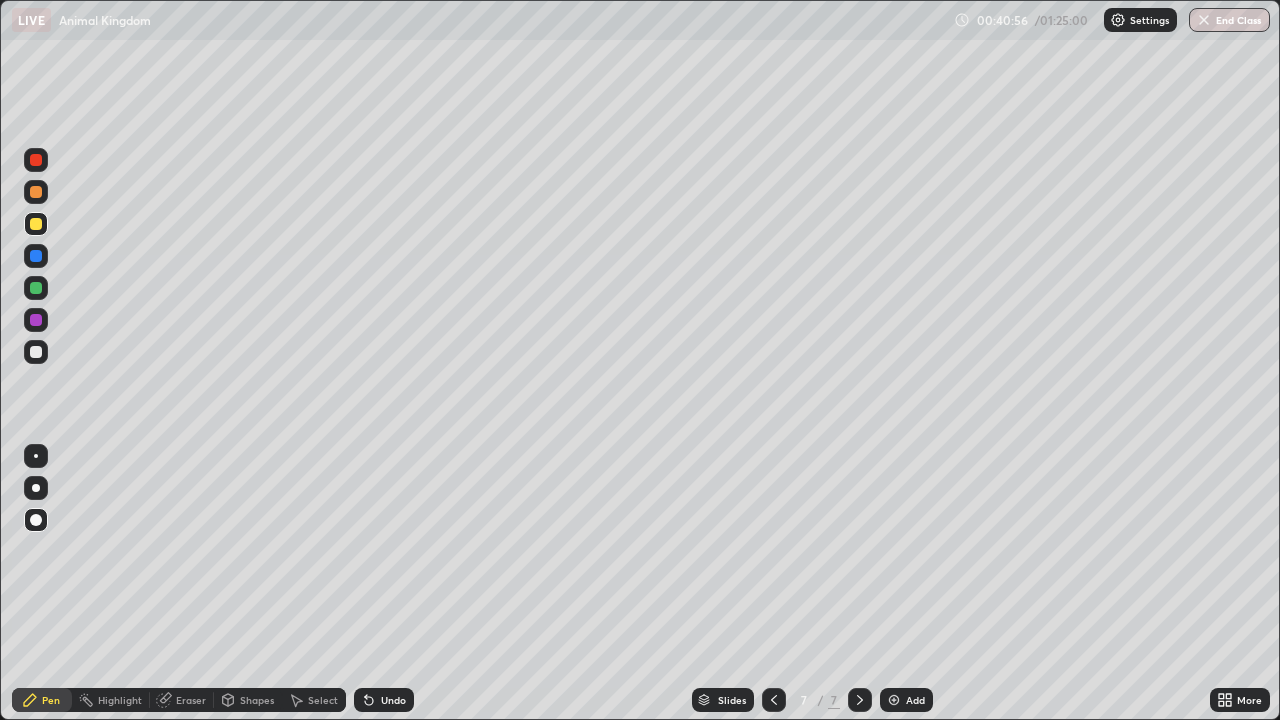 click at bounding box center (36, 352) 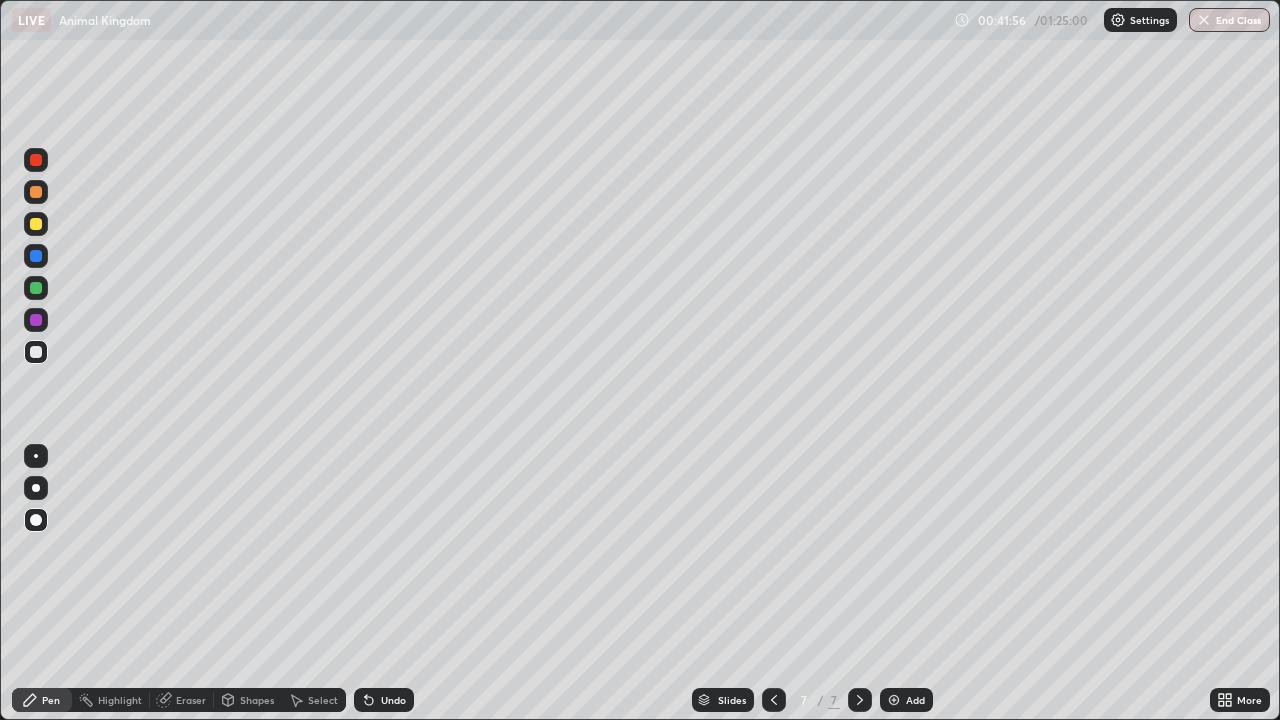 click on "Add" at bounding box center (915, 700) 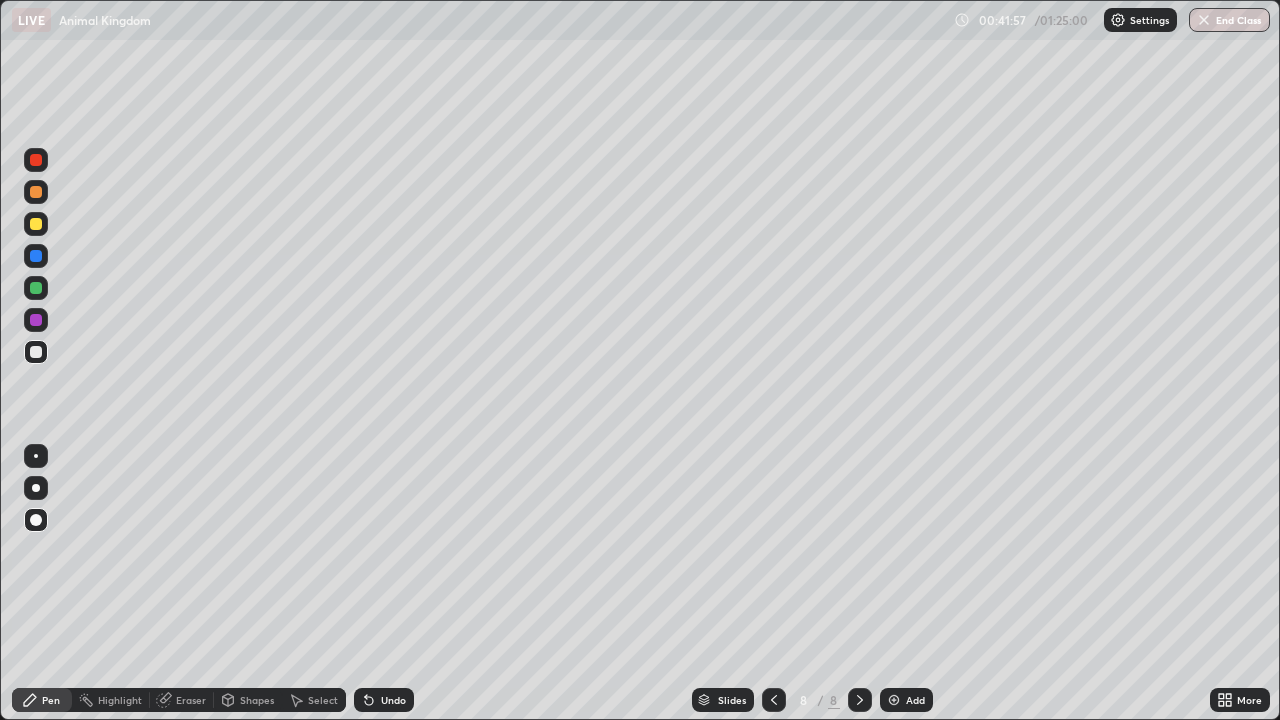 click at bounding box center [36, 224] 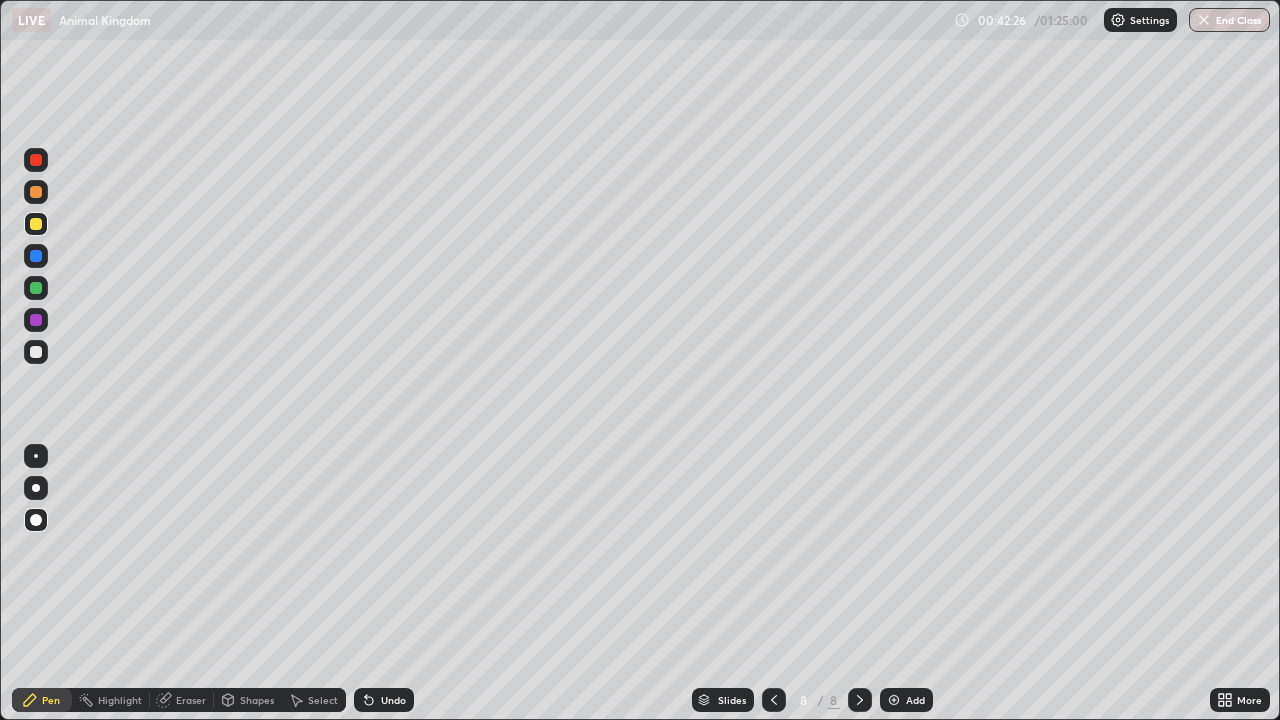 click at bounding box center [36, 320] 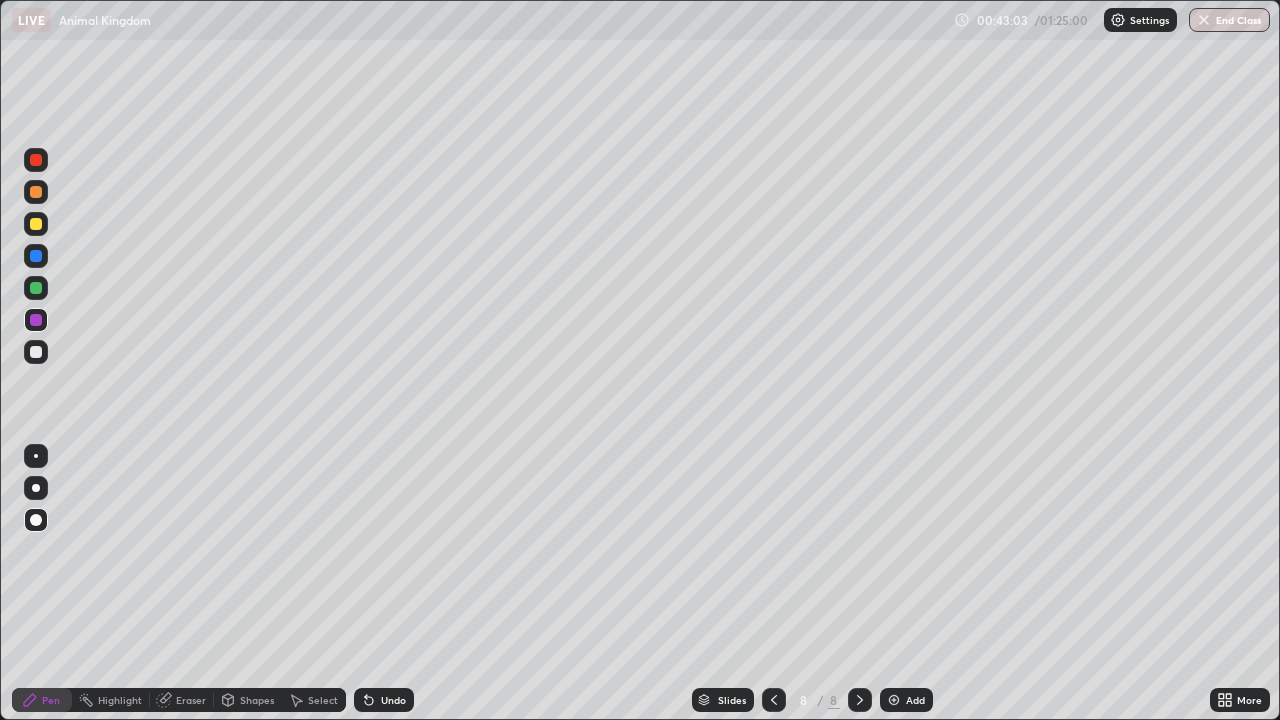 click at bounding box center (36, 352) 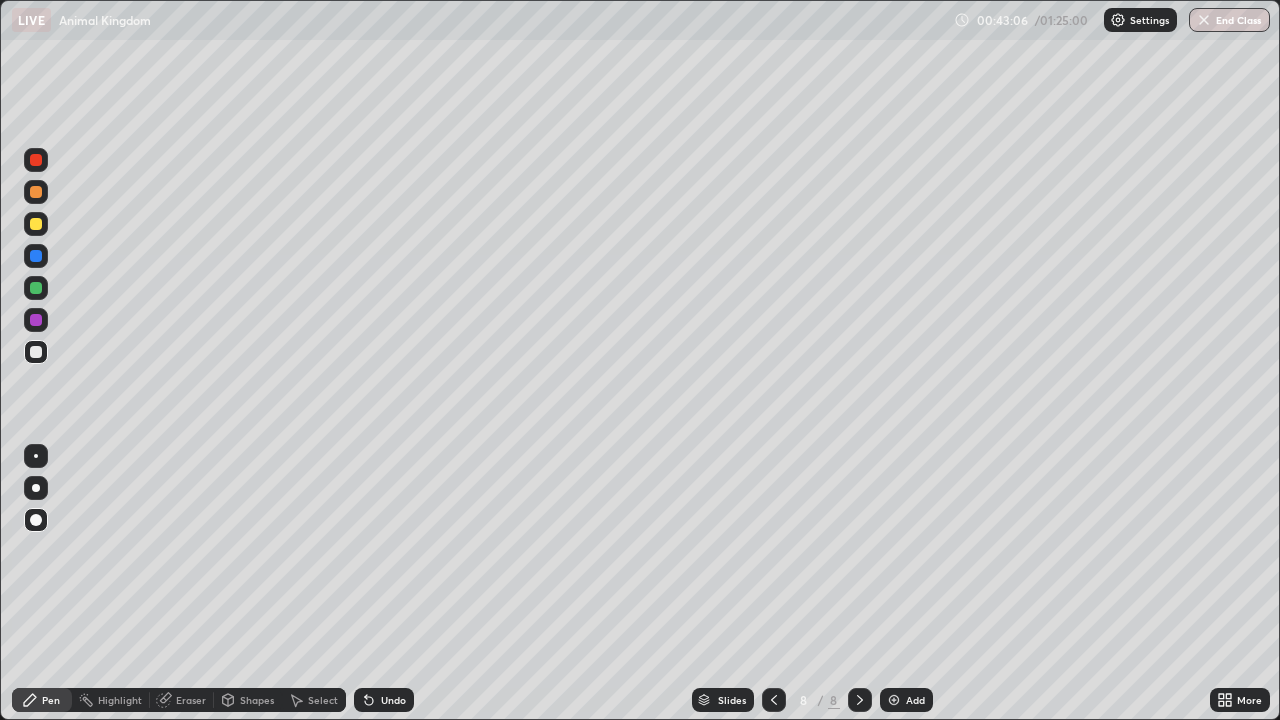 click 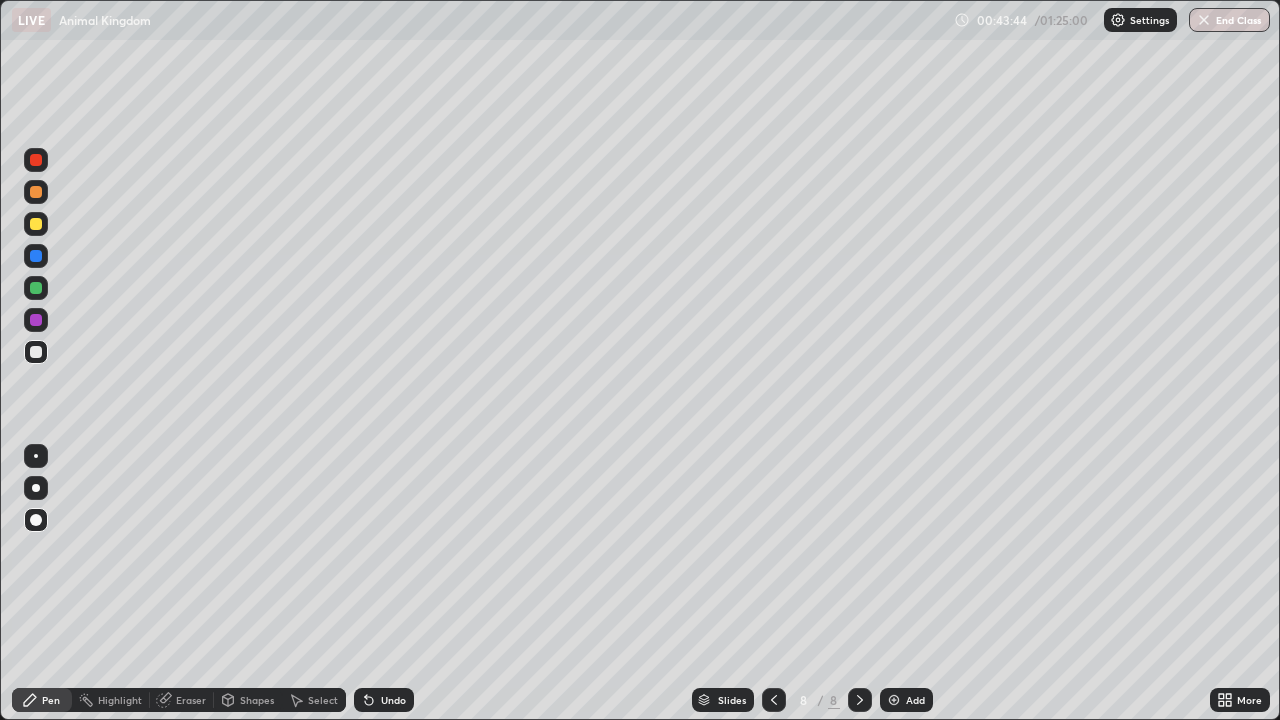 click at bounding box center (36, 224) 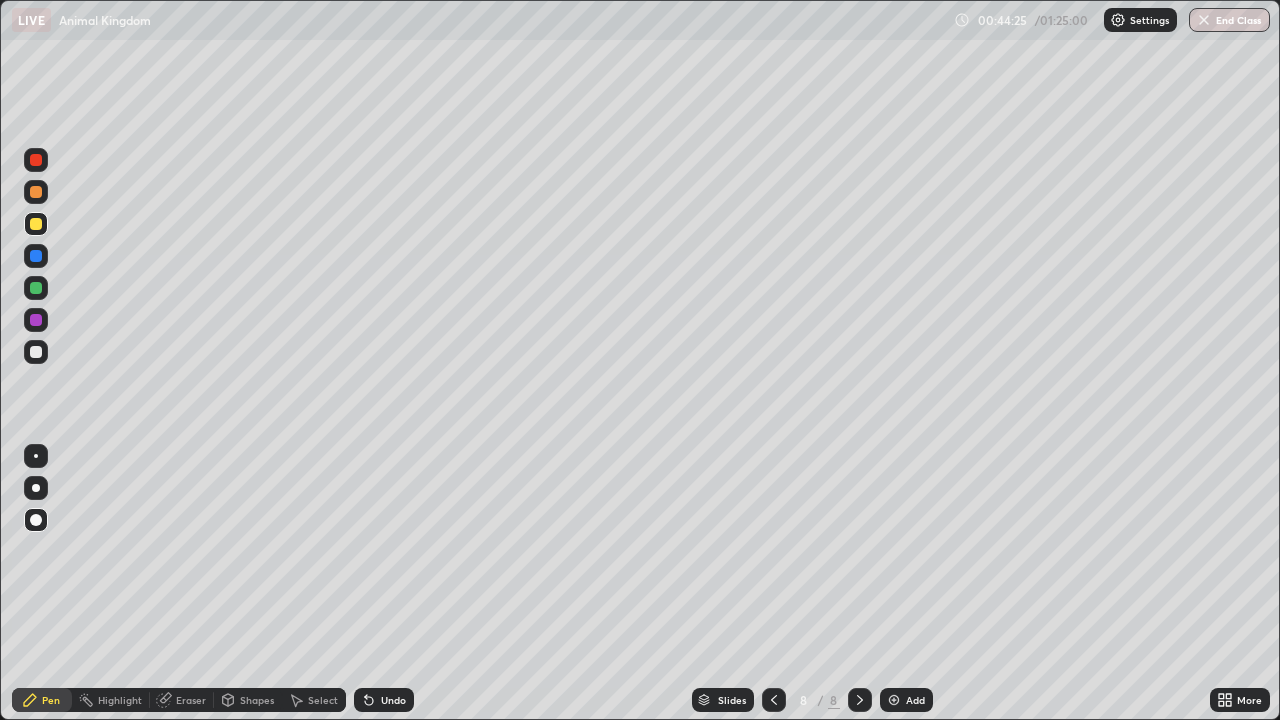 click at bounding box center [36, 352] 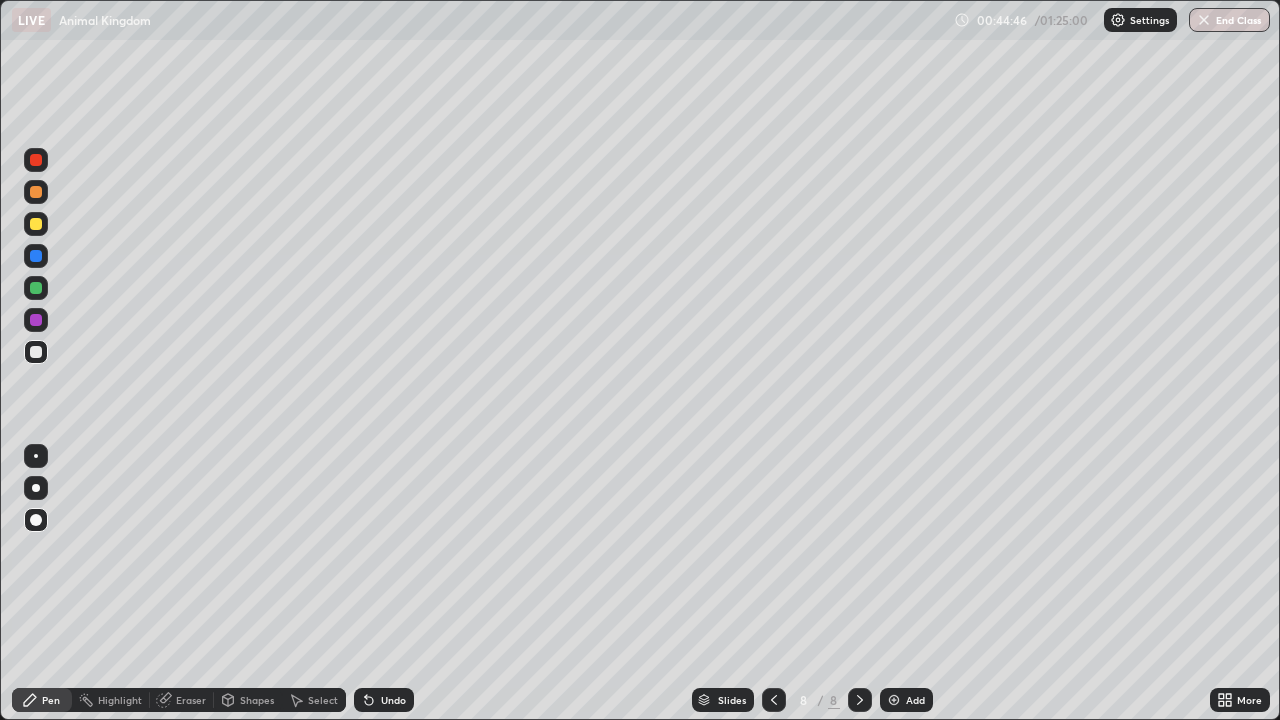 click at bounding box center [36, 224] 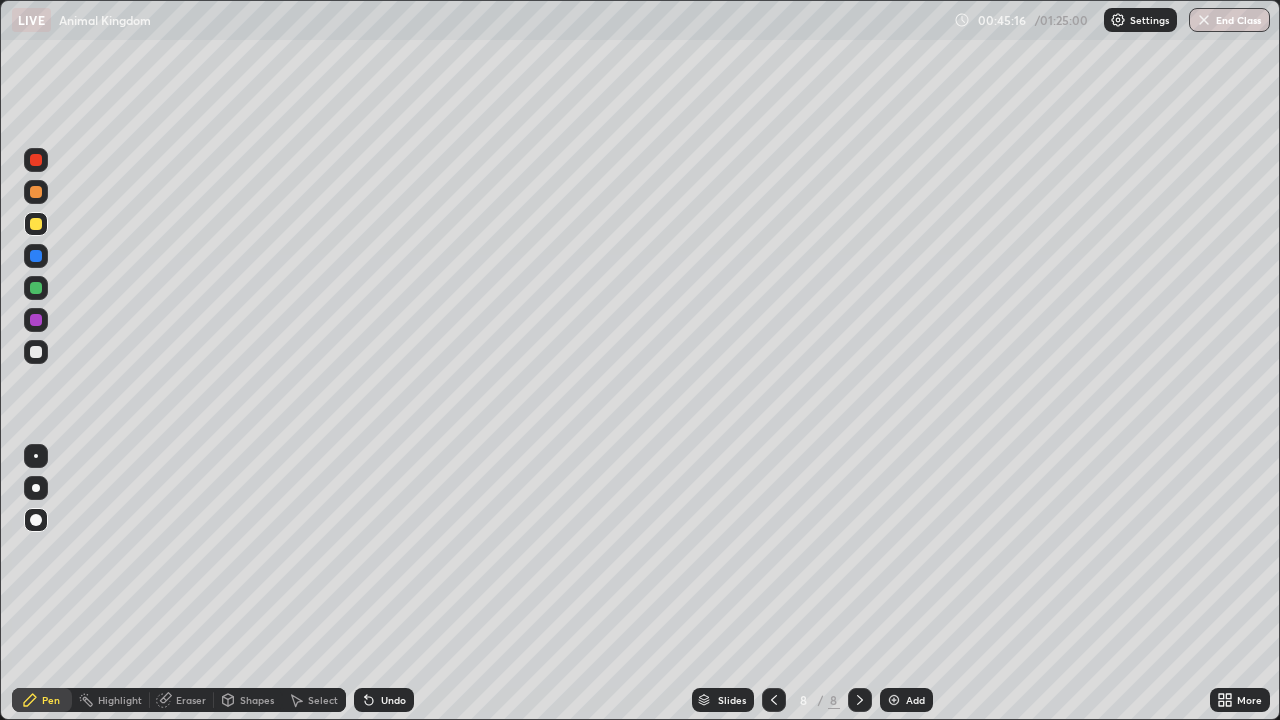 click at bounding box center (36, 352) 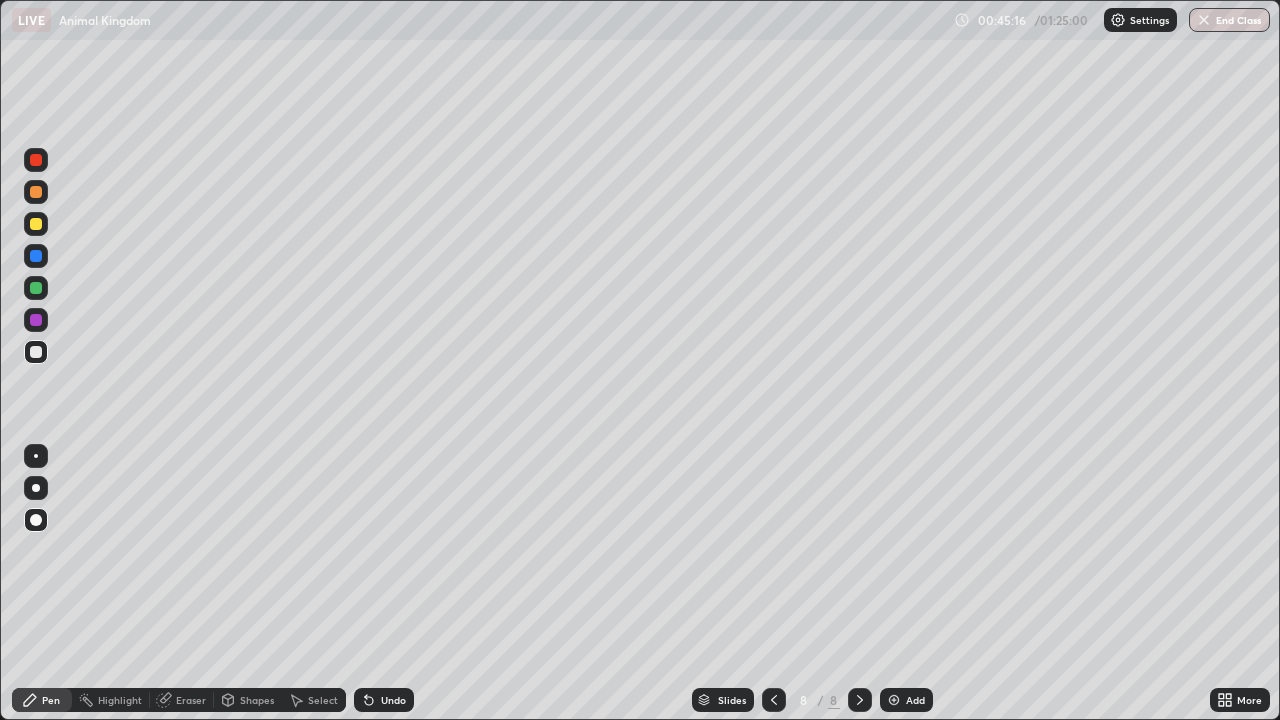 click 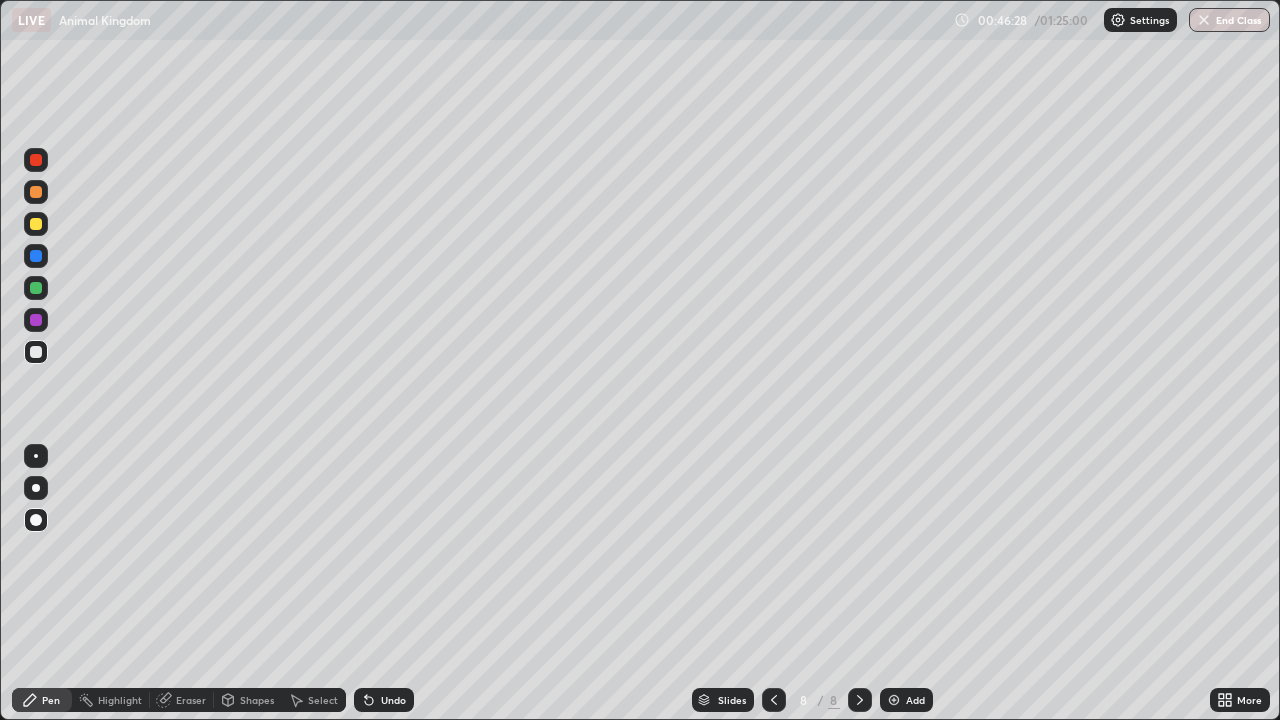 click at bounding box center [36, 224] 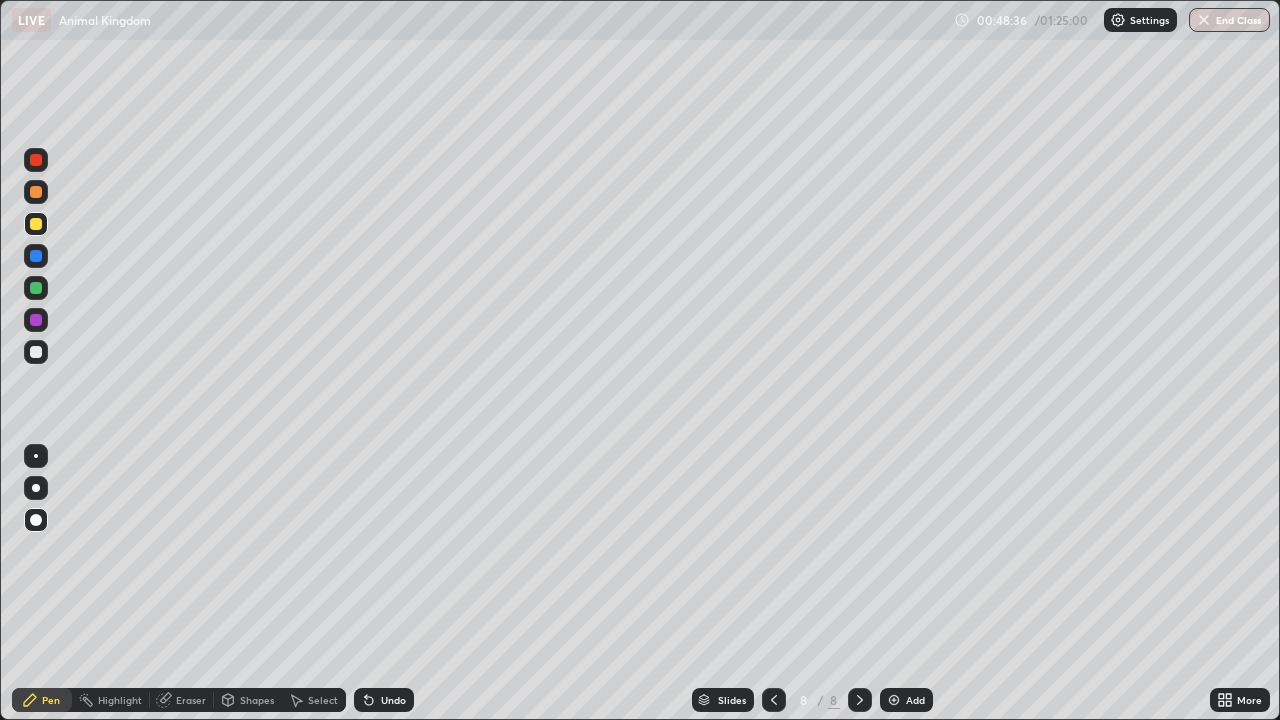 click at bounding box center (894, 700) 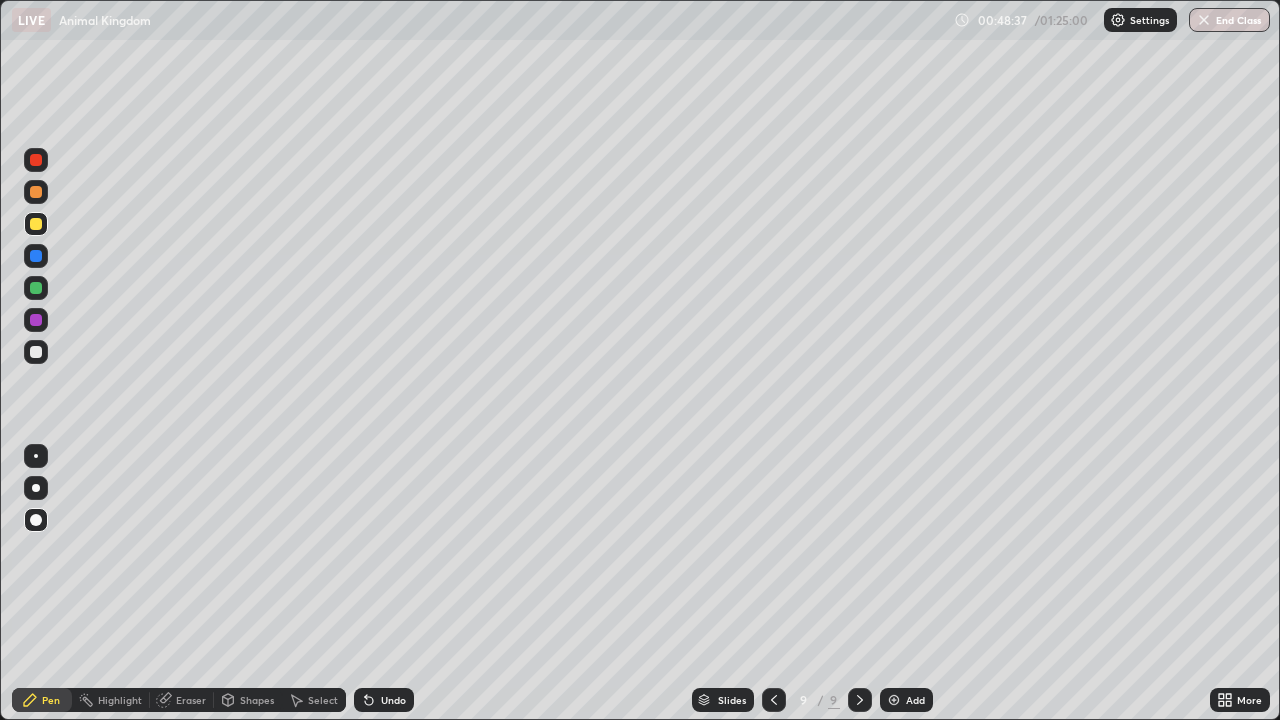 click at bounding box center (36, 352) 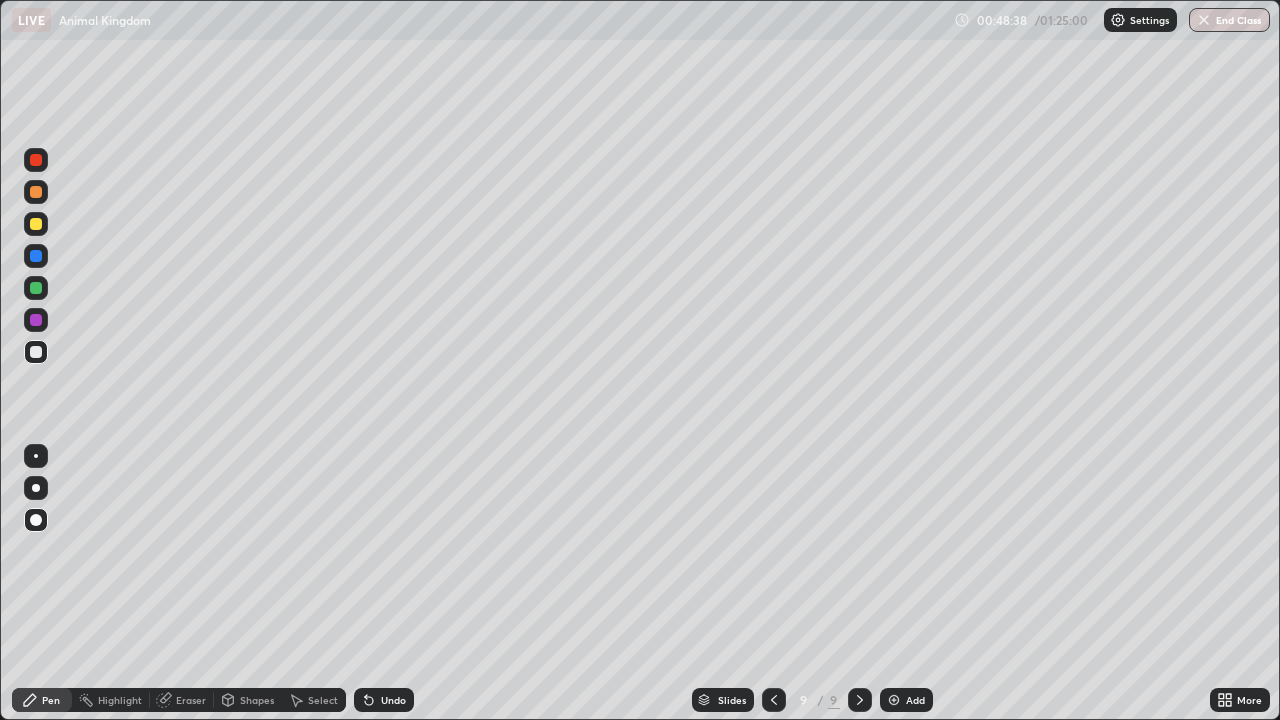 click on "Pen" at bounding box center [51, 700] 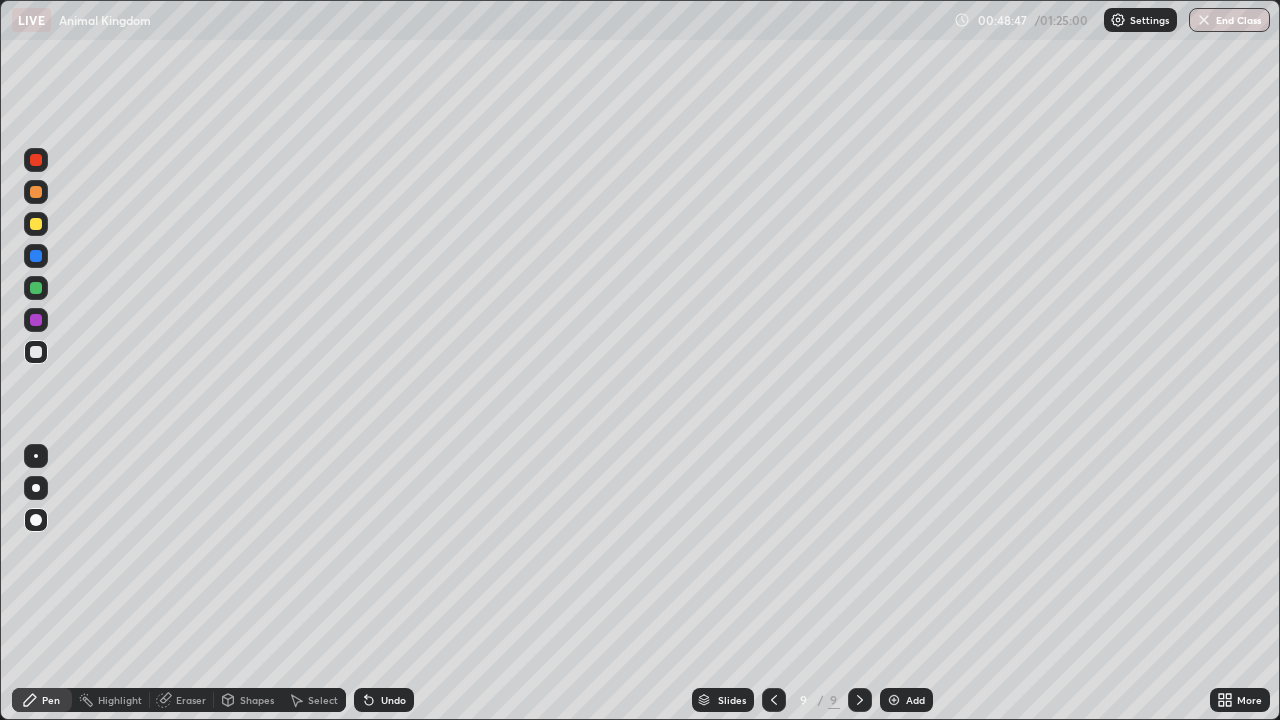click on "Undo" at bounding box center (384, 700) 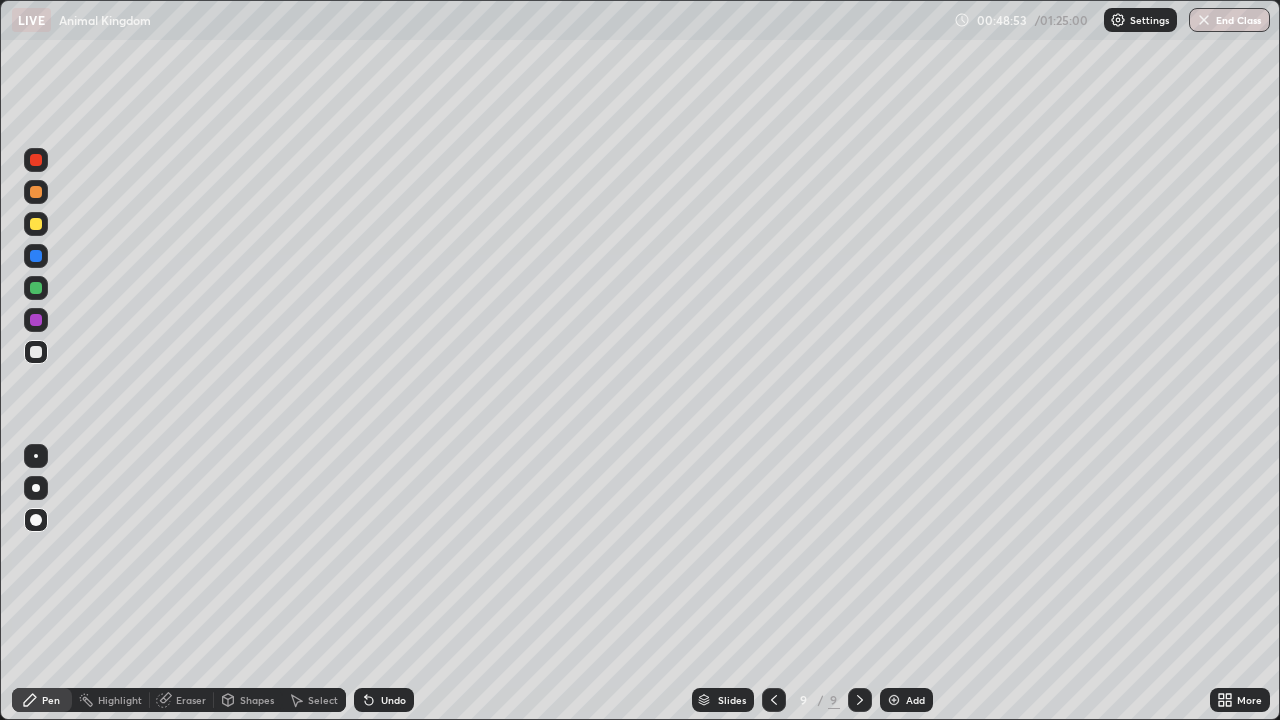 click at bounding box center [36, 224] 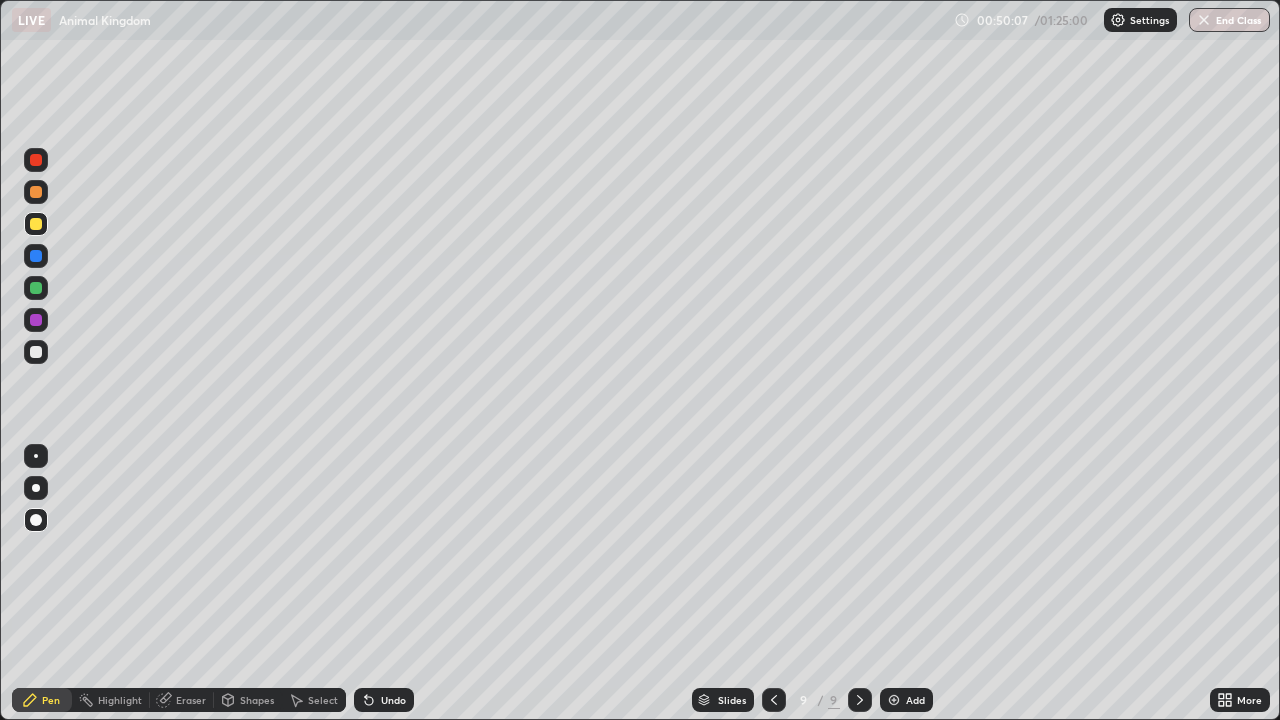 click at bounding box center [36, 352] 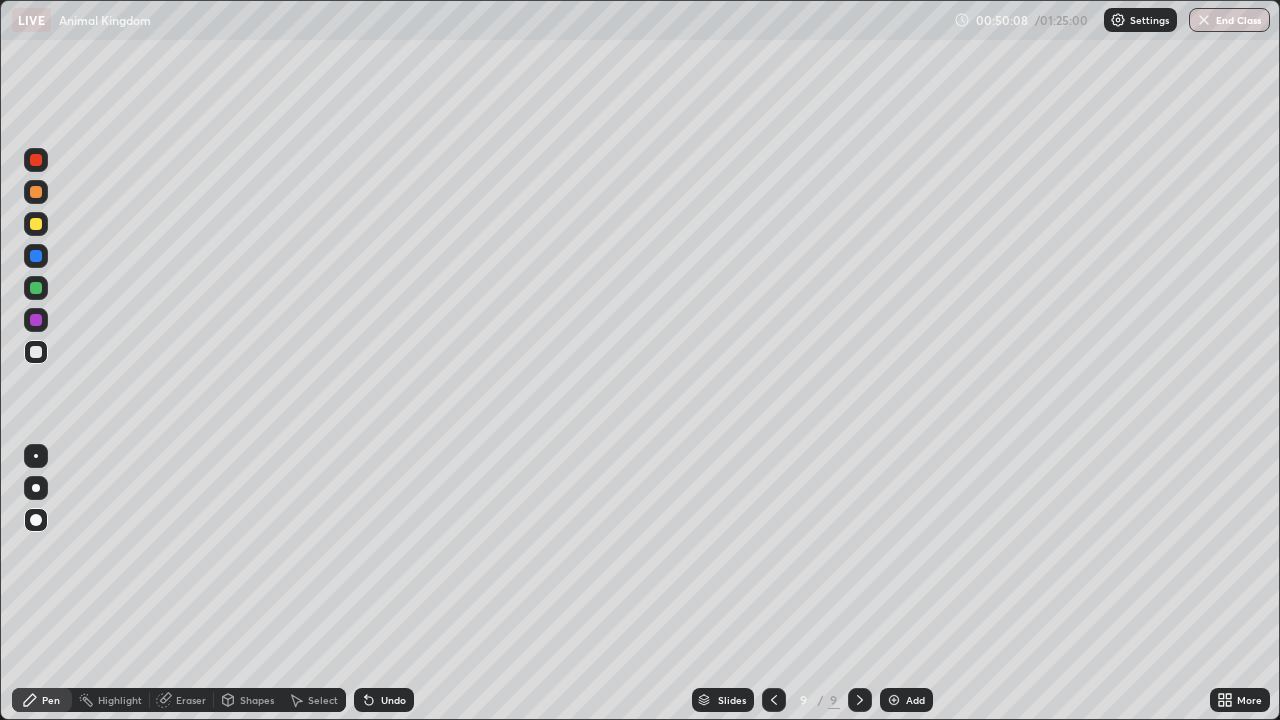 click on "Pen" at bounding box center (51, 700) 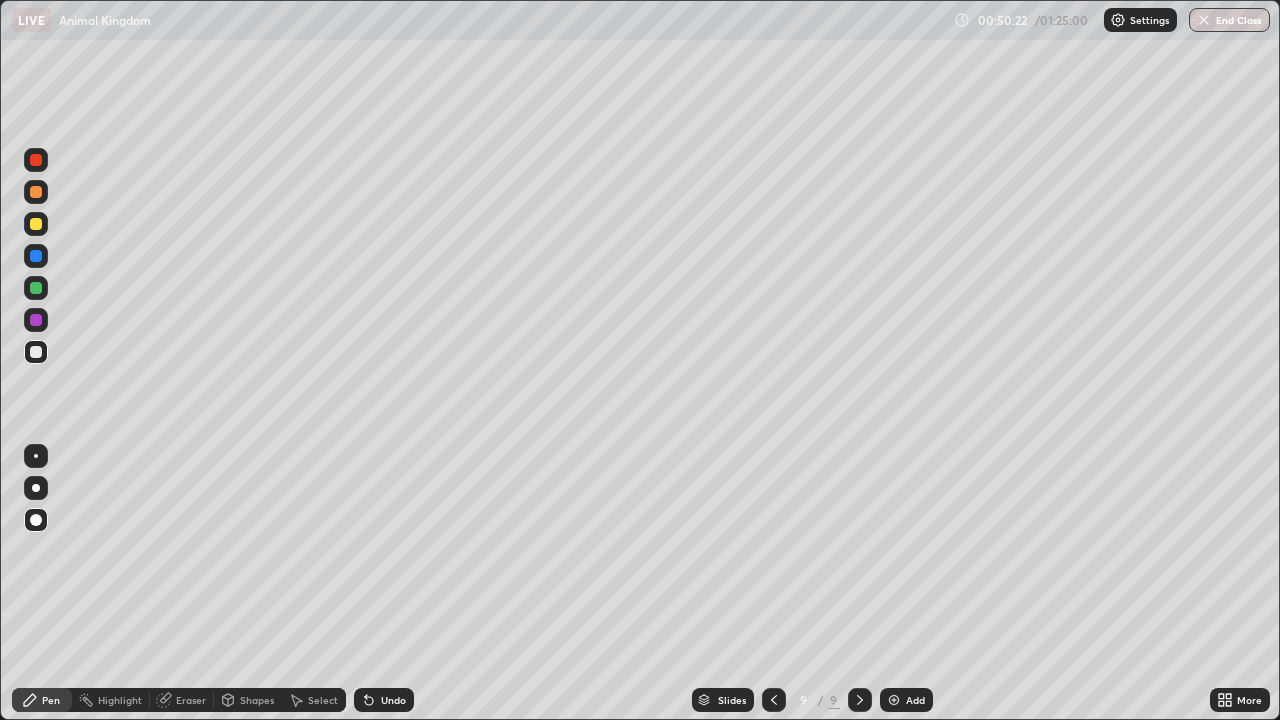click on "Undo" at bounding box center [393, 700] 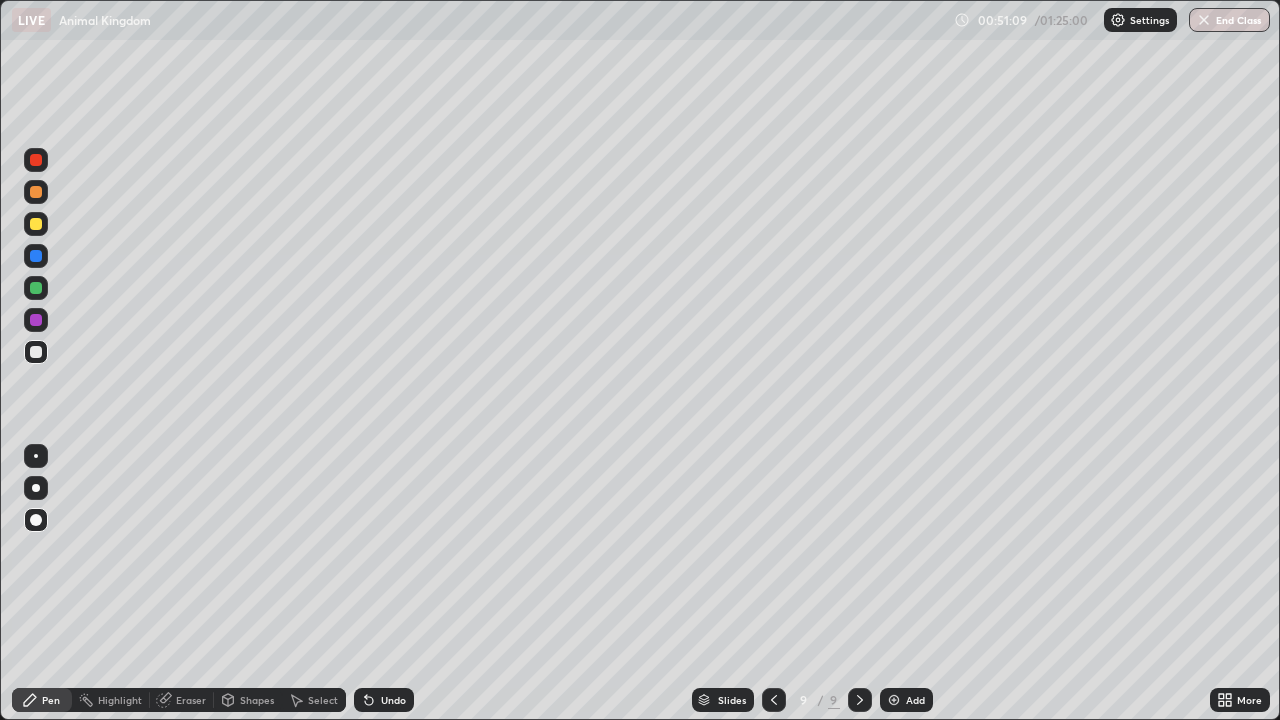 click at bounding box center (36, 256) 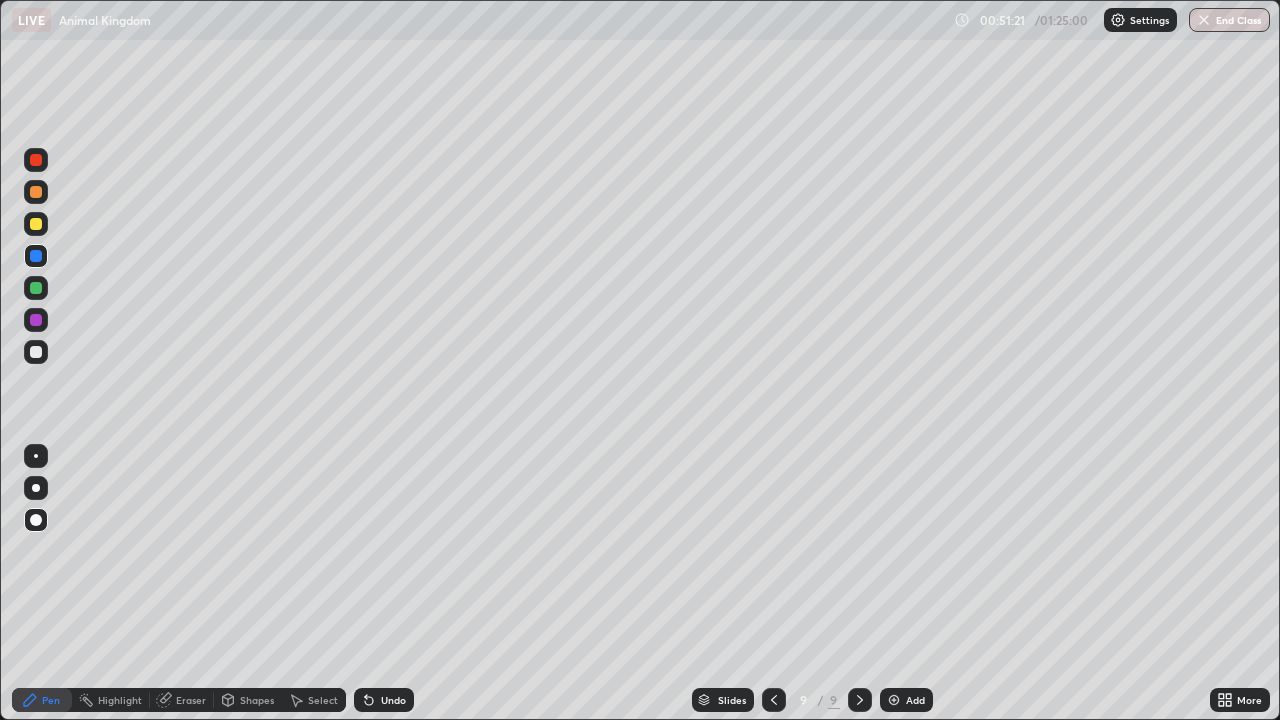 click at bounding box center (36, 352) 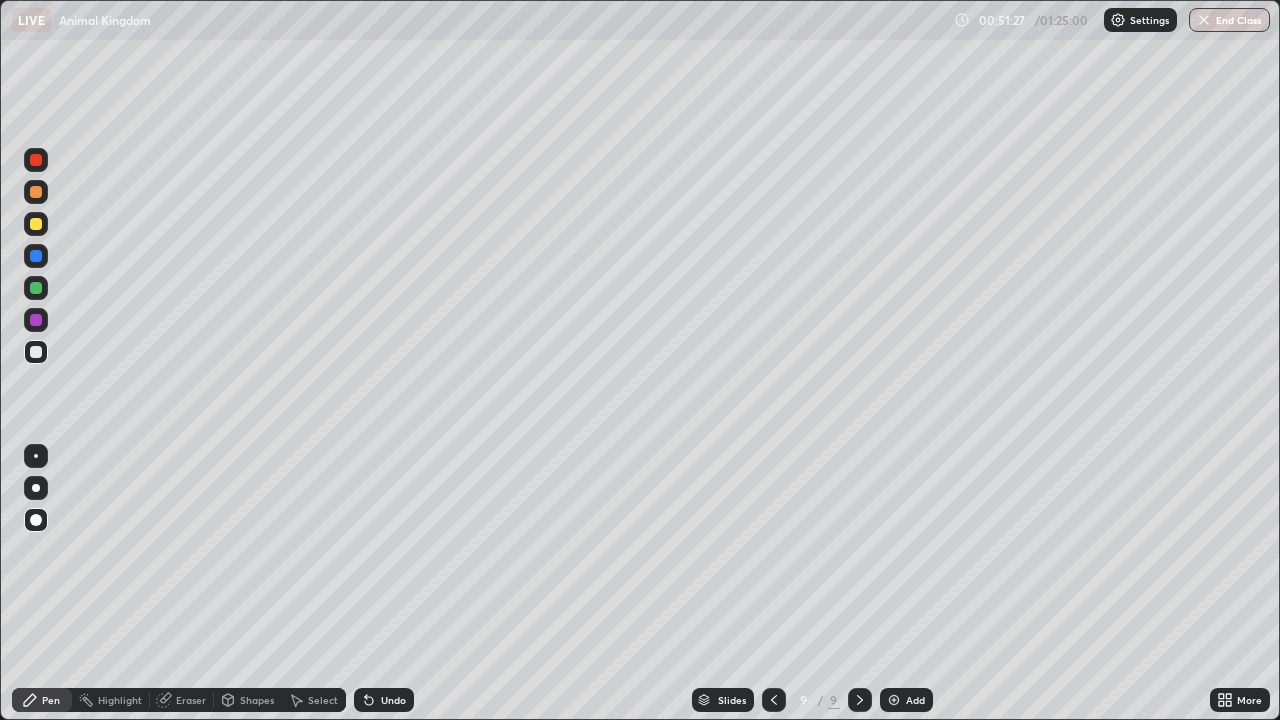 click on "Undo" at bounding box center (384, 700) 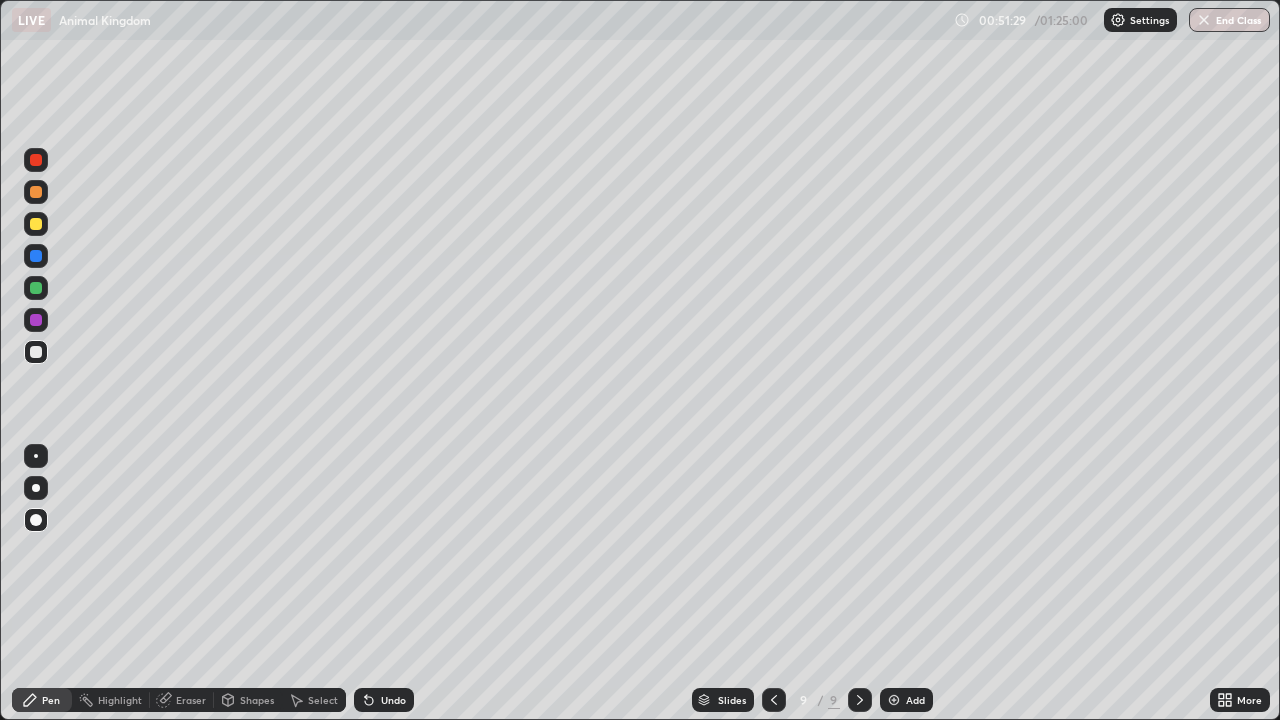 click on "Undo" at bounding box center (384, 700) 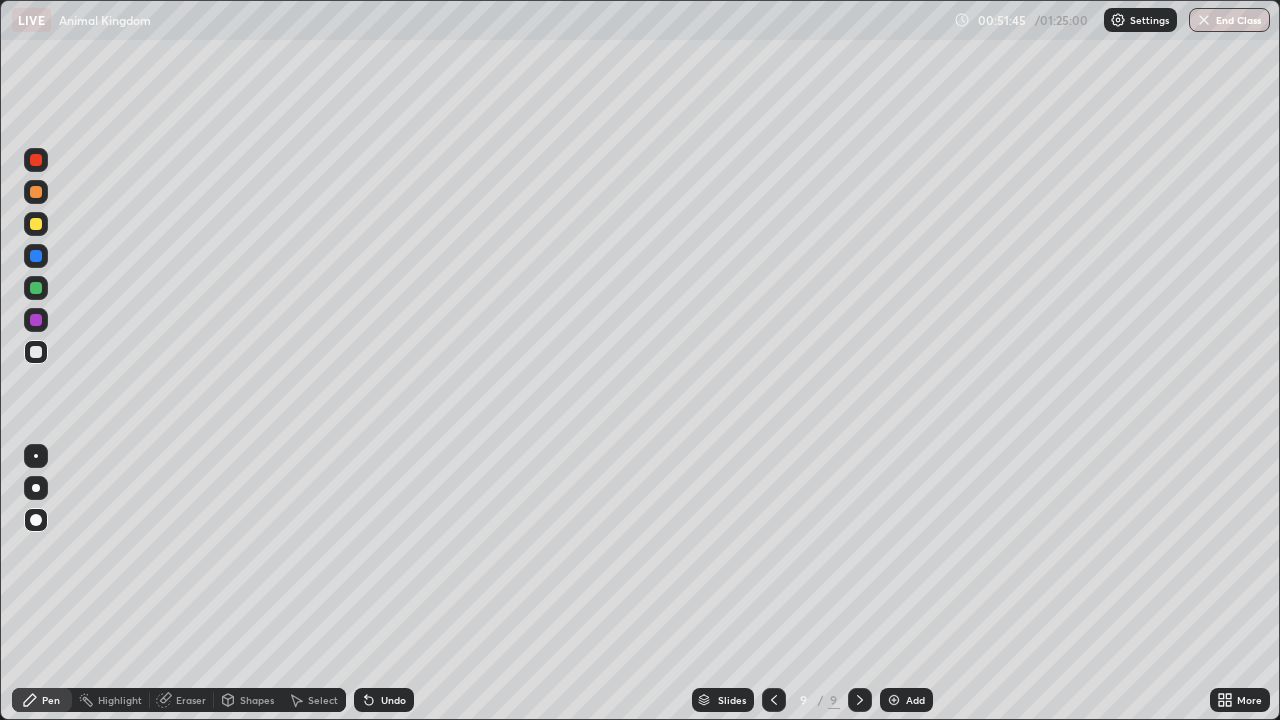 click at bounding box center (36, 192) 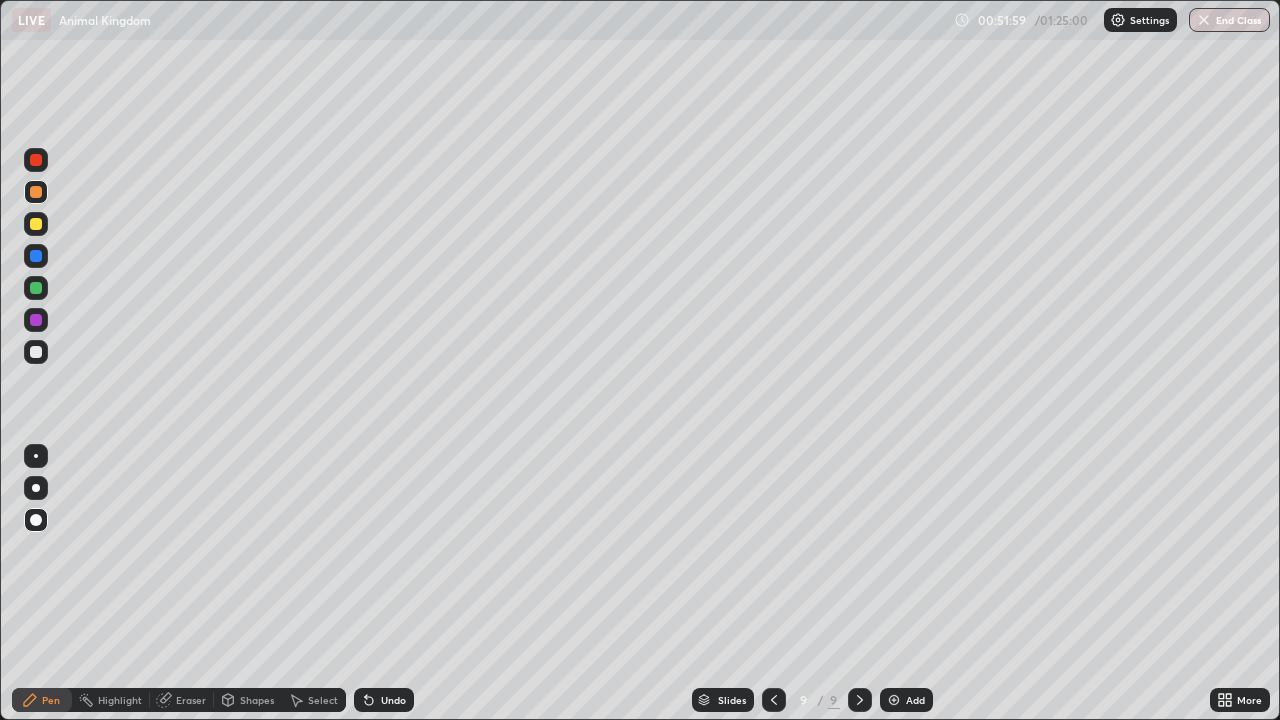 click at bounding box center (36, 352) 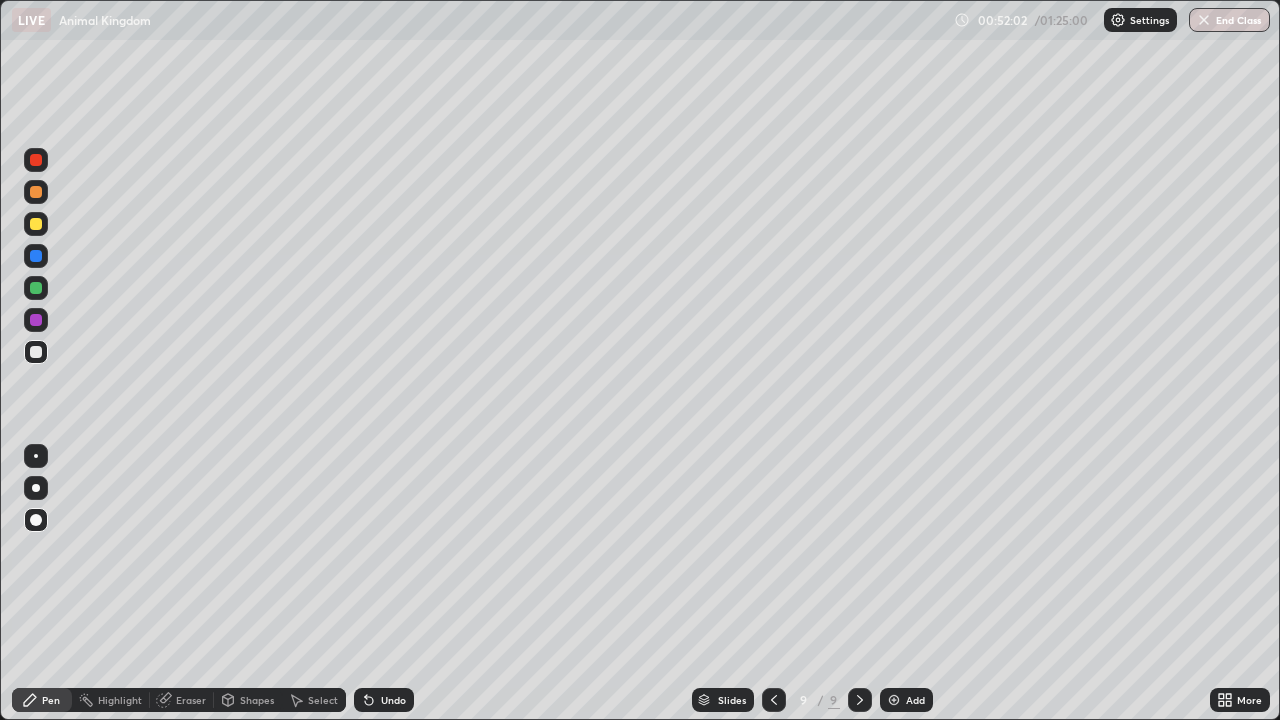 click on "Select" at bounding box center [314, 700] 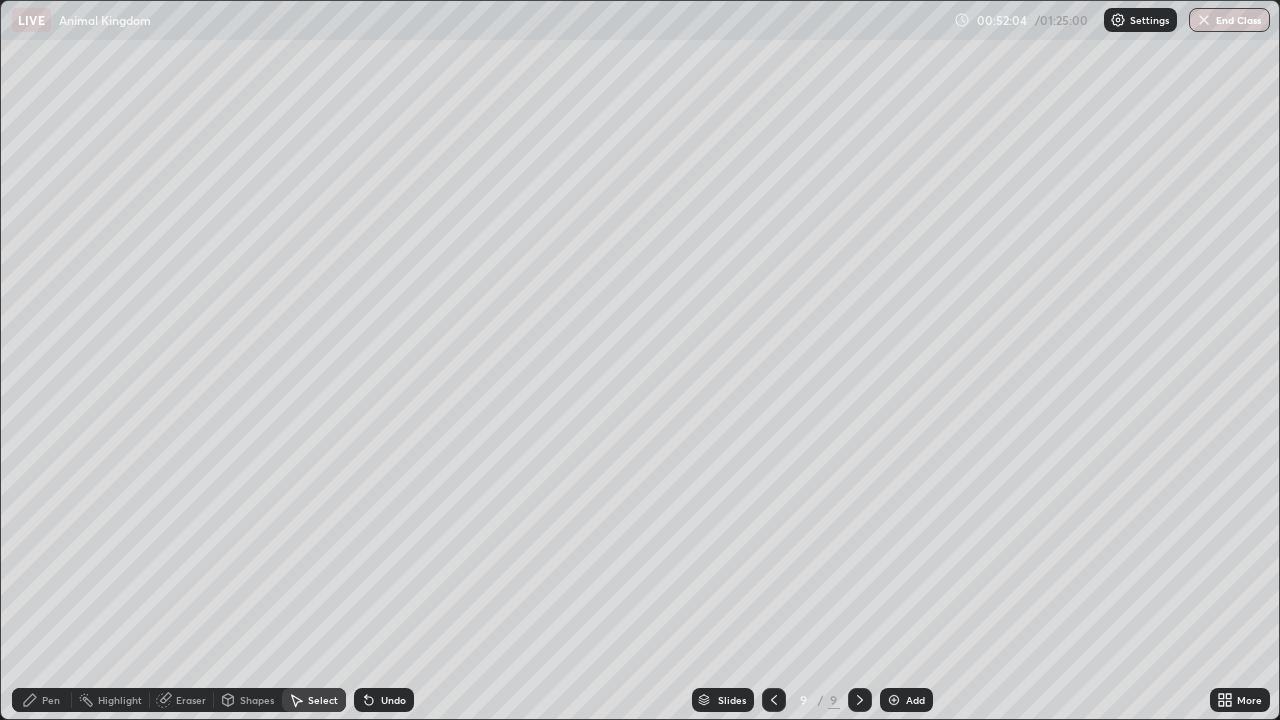 click on "Pen" at bounding box center (51, 700) 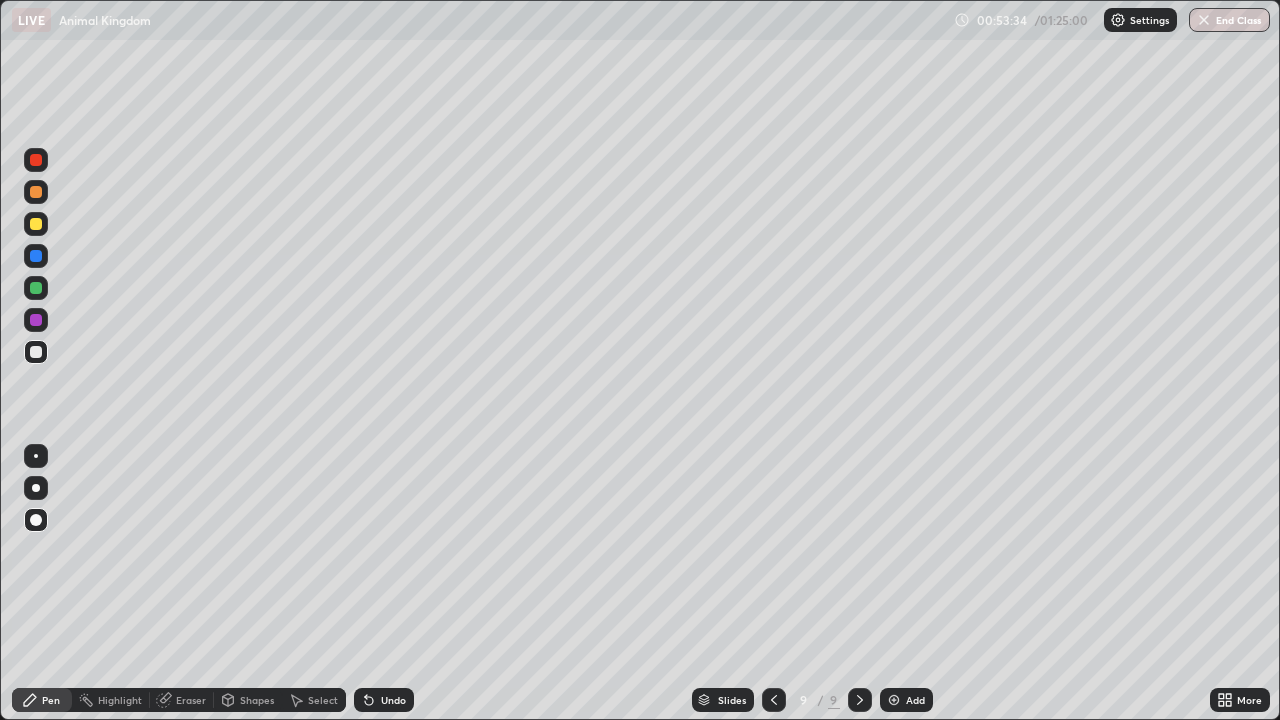 click on "Add" at bounding box center [915, 700] 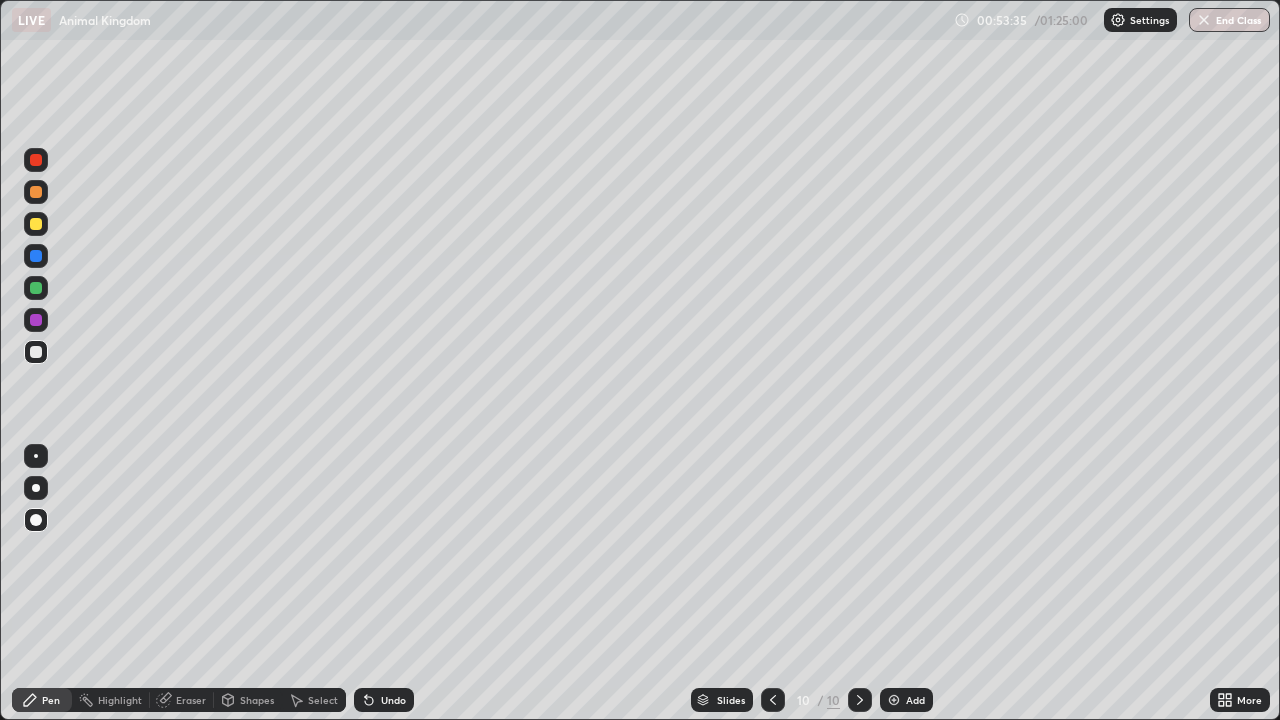 click at bounding box center [36, 224] 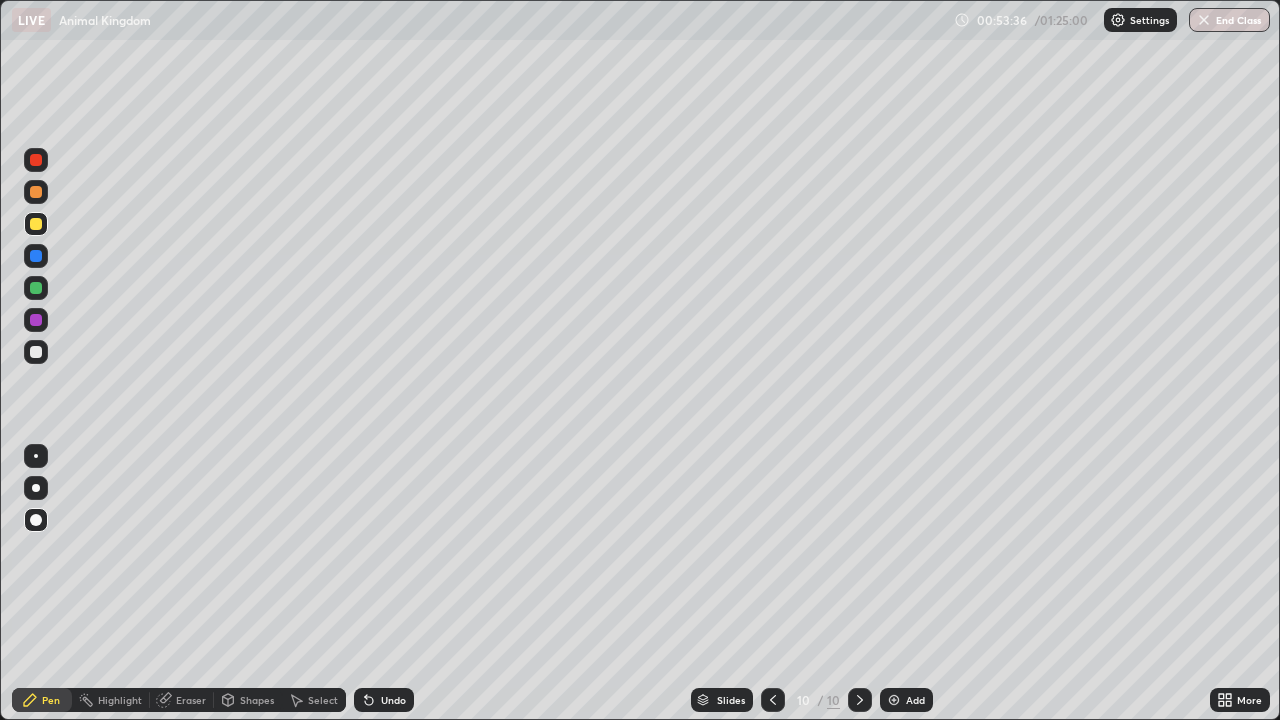 click on "Pen" at bounding box center [51, 700] 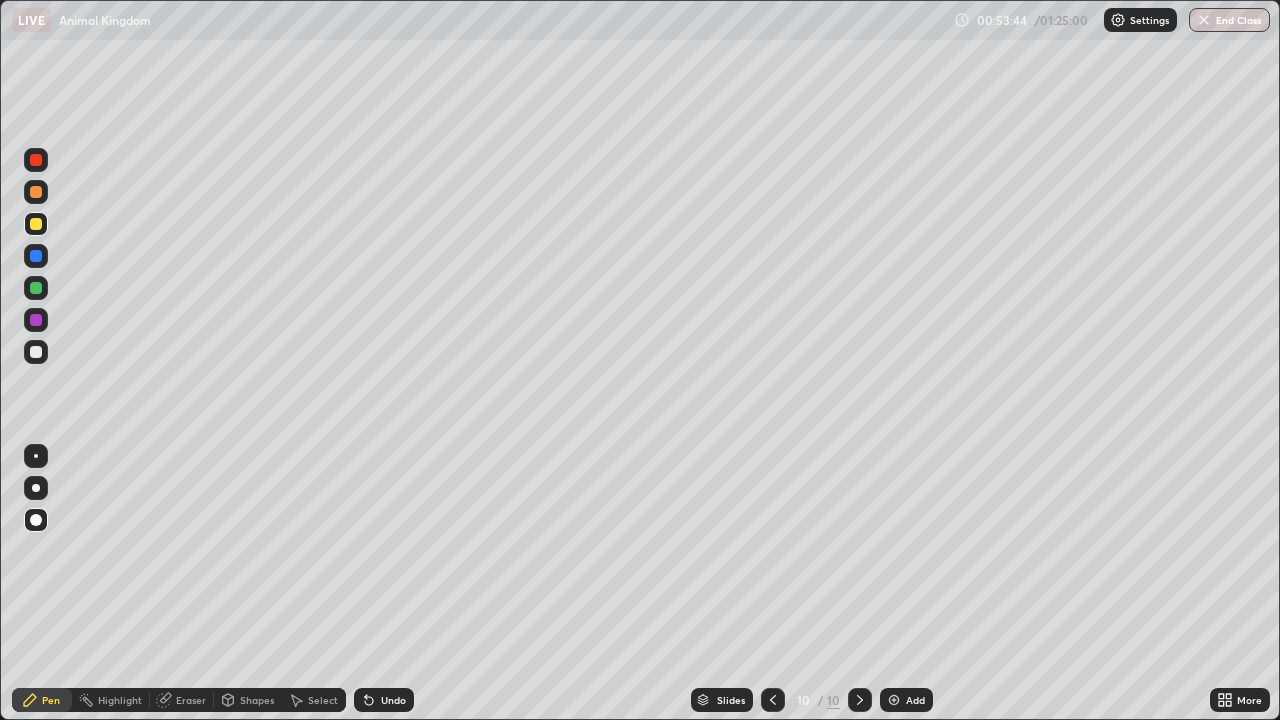 click at bounding box center [36, 352] 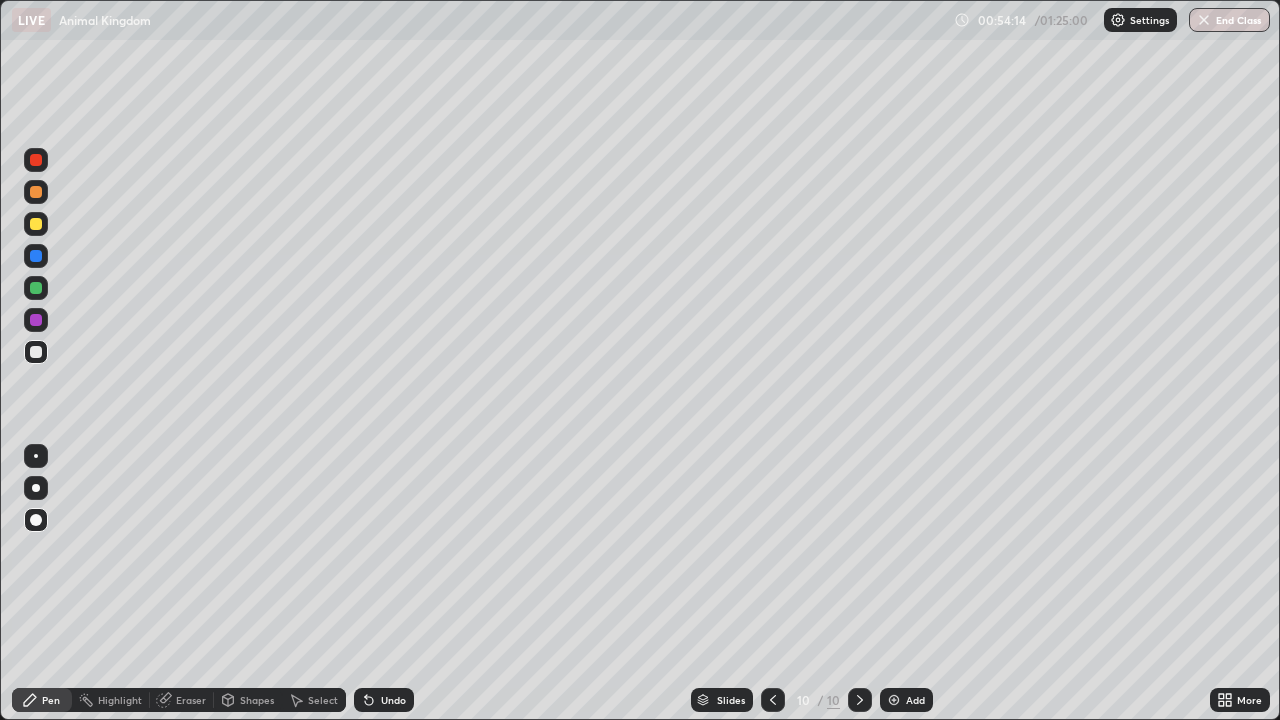 click on "Shapes" at bounding box center (257, 700) 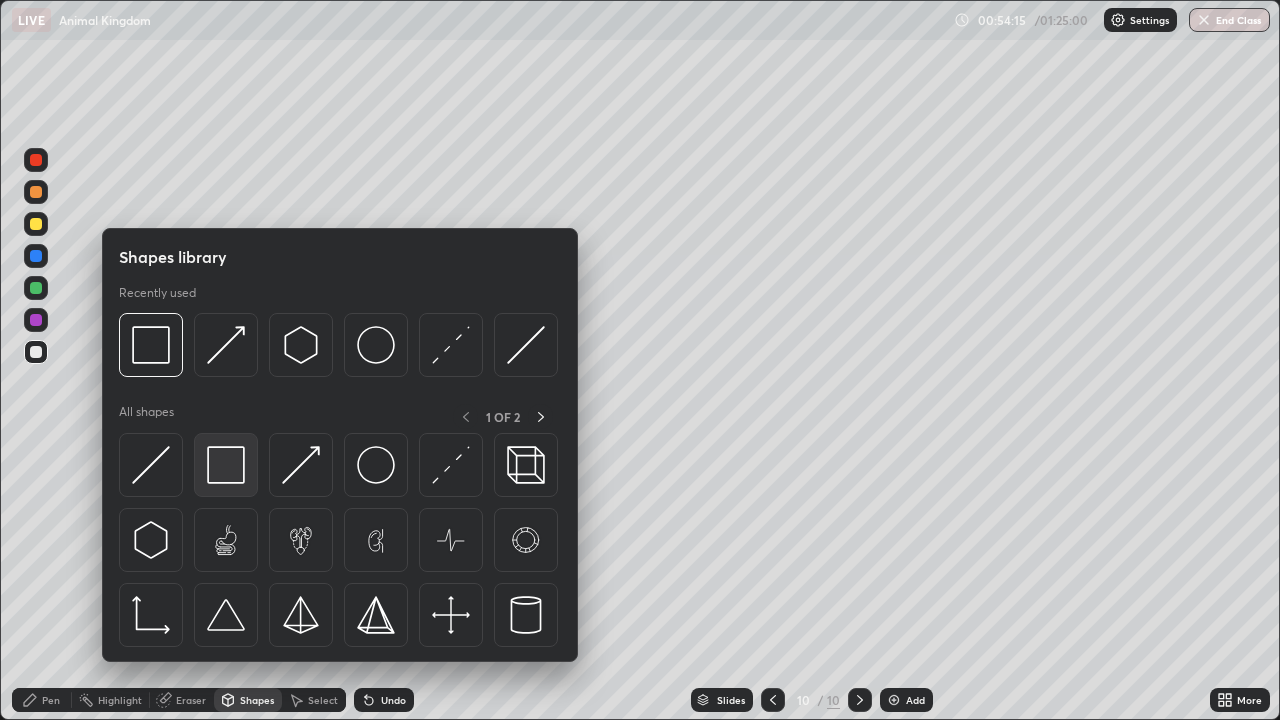 click at bounding box center [226, 465] 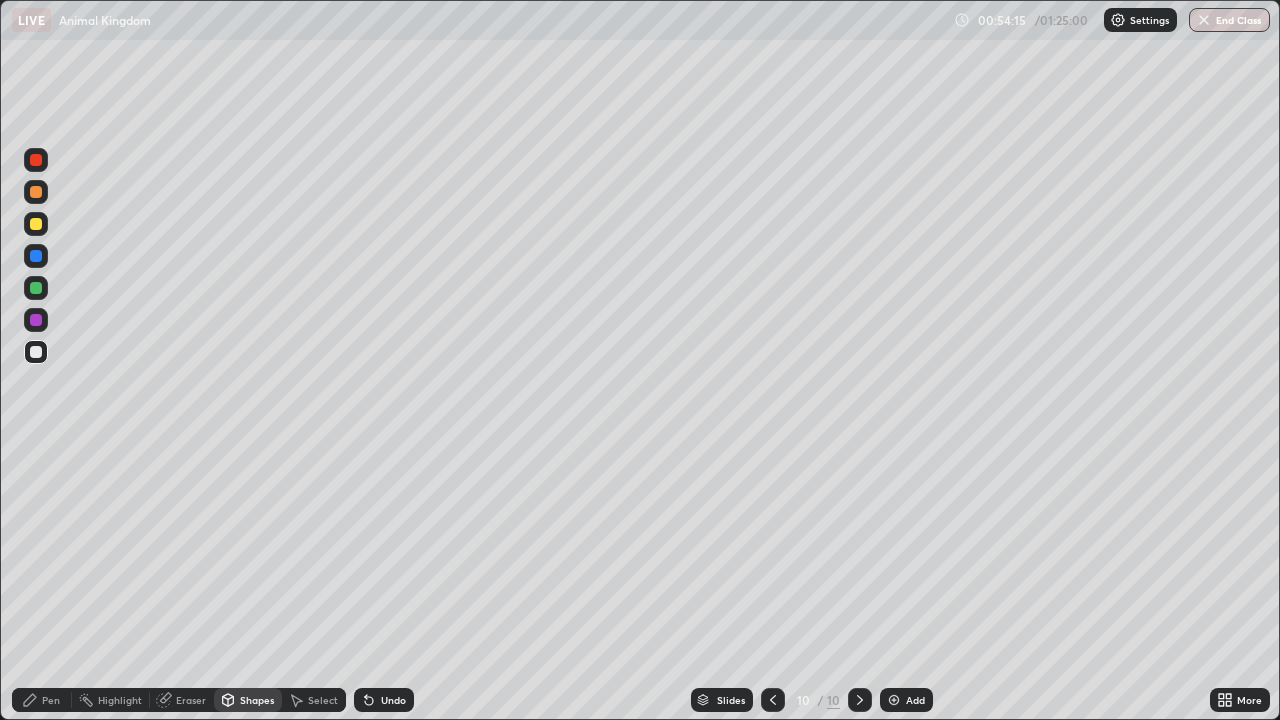 click at bounding box center [36, 320] 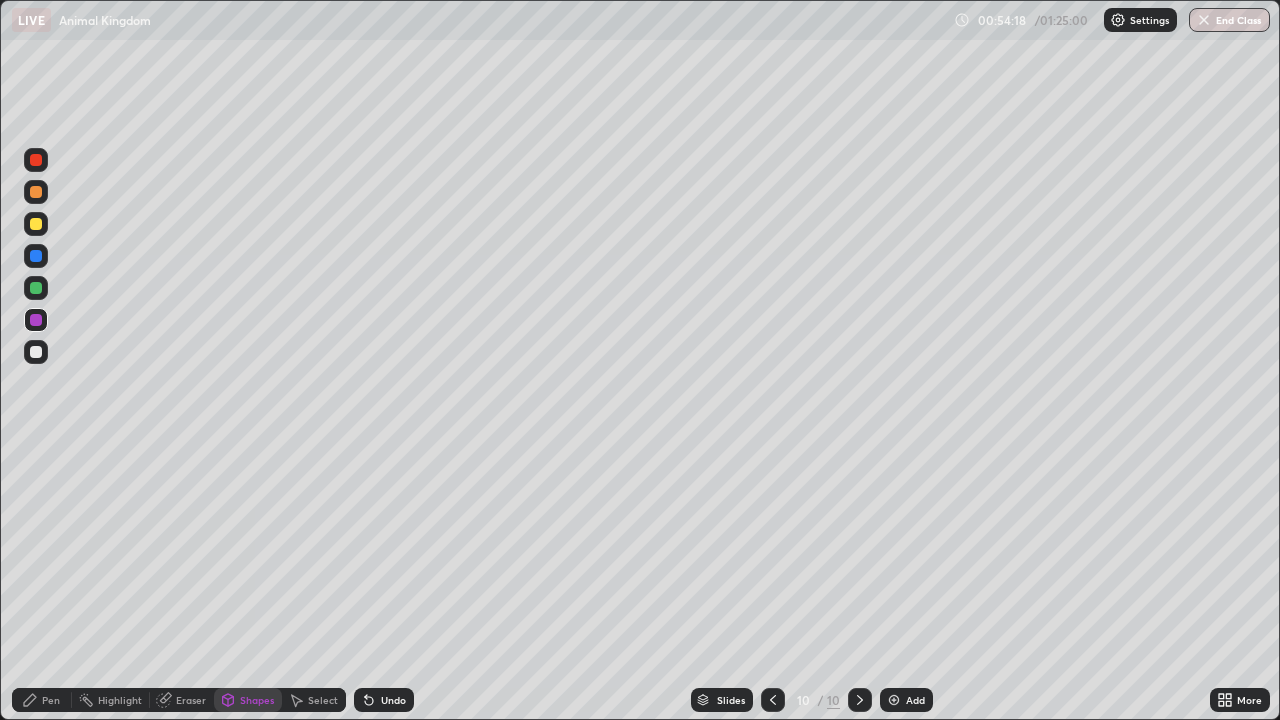 click on "Undo" at bounding box center [384, 700] 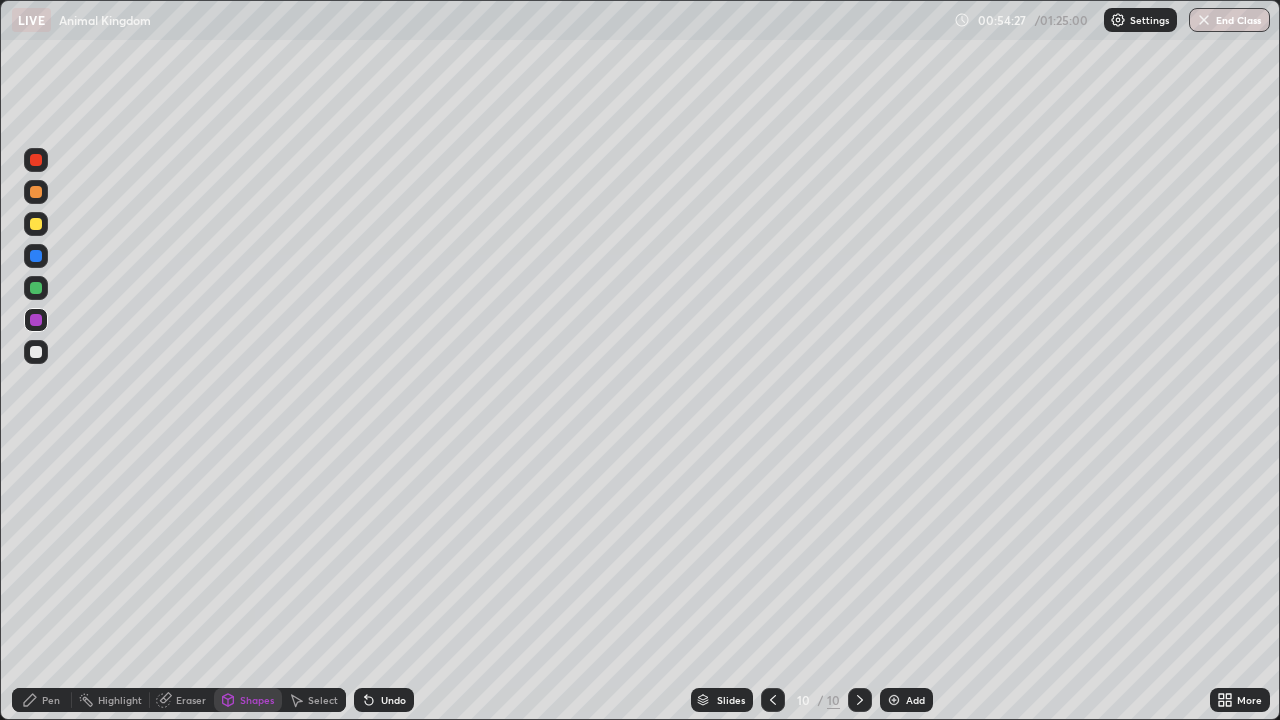 click on "Pen" at bounding box center (51, 700) 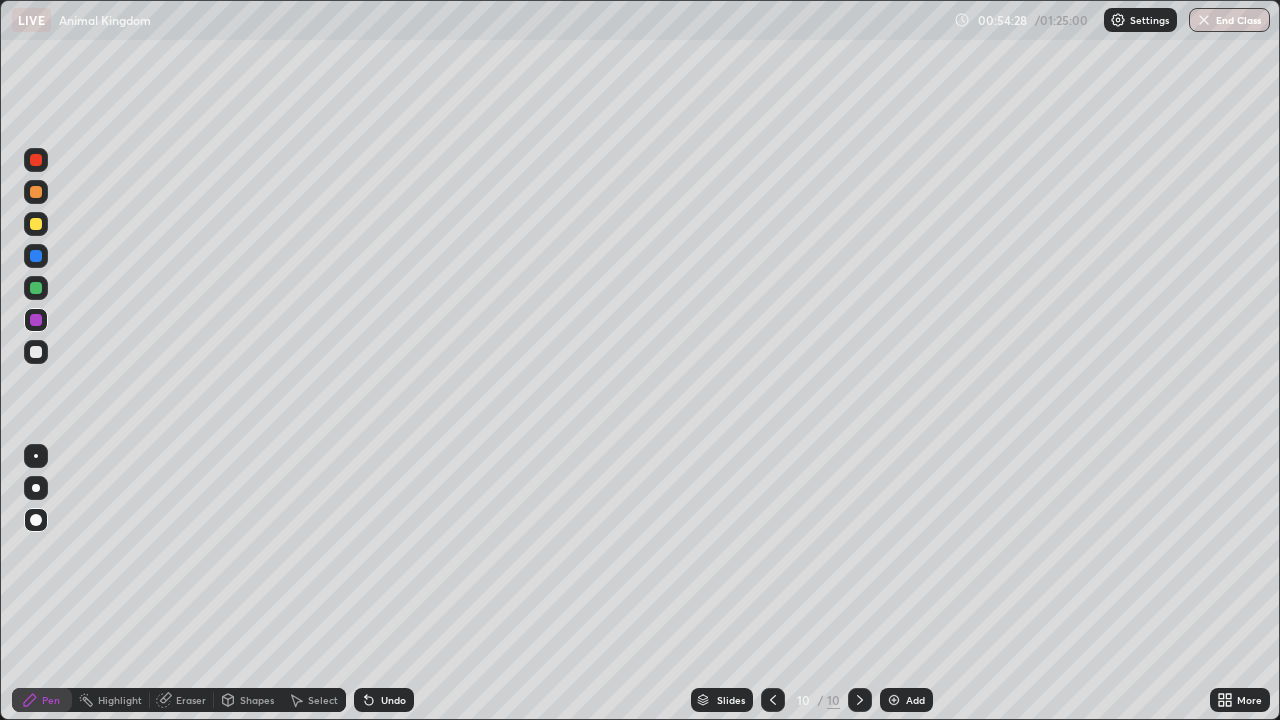 click at bounding box center (36, 352) 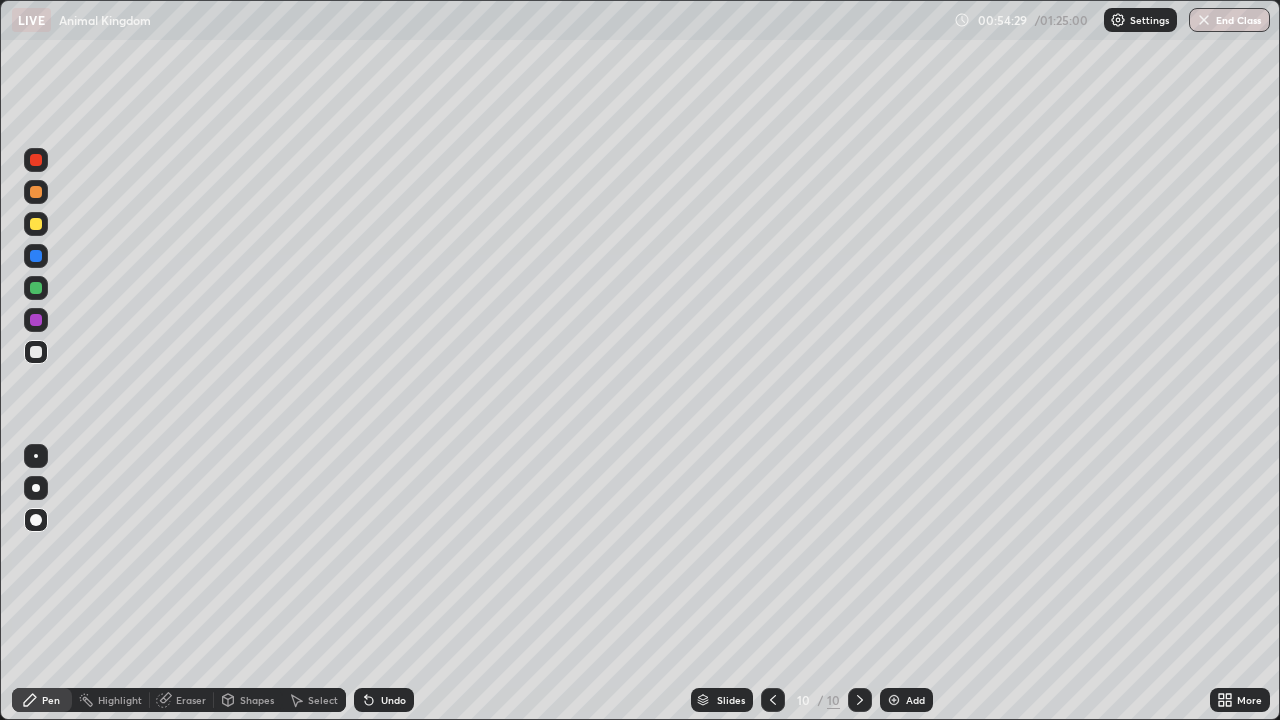 click on "Shapes" at bounding box center [248, 700] 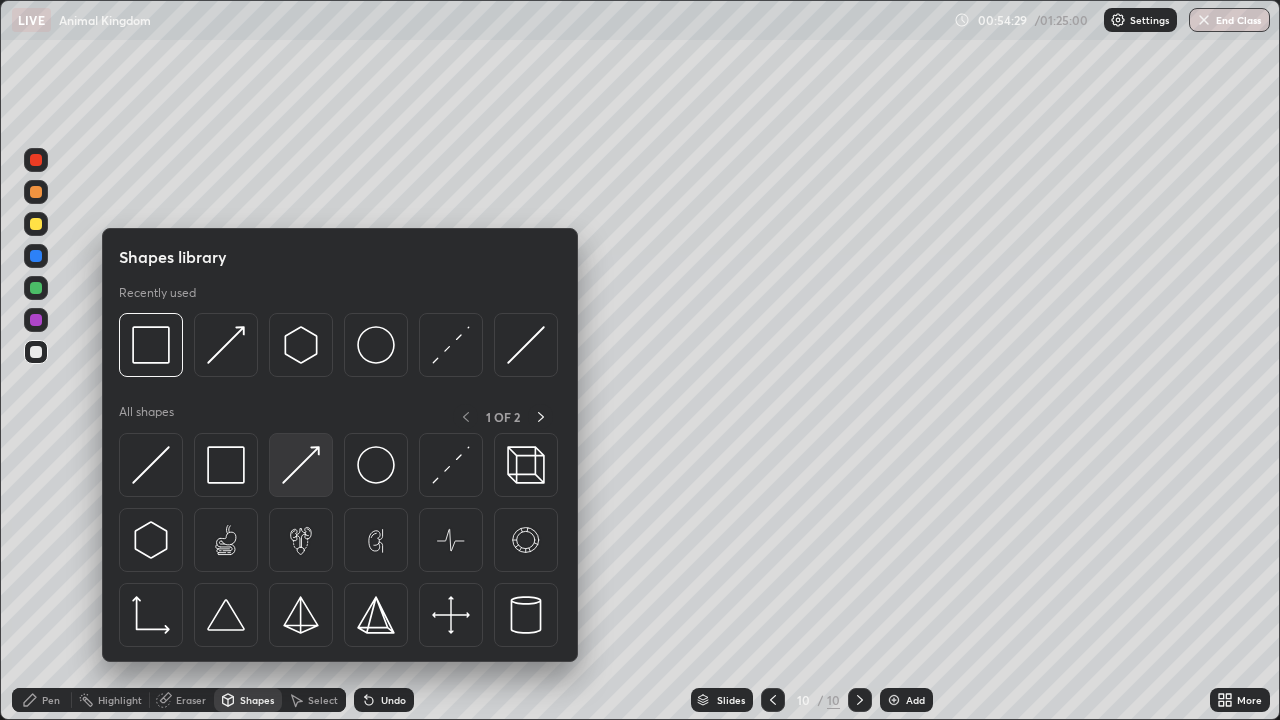 click at bounding box center [301, 465] 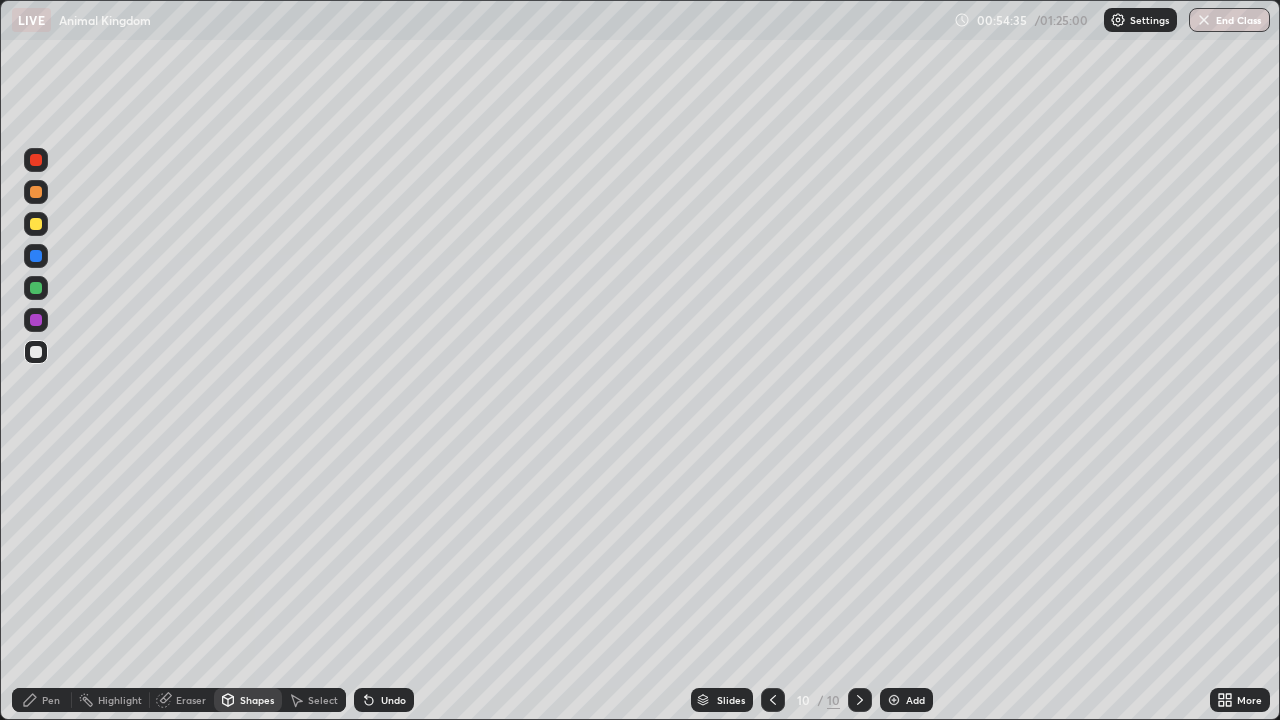 click on "Pen" at bounding box center [51, 700] 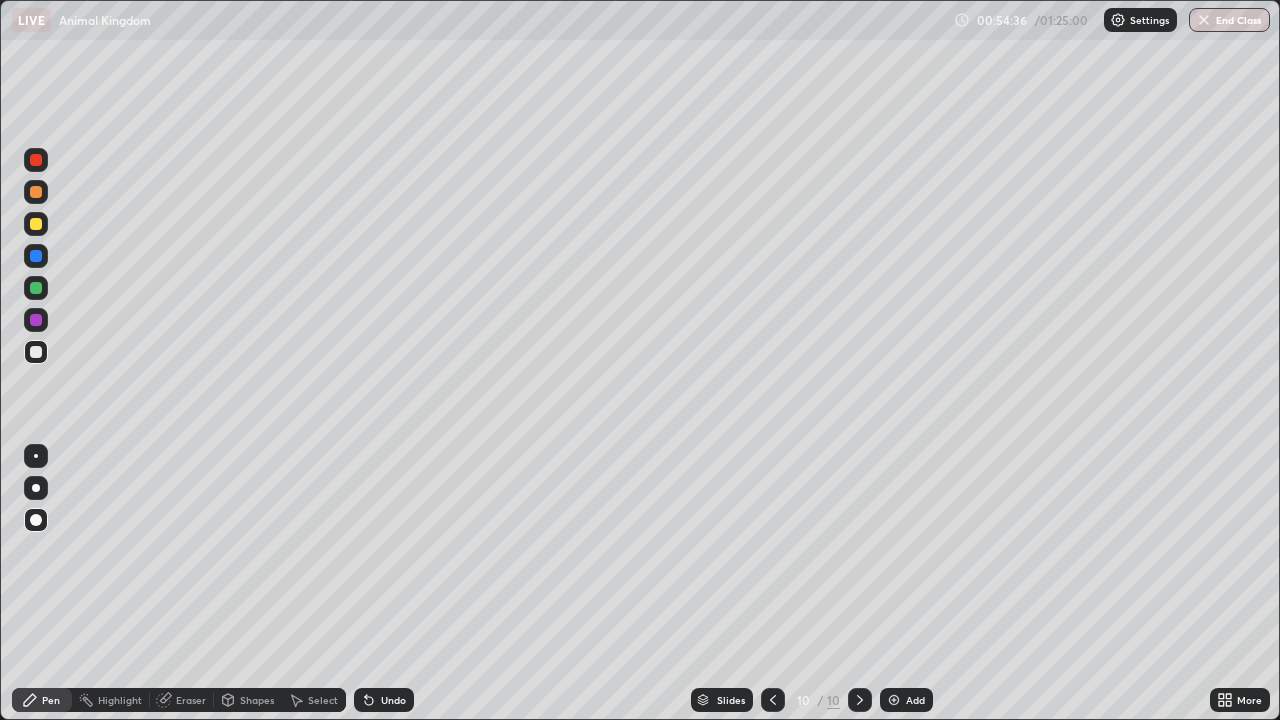 click at bounding box center [36, 352] 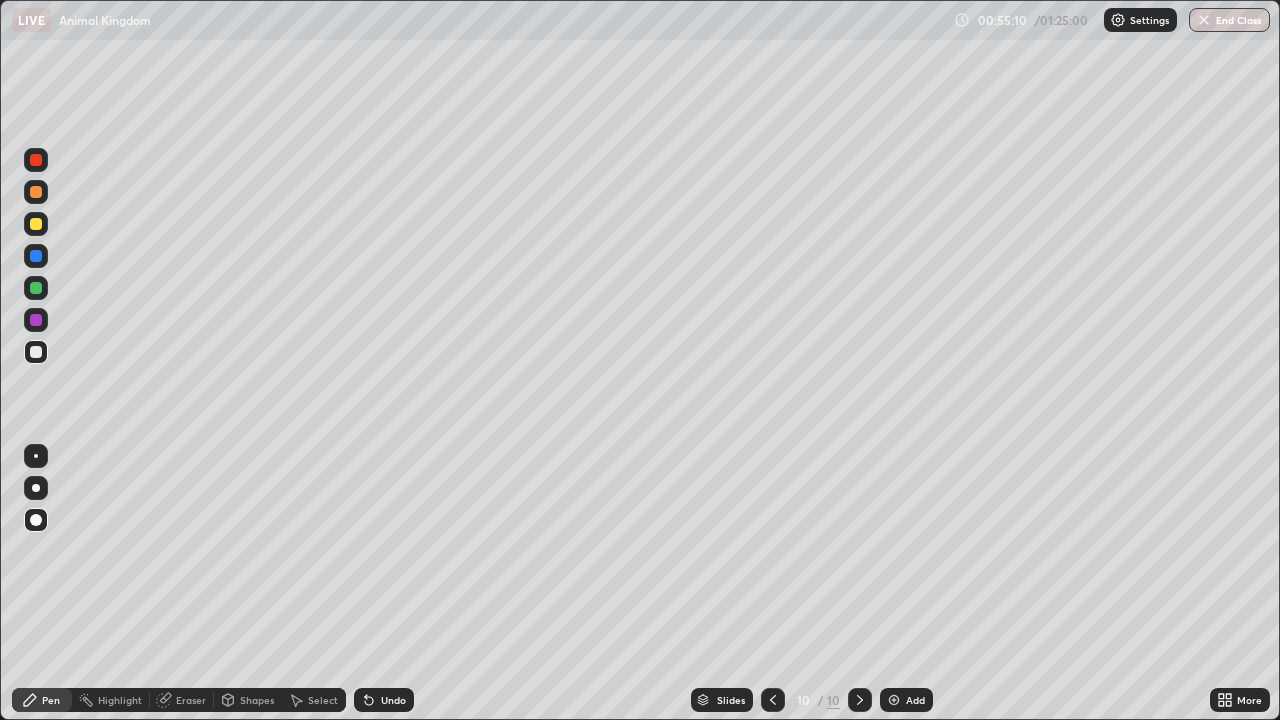 click at bounding box center (36, 256) 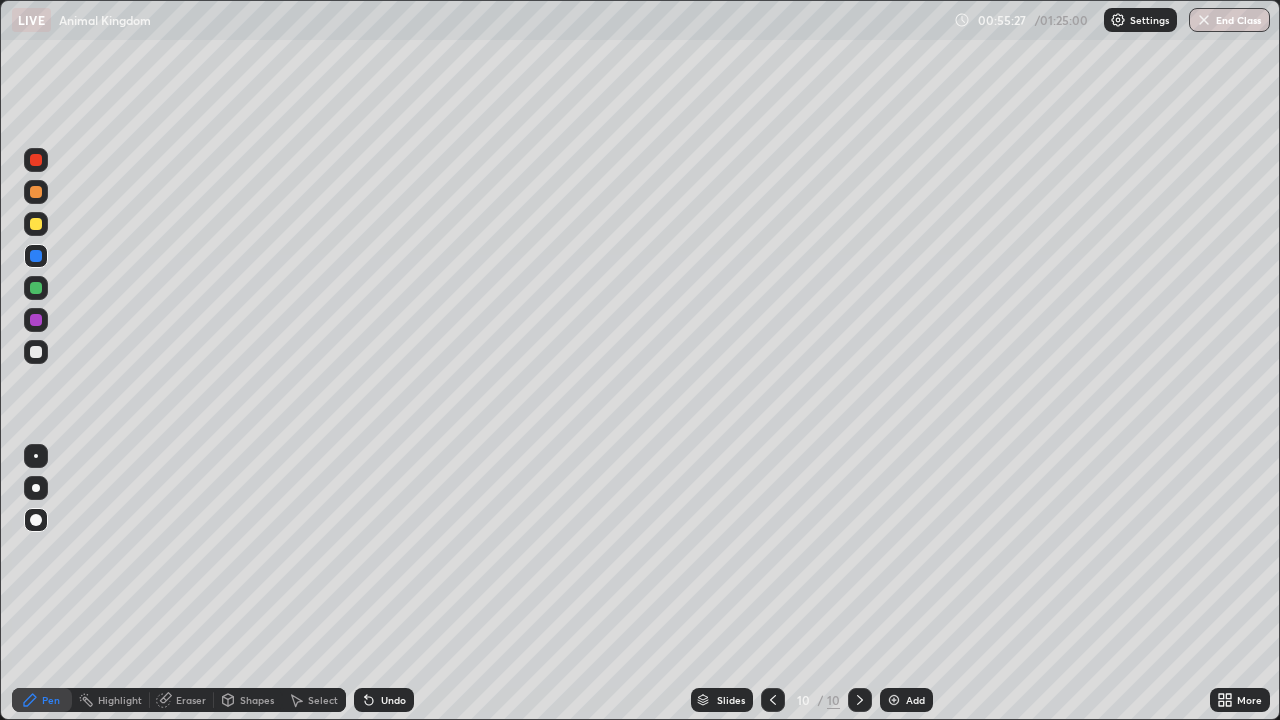 click on "Shapes" at bounding box center (257, 700) 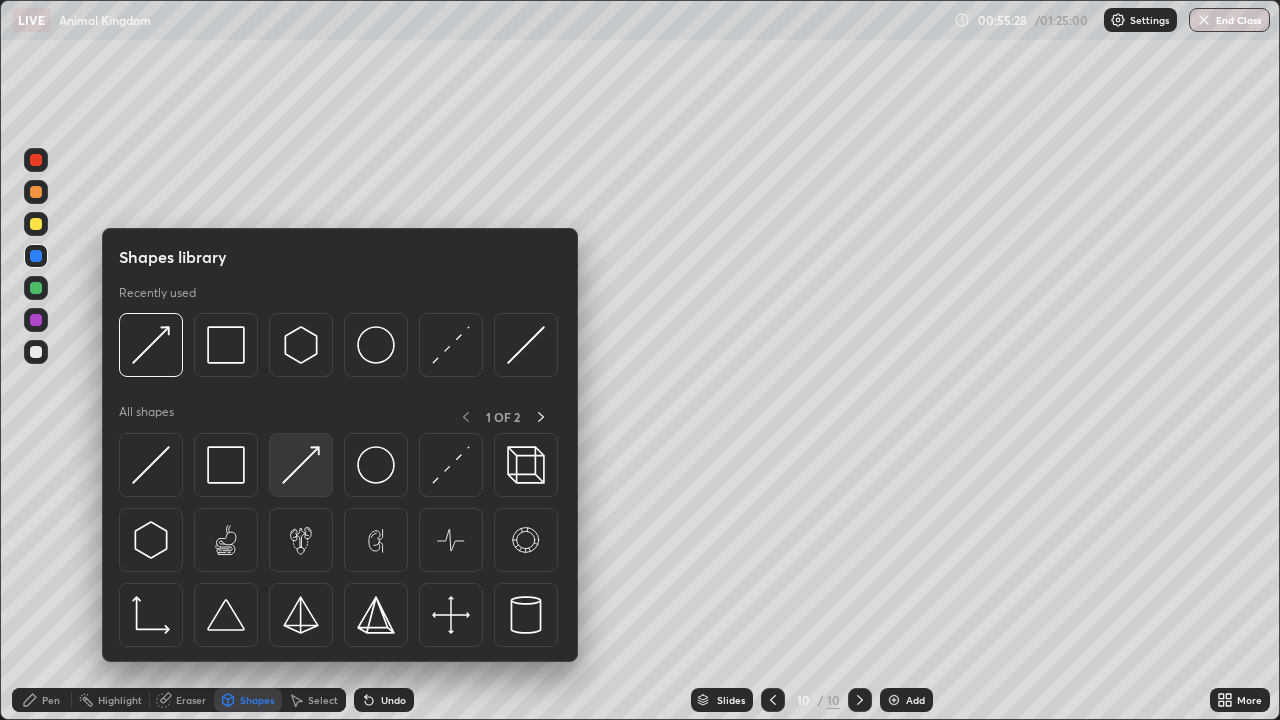 click at bounding box center (301, 465) 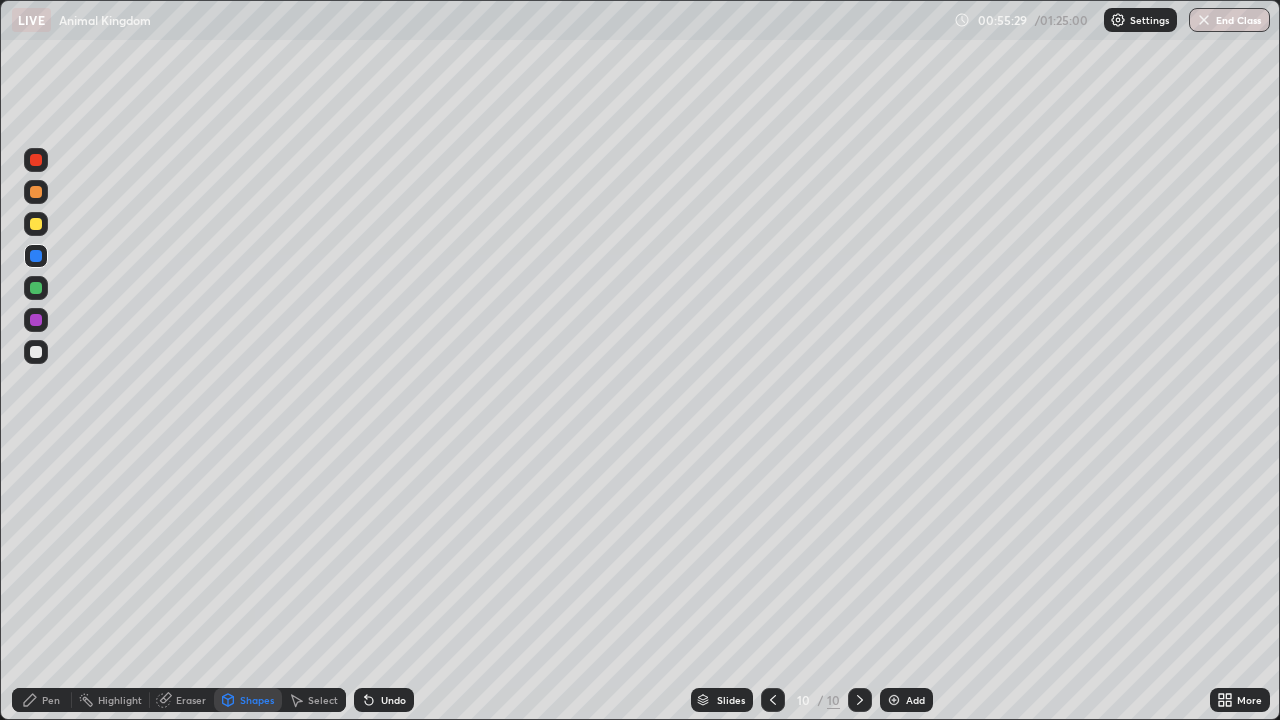 click at bounding box center [36, 352] 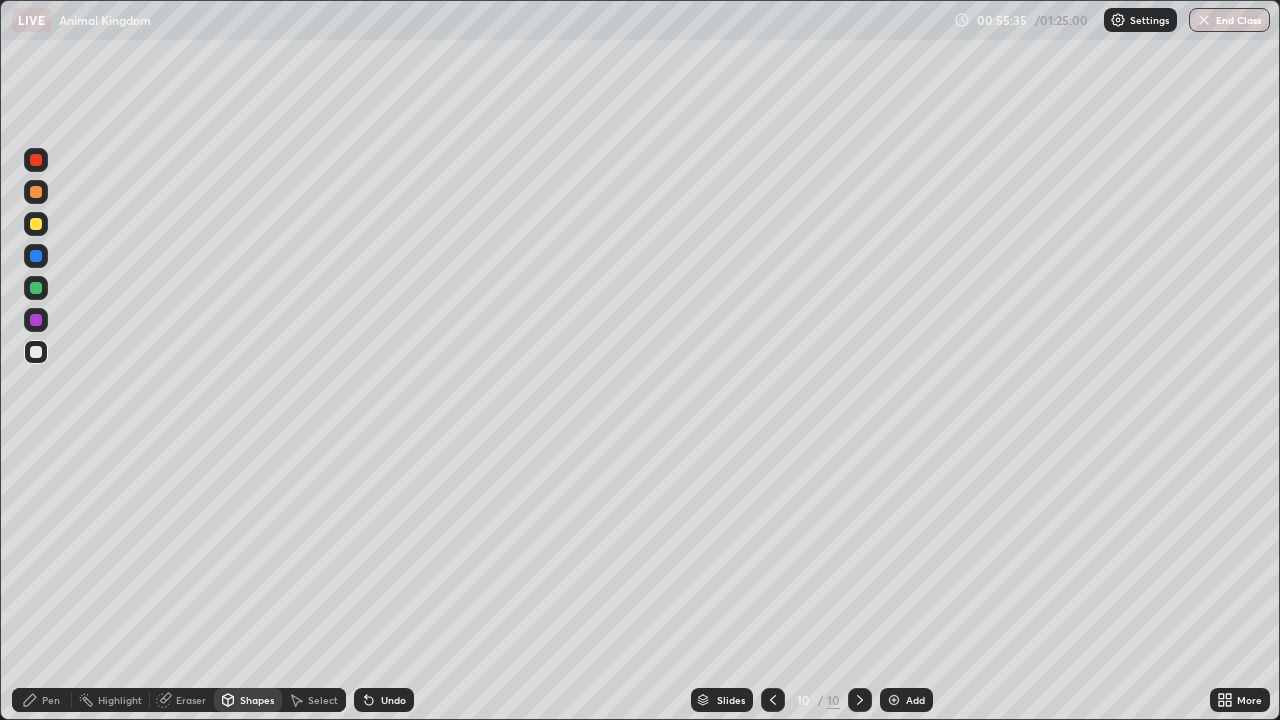 click at bounding box center [36, 224] 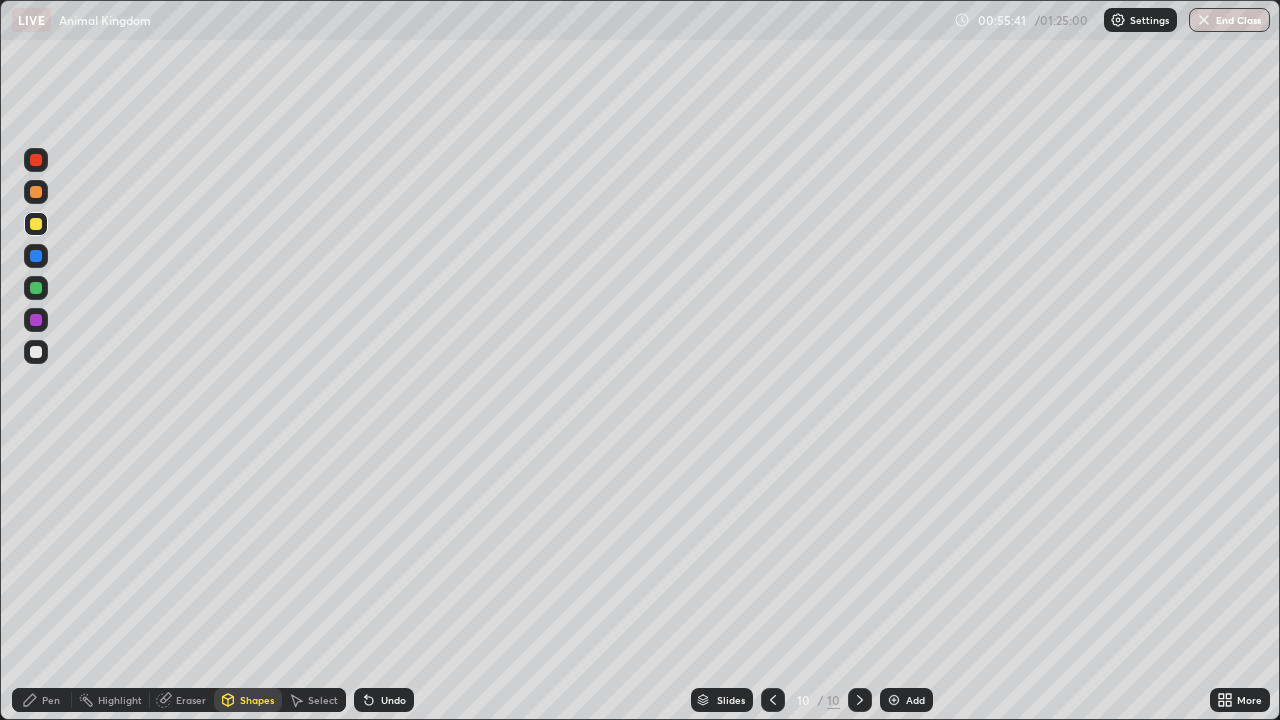 click at bounding box center [36, 352] 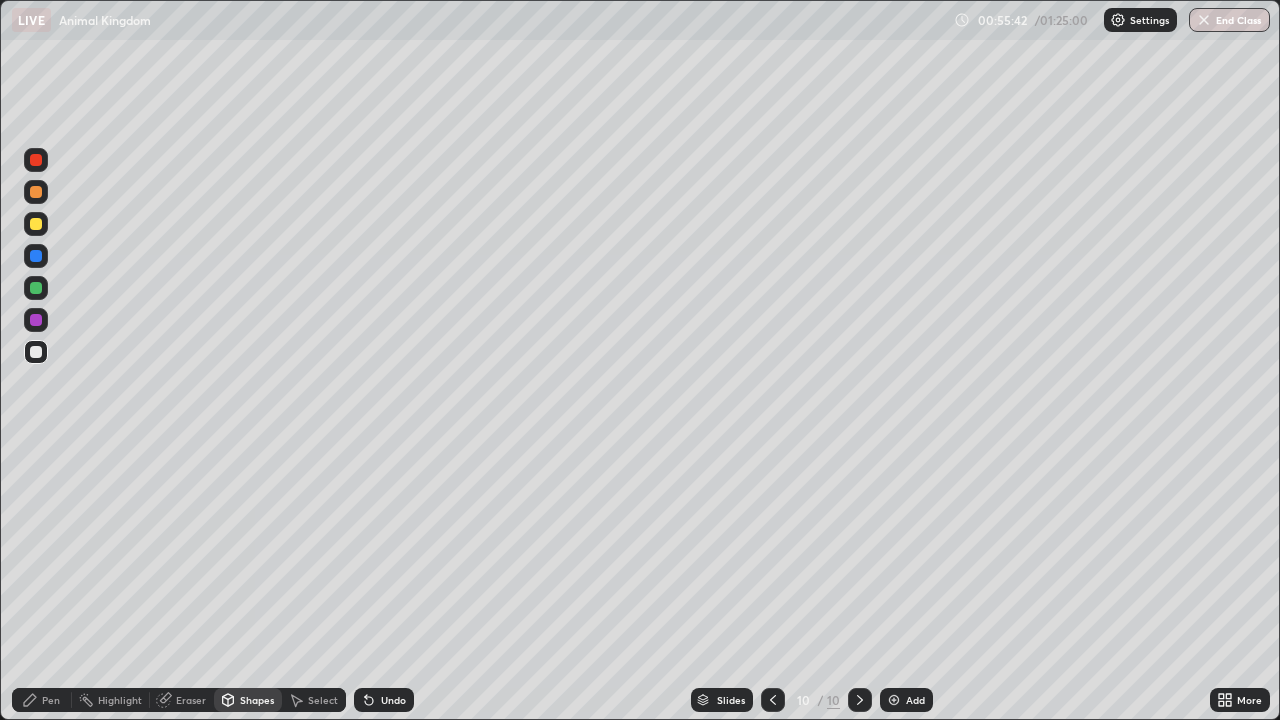 click on "Pen" at bounding box center [51, 700] 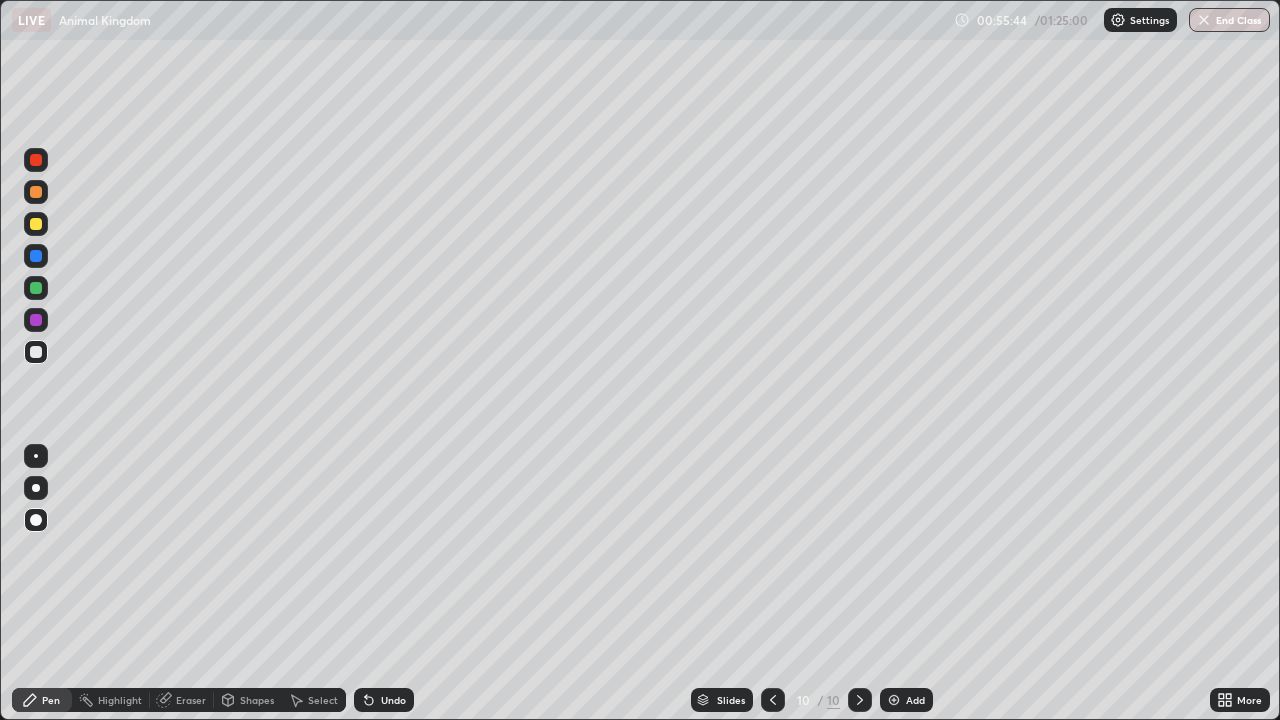 click at bounding box center (36, 256) 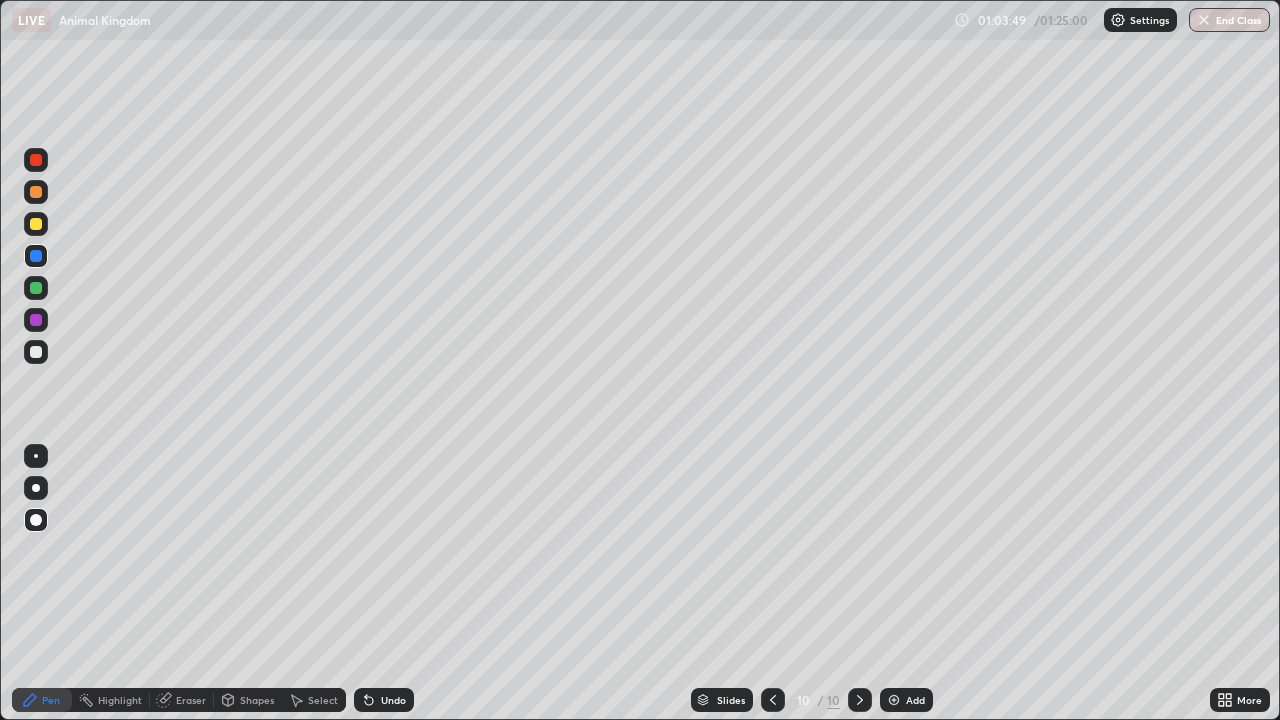 click on "Add" at bounding box center (915, 700) 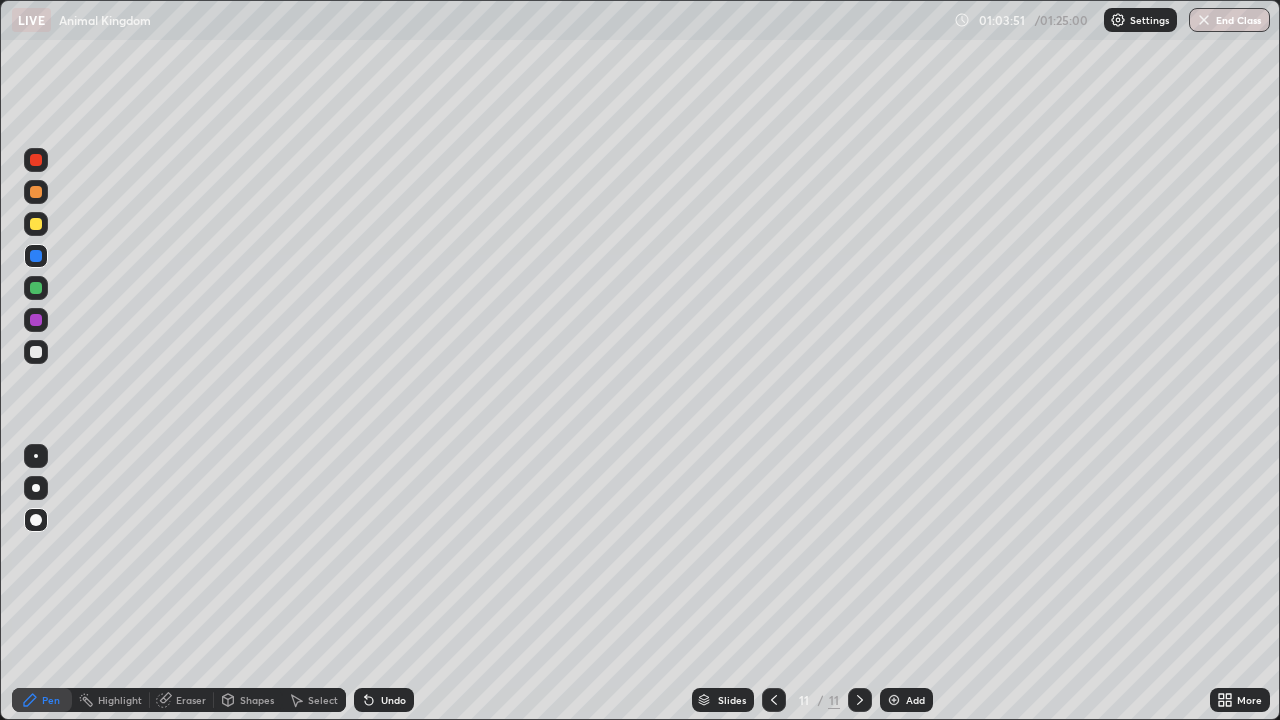 click at bounding box center [36, 352] 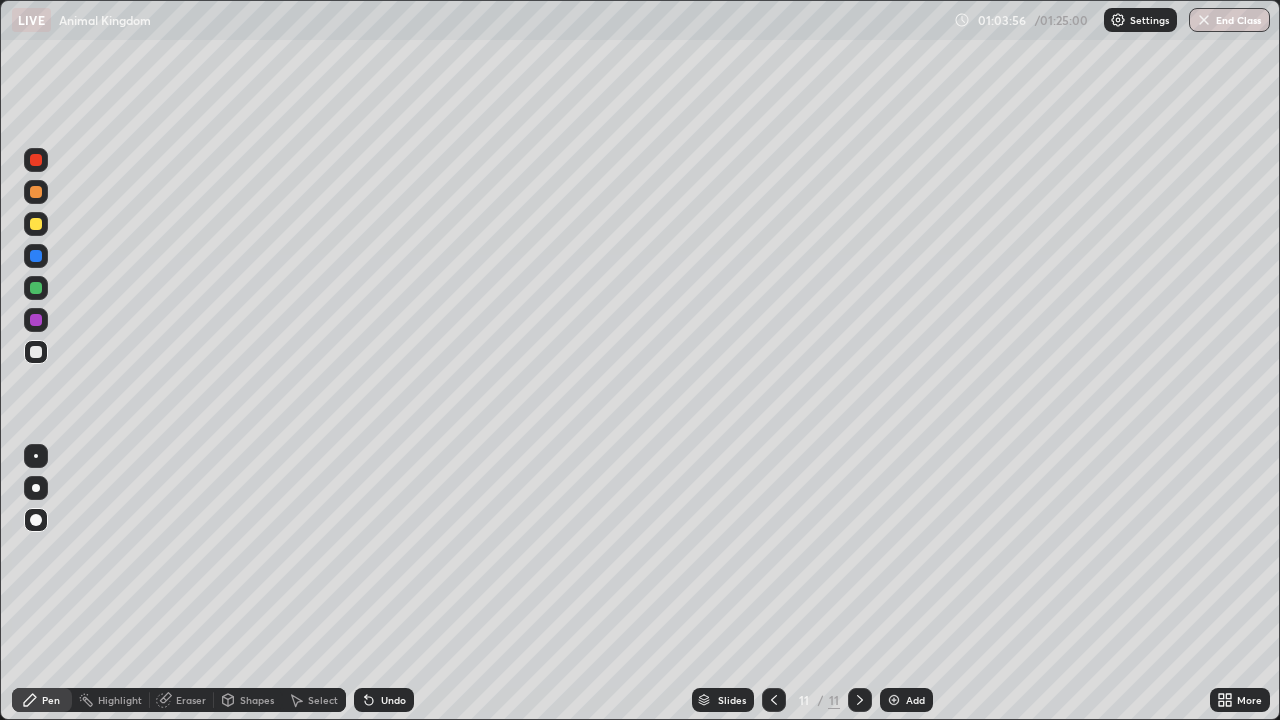 click at bounding box center [36, 224] 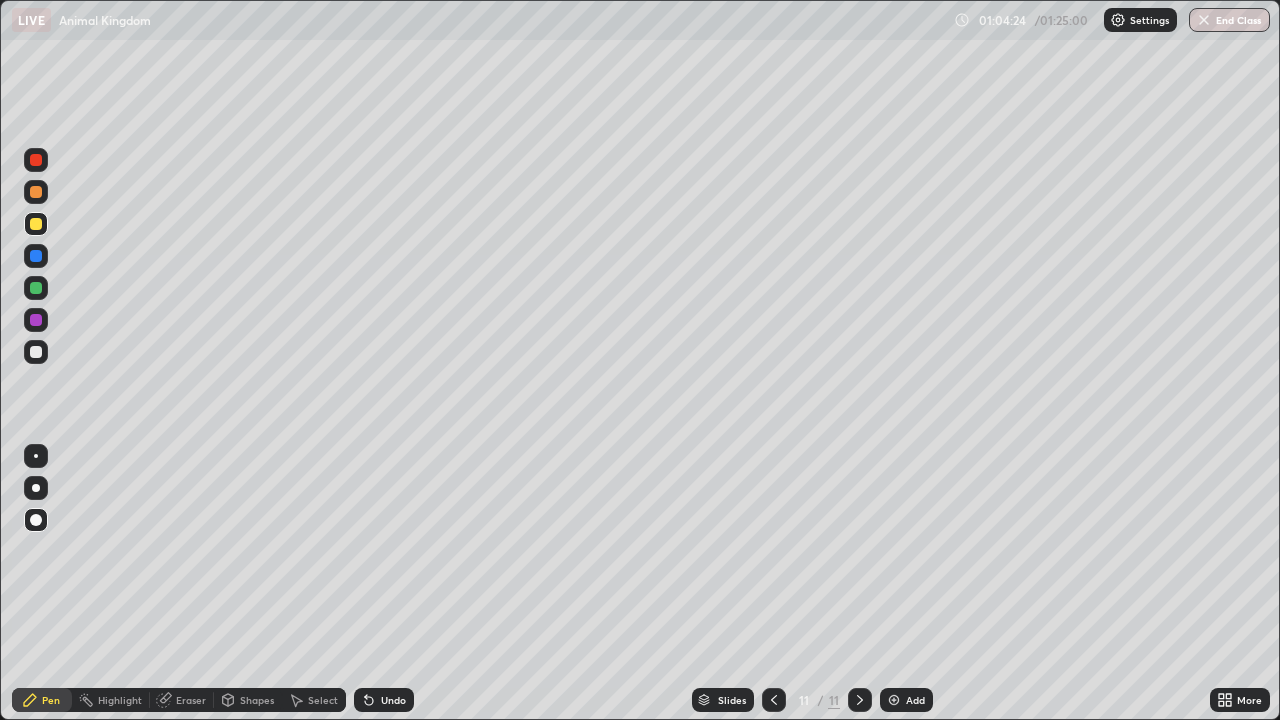 click at bounding box center (36, 352) 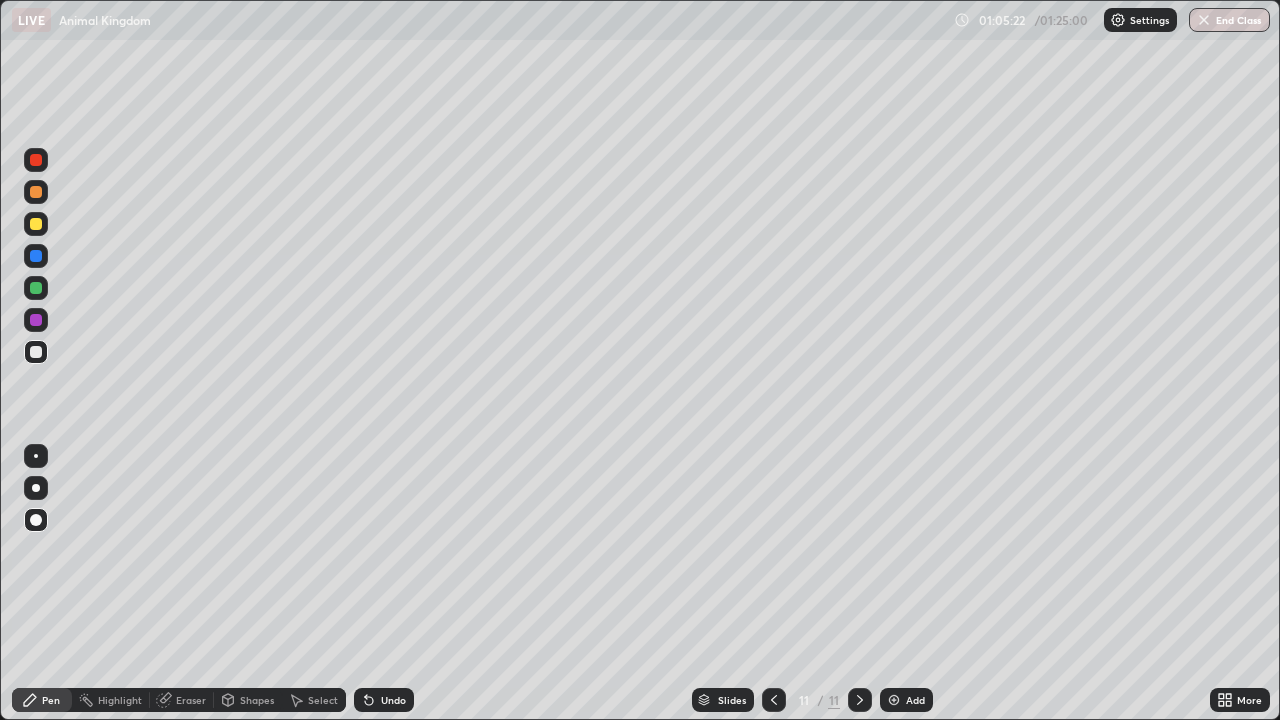 click at bounding box center (36, 352) 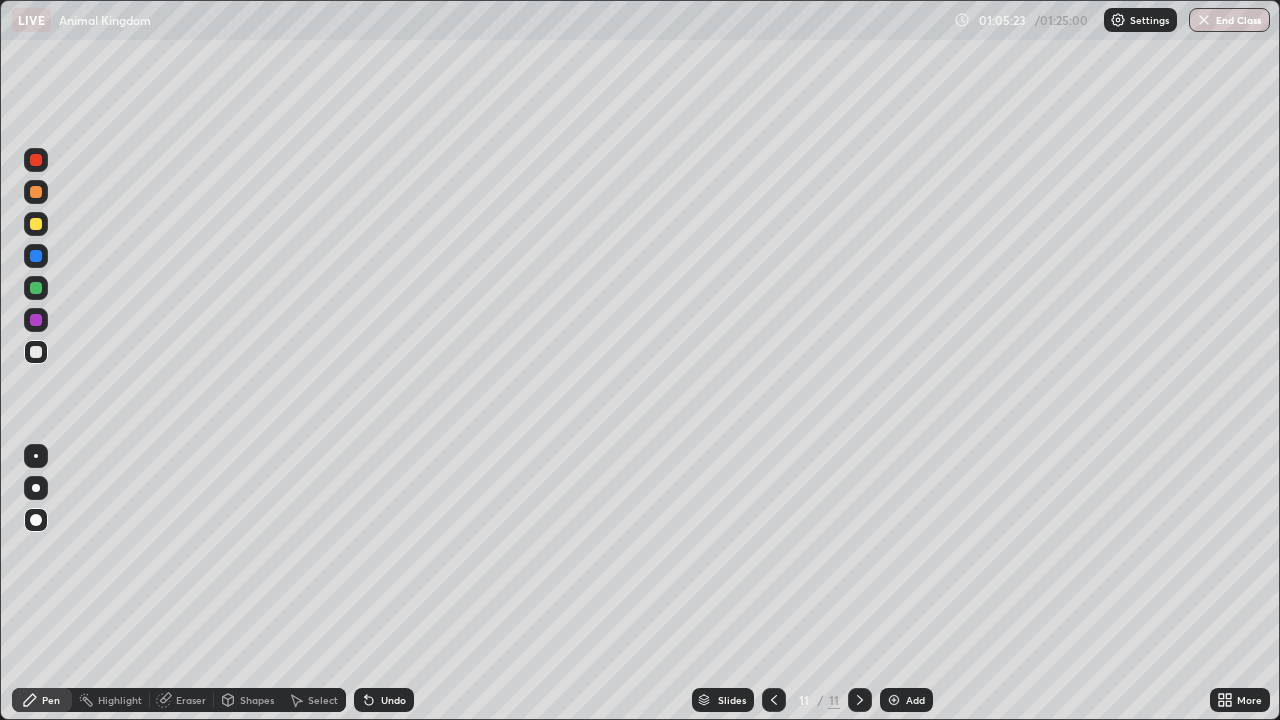 click on "Pen" at bounding box center (51, 700) 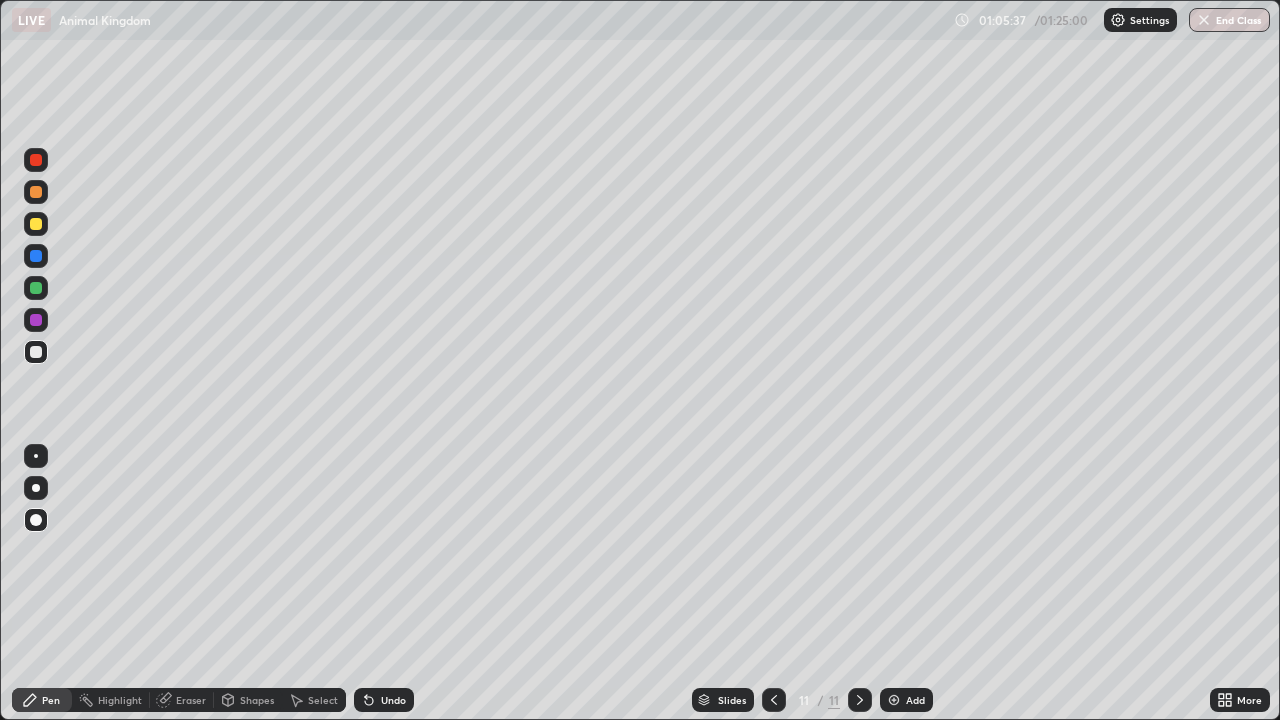 click at bounding box center [36, 352] 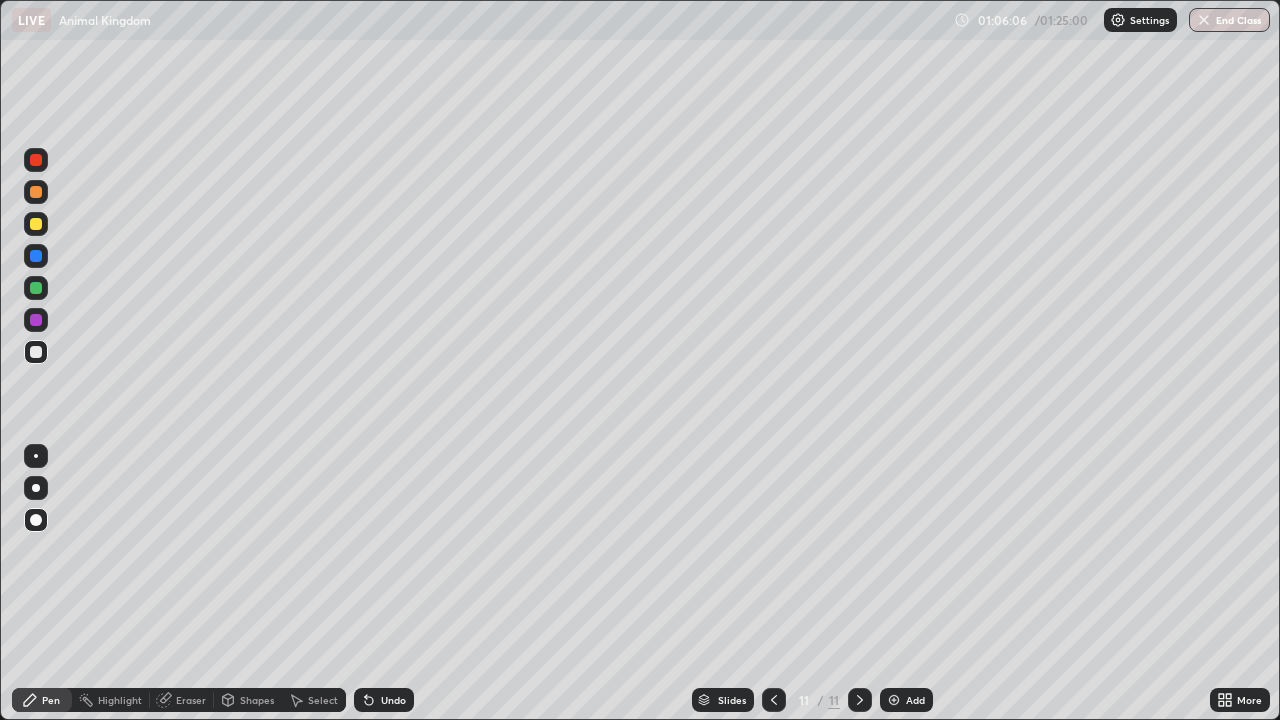 click at bounding box center (36, 224) 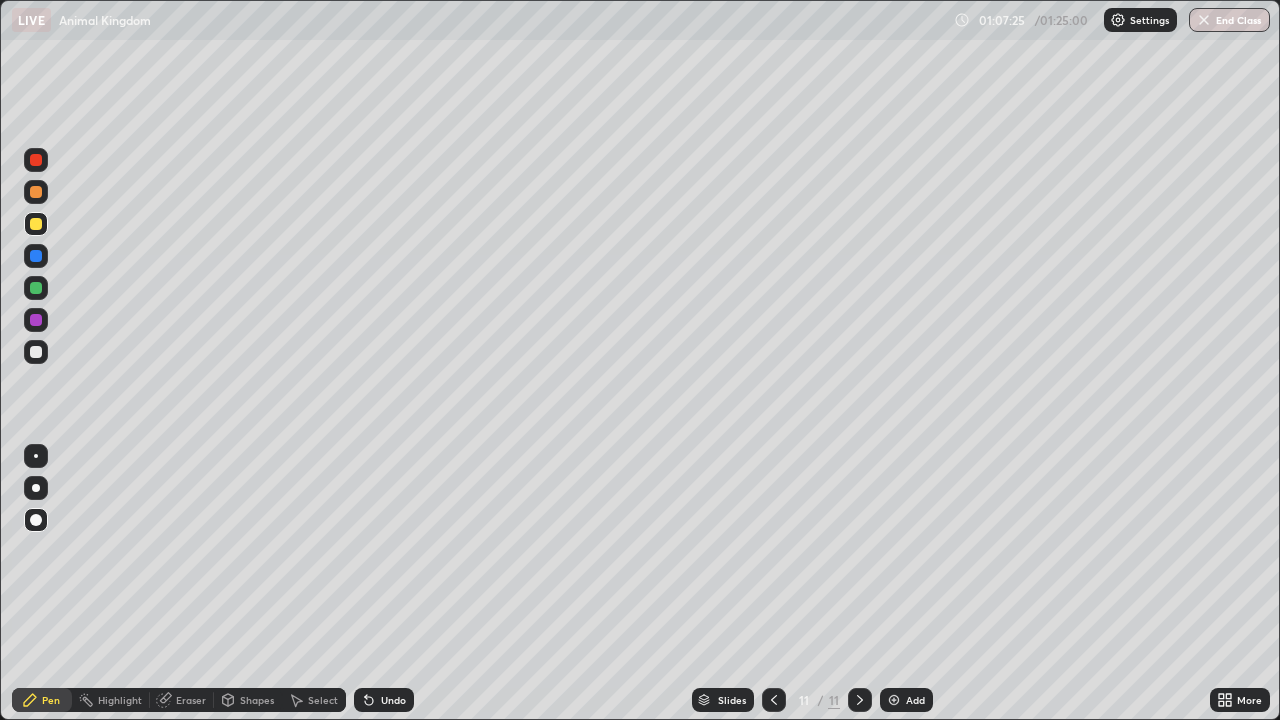 click at bounding box center (36, 352) 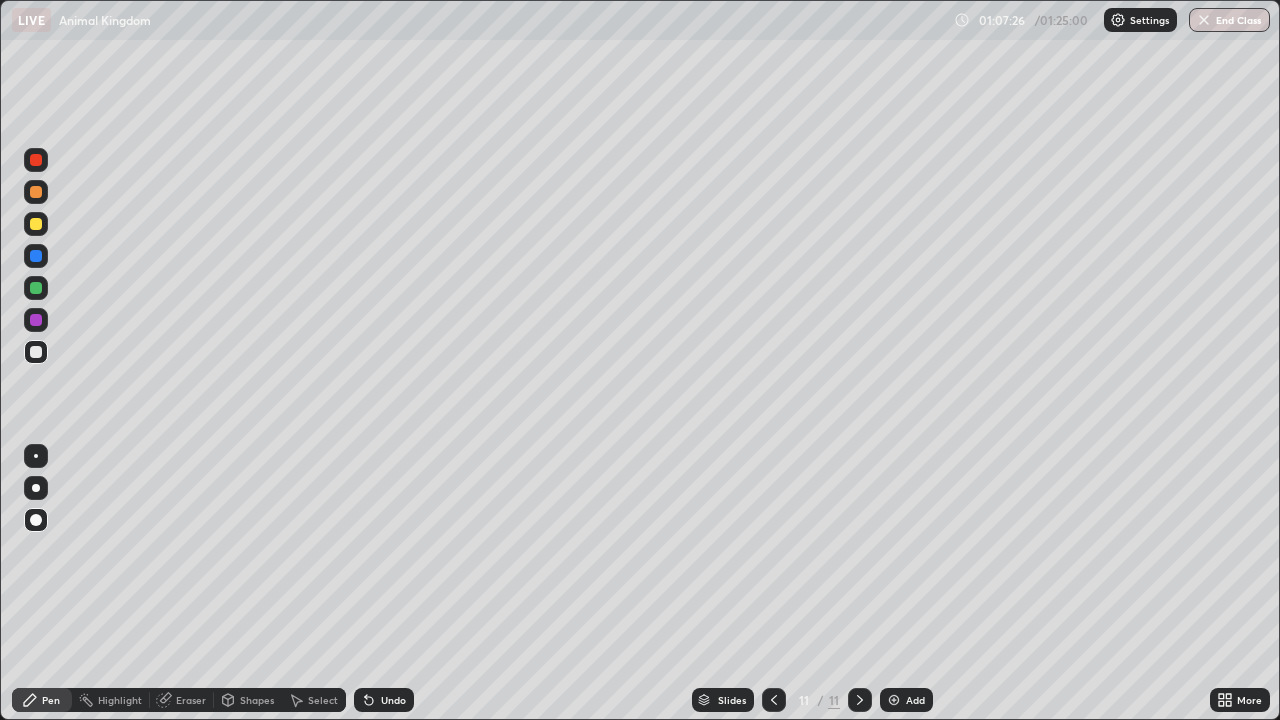 click on "Pen" at bounding box center [51, 700] 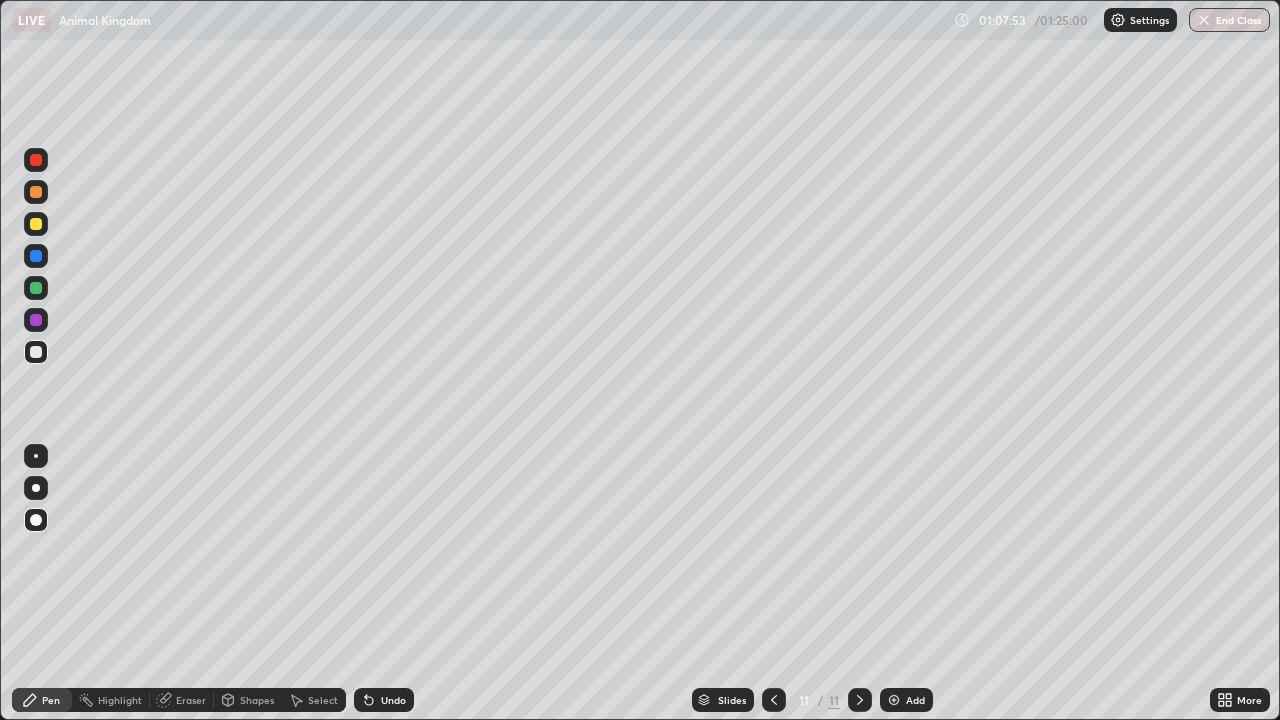 click at bounding box center (36, 256) 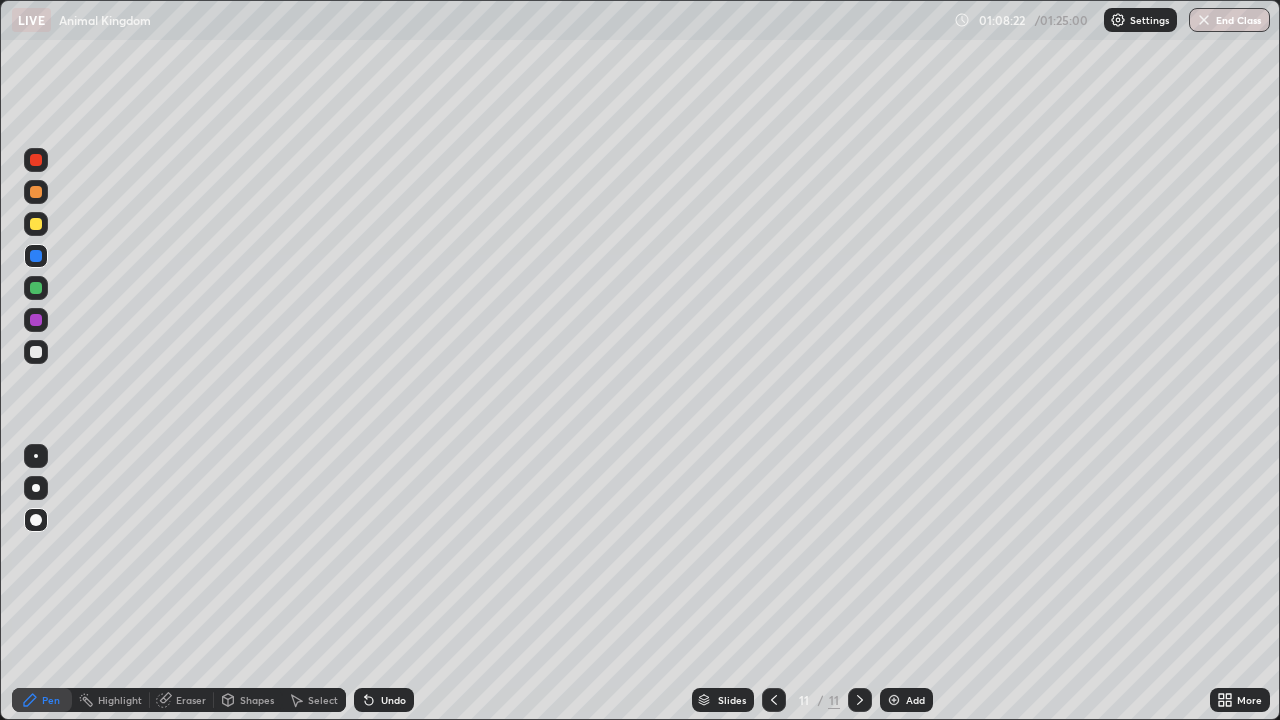 click at bounding box center [36, 224] 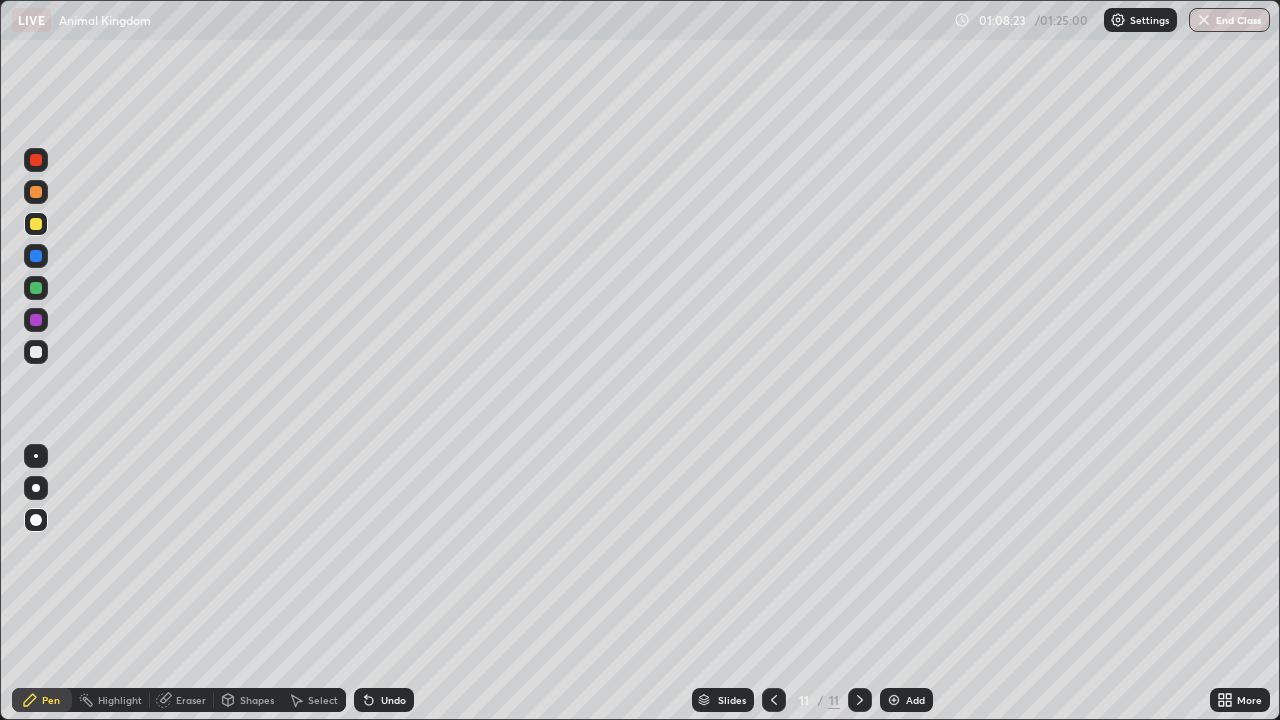 click on "Pen" at bounding box center [42, 700] 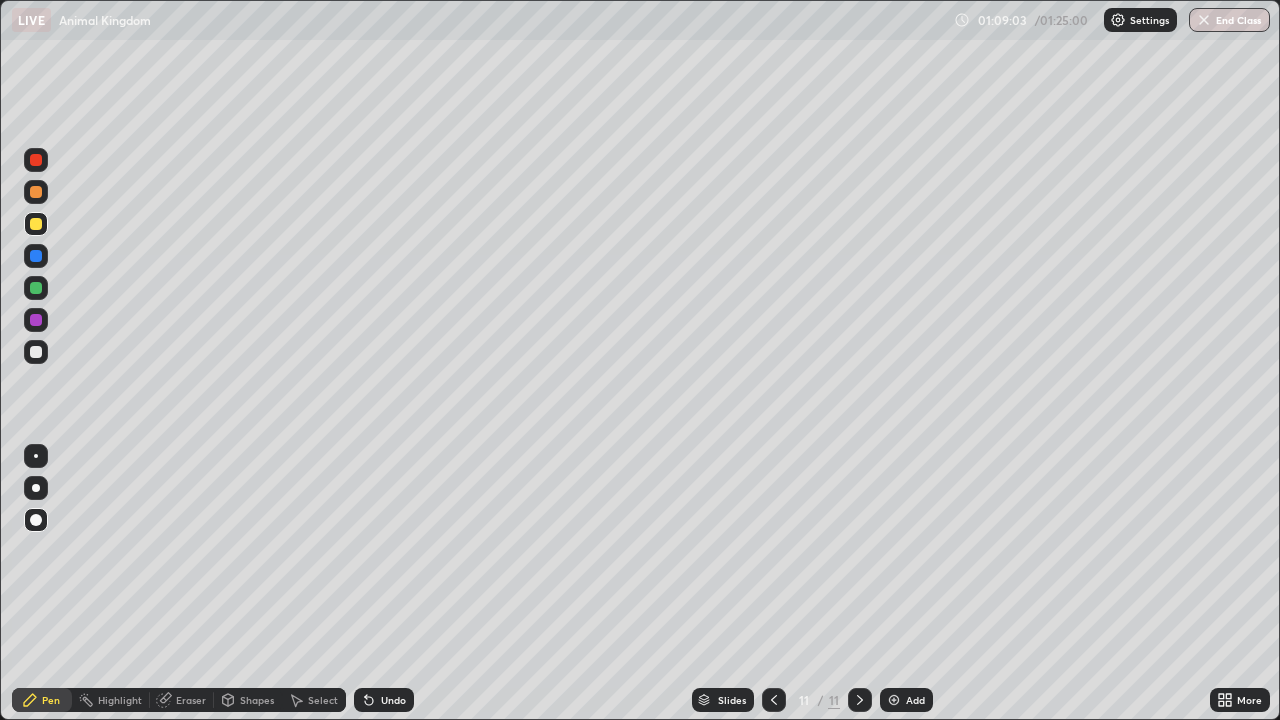 click at bounding box center (894, 700) 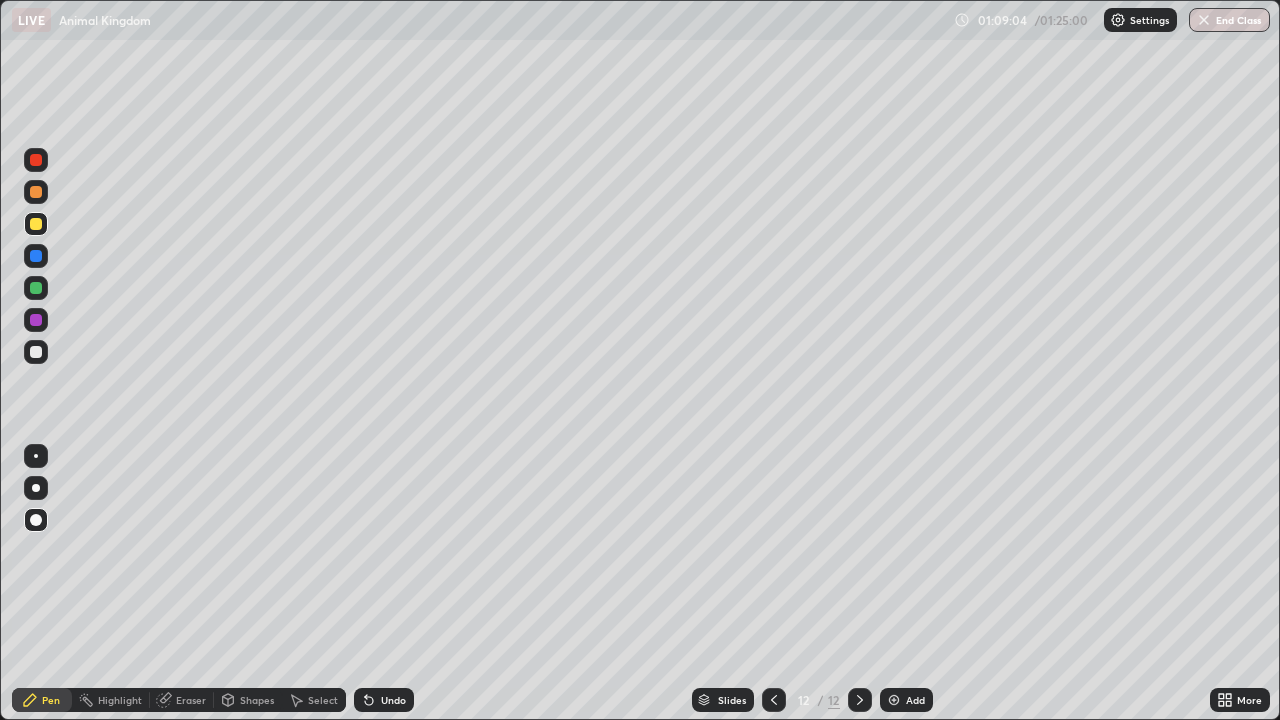 click at bounding box center [36, 352] 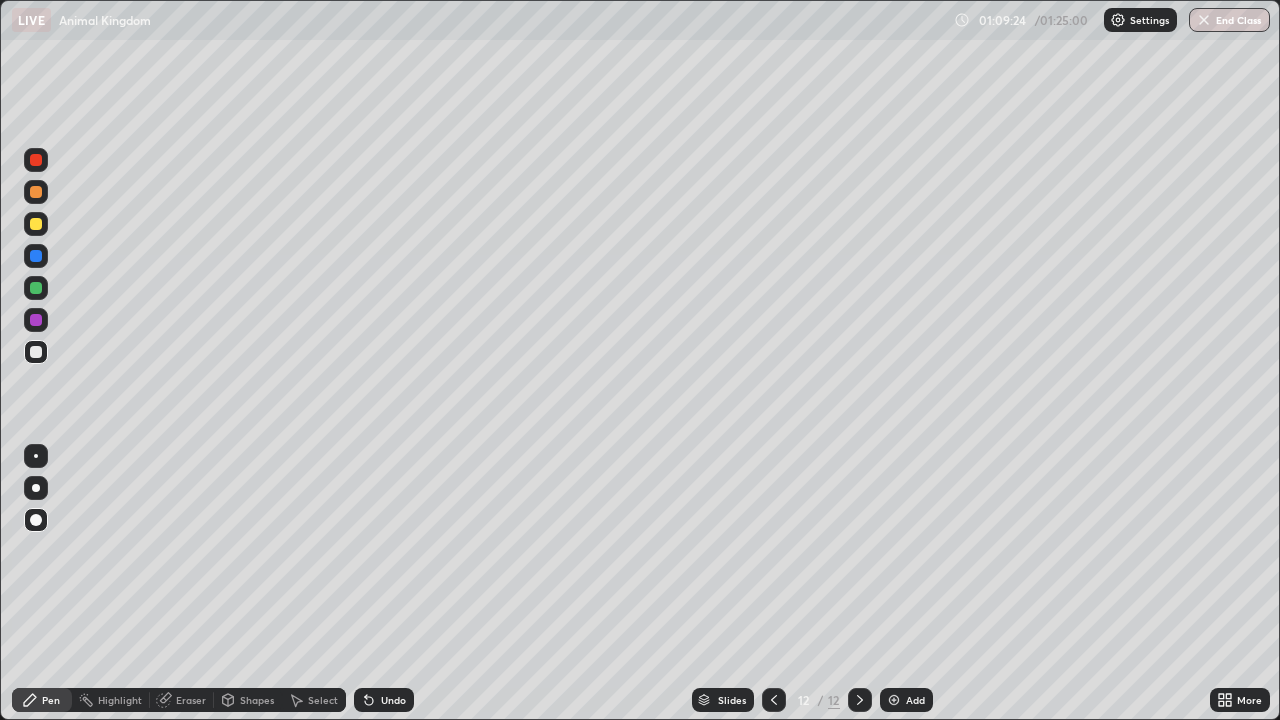 click at bounding box center (36, 256) 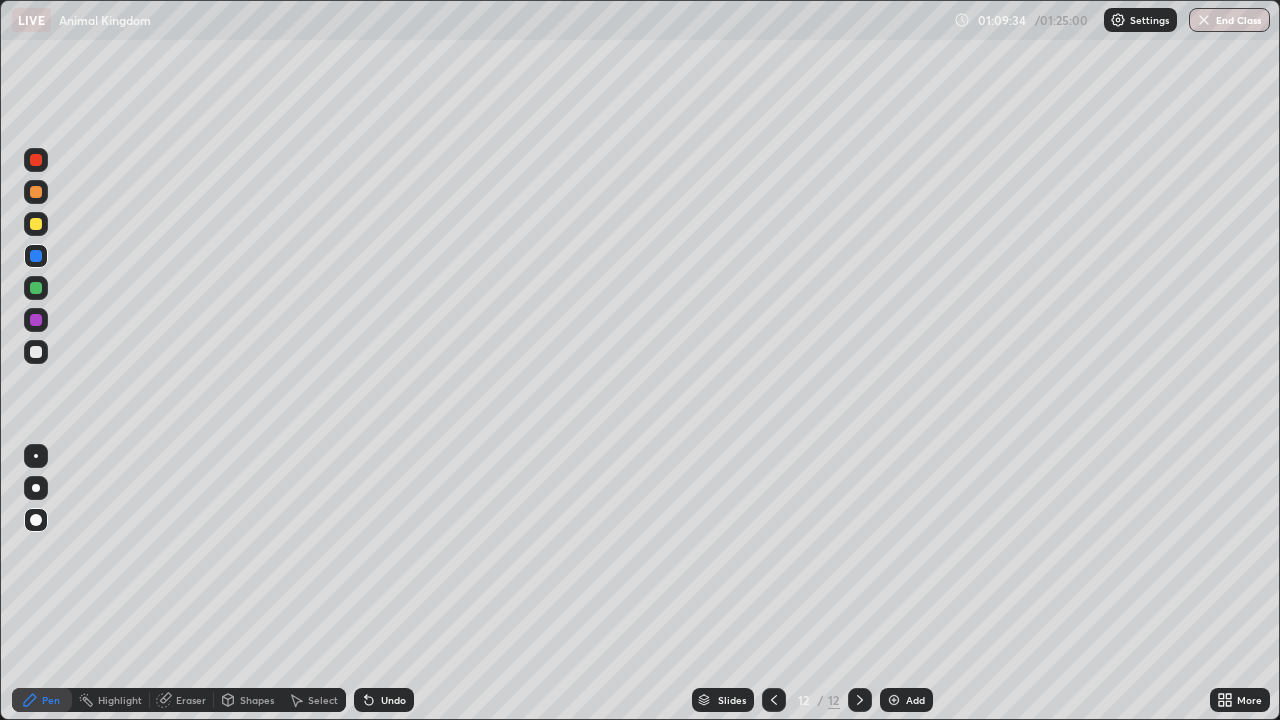 click at bounding box center (36, 352) 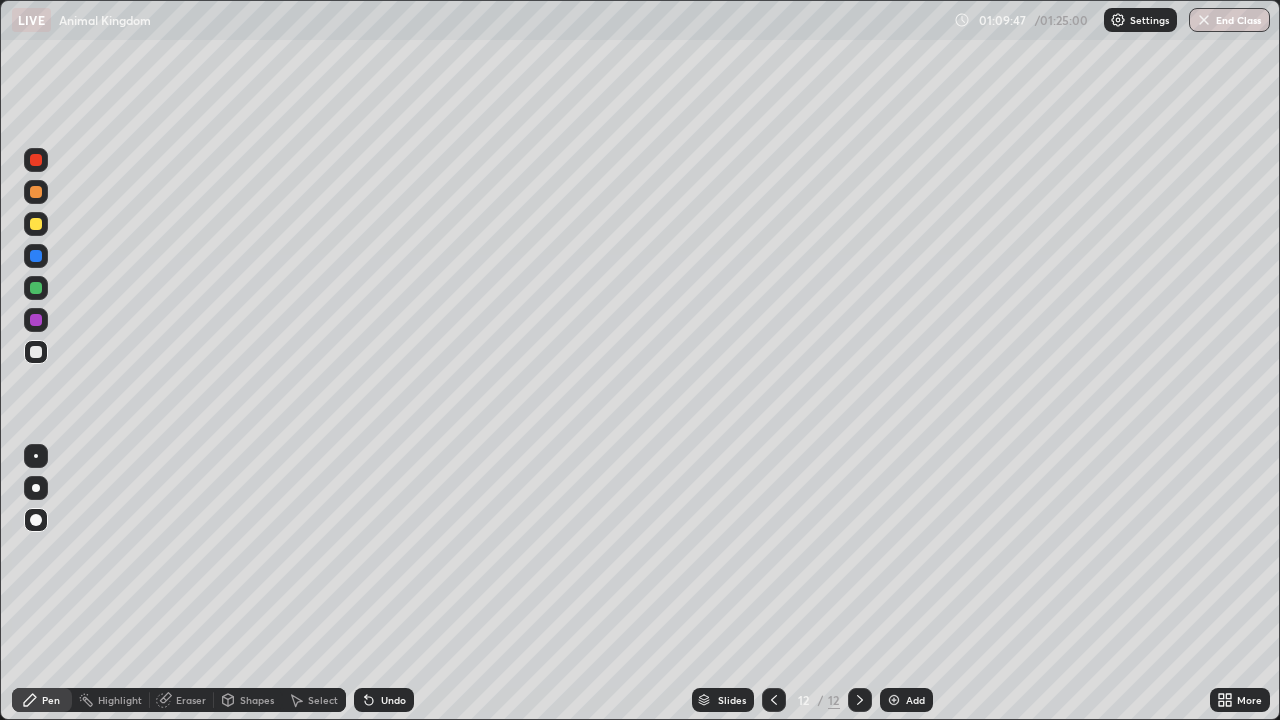 click at bounding box center (36, 352) 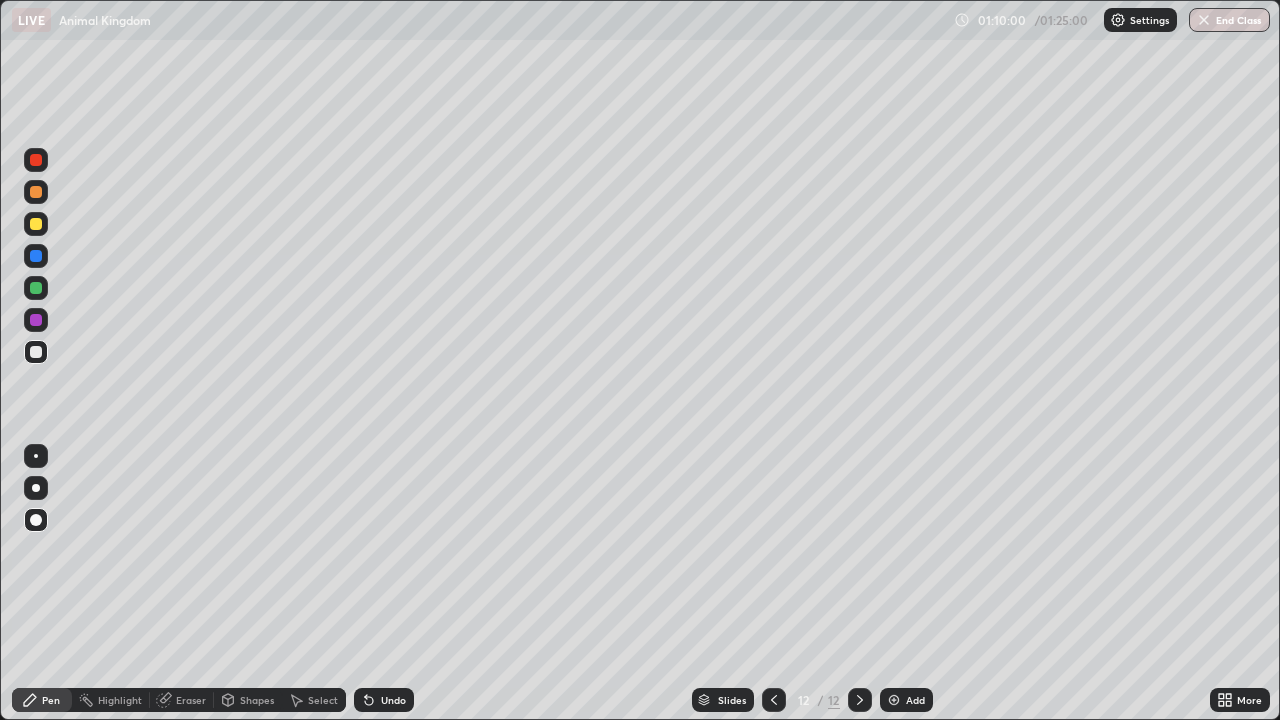 click at bounding box center [36, 288] 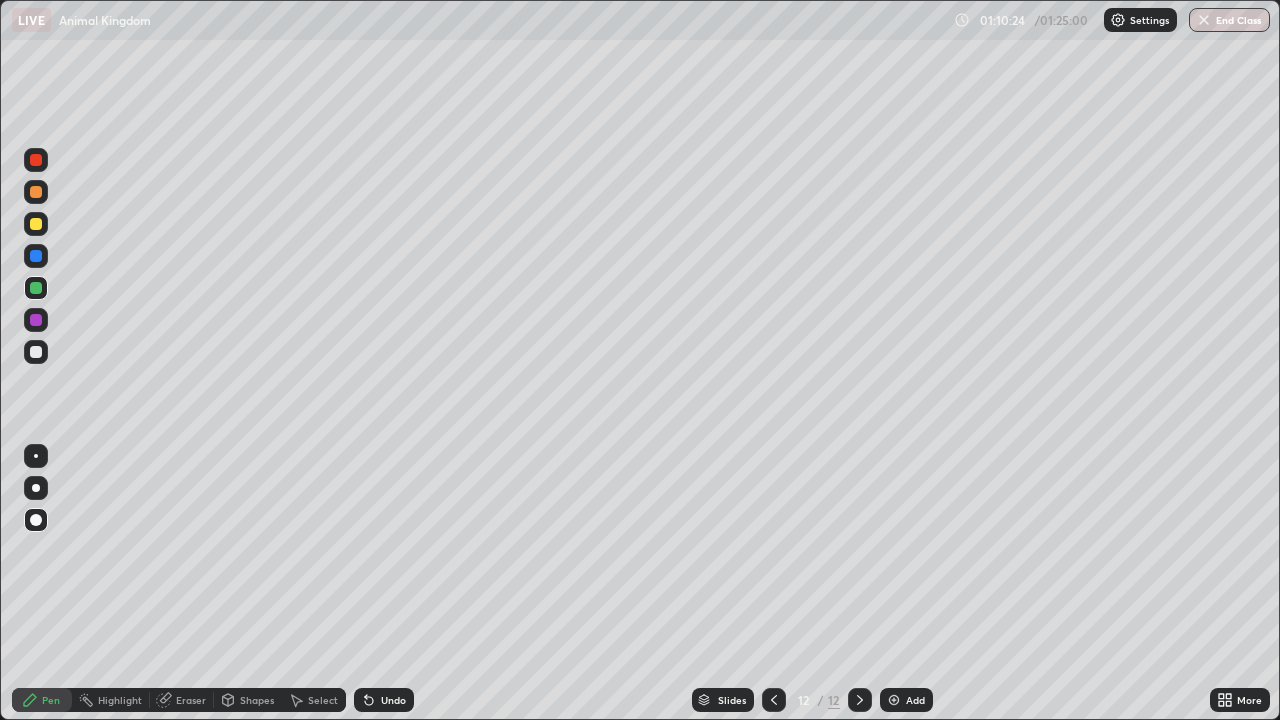 click at bounding box center (36, 320) 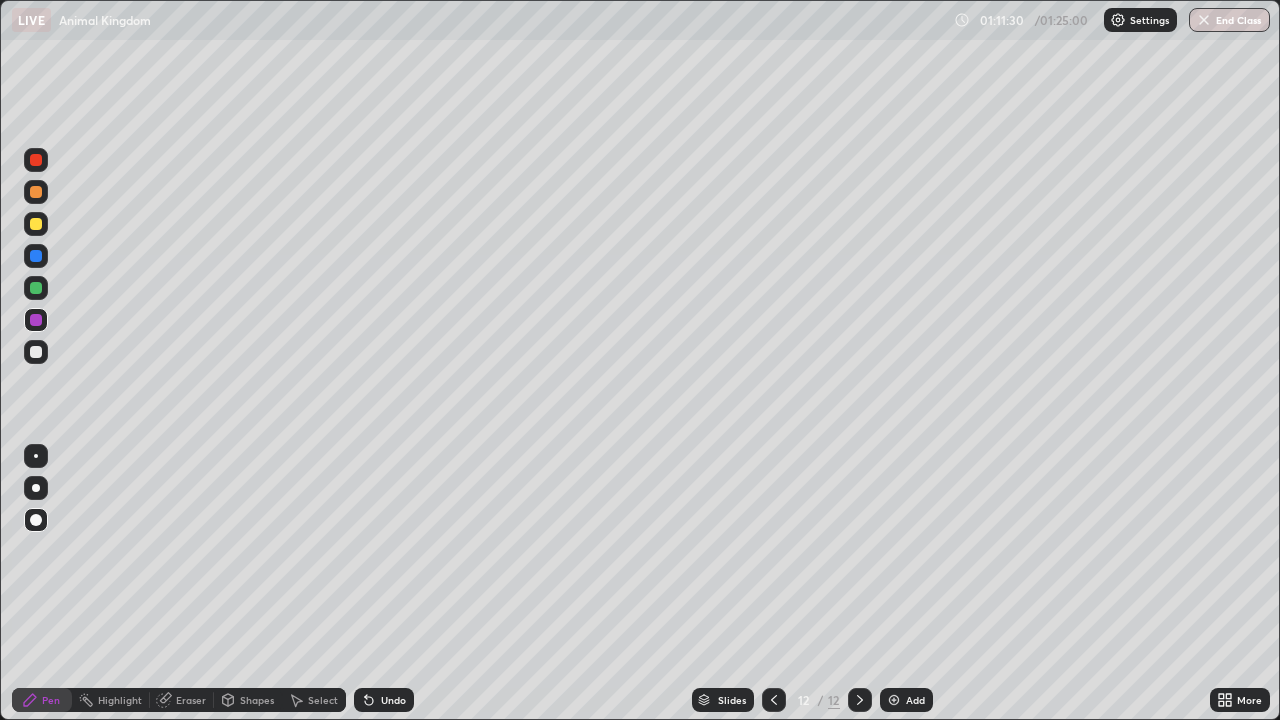 click at bounding box center [36, 352] 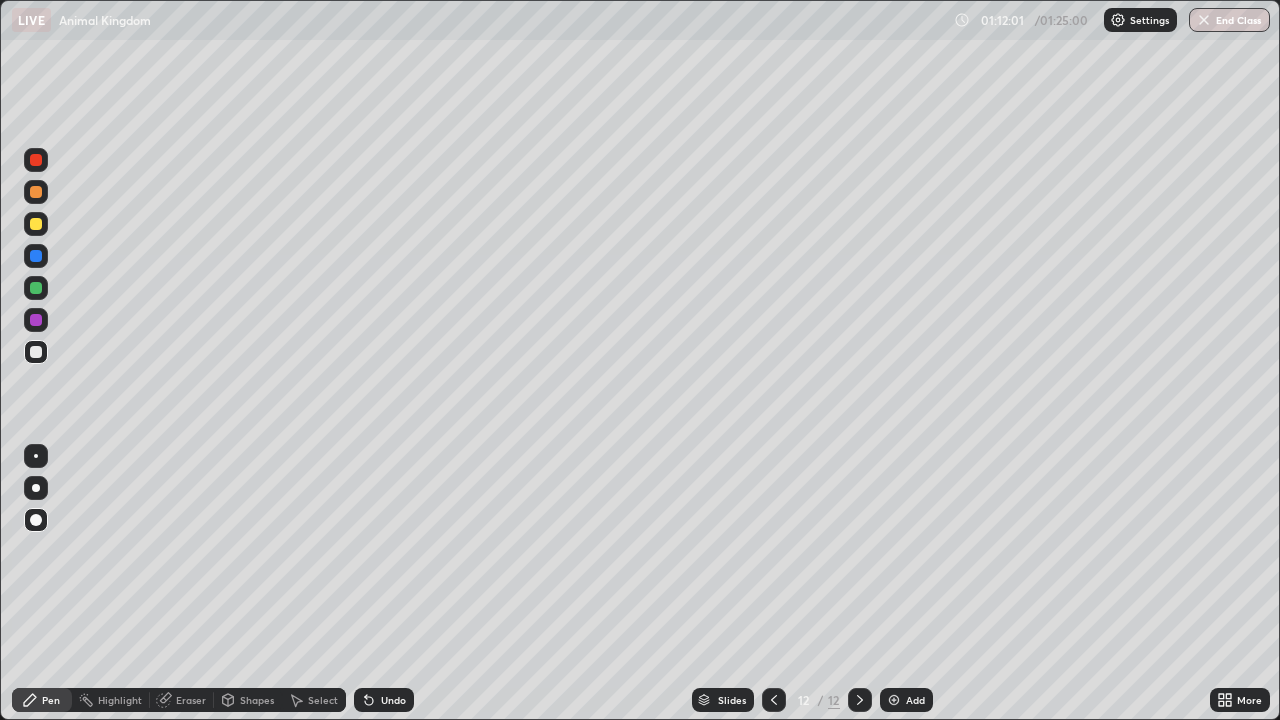 click at bounding box center [36, 288] 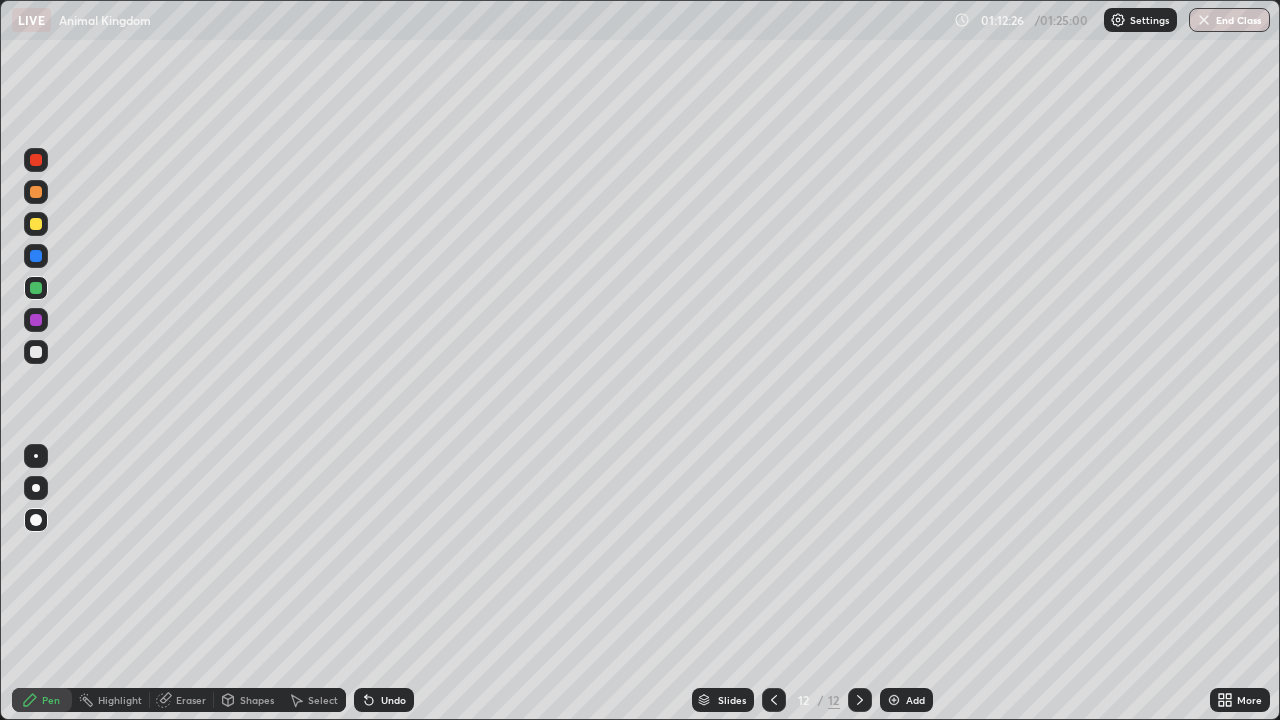 click at bounding box center [36, 352] 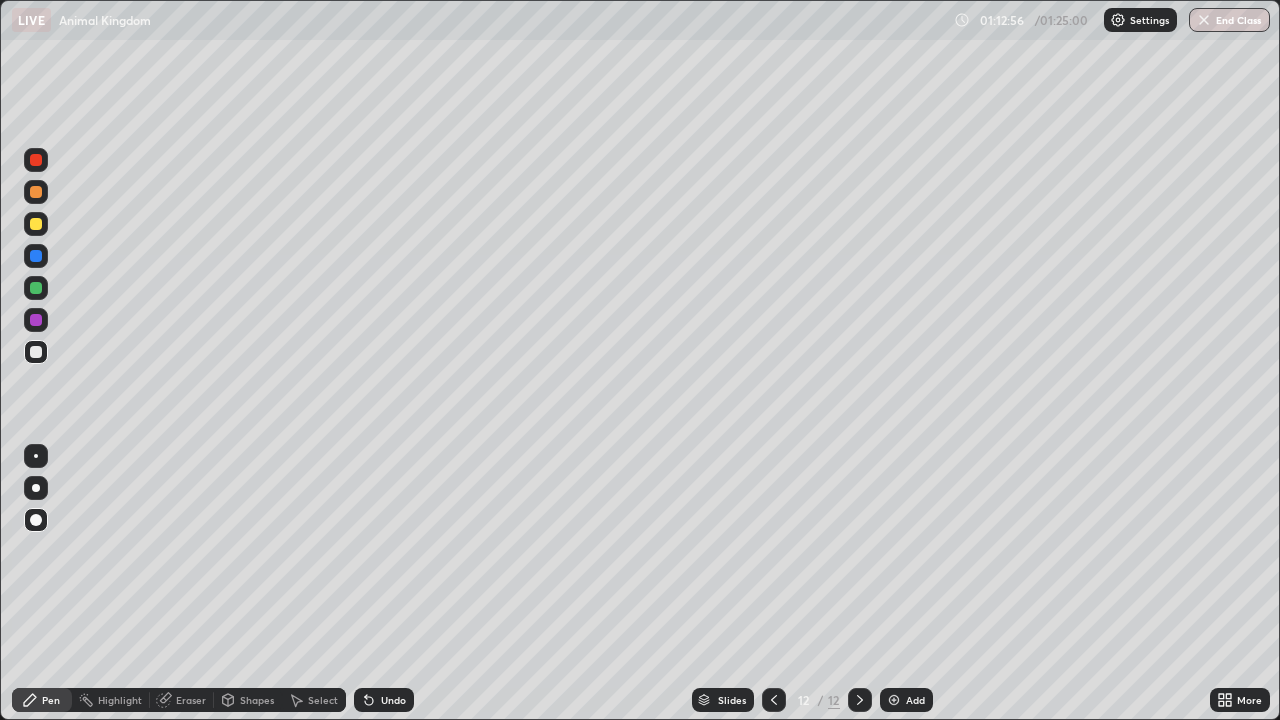 click at bounding box center (36, 288) 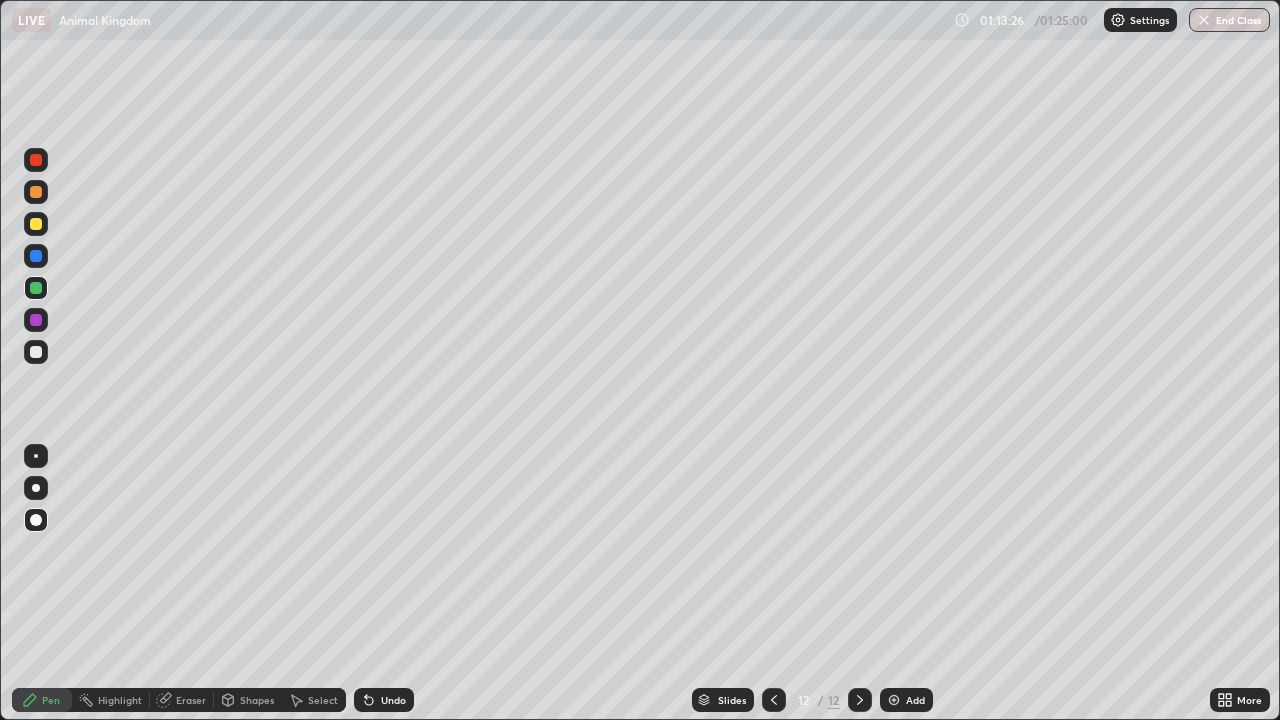 click at bounding box center [36, 352] 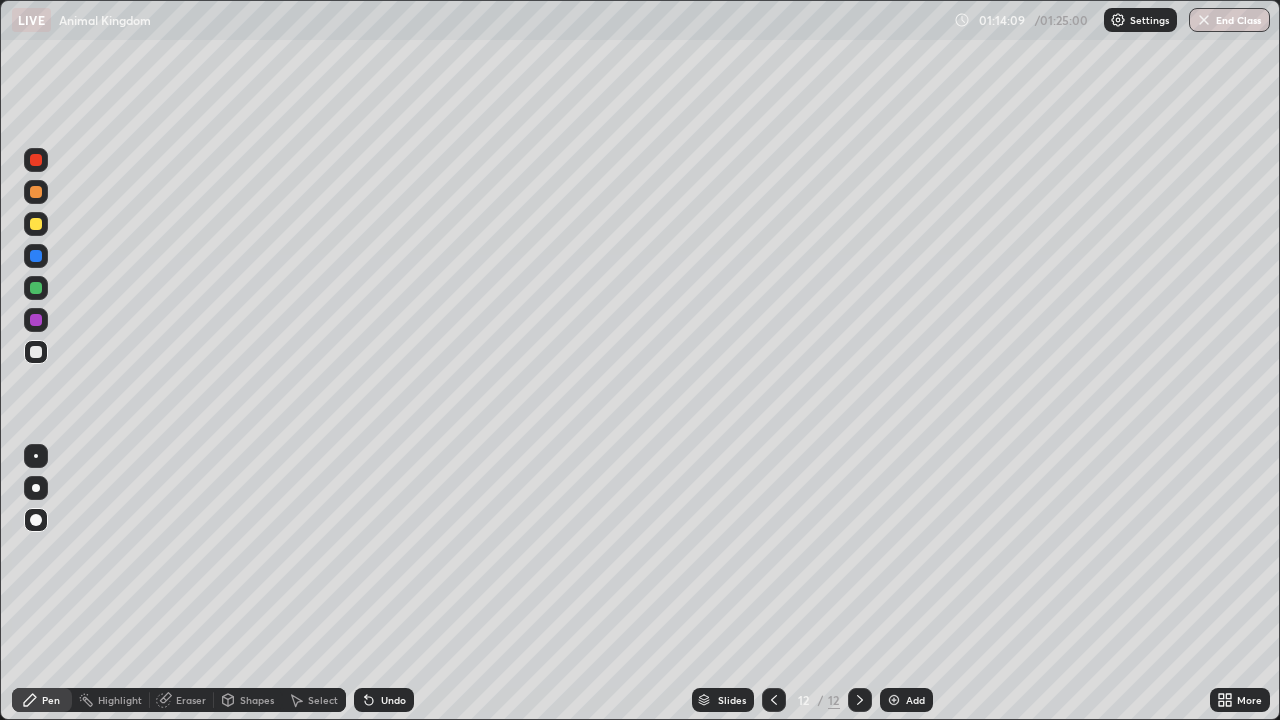 click on "Add" at bounding box center [906, 700] 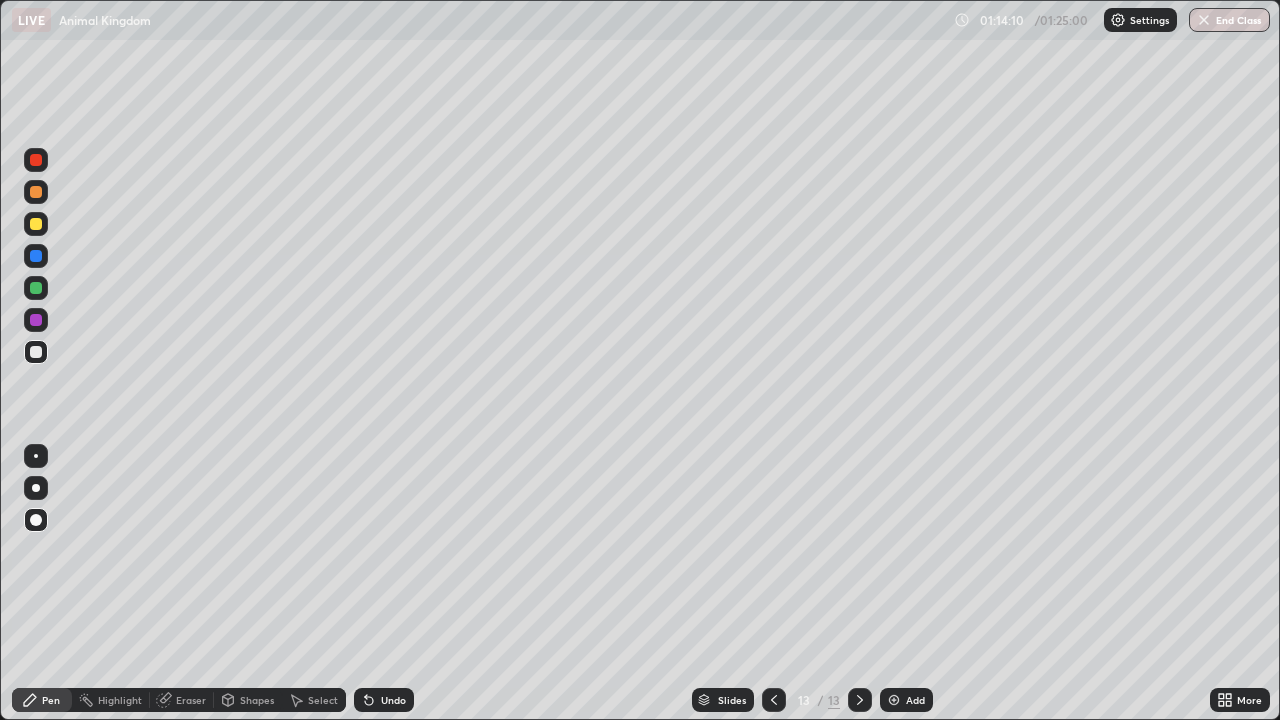 click at bounding box center [36, 352] 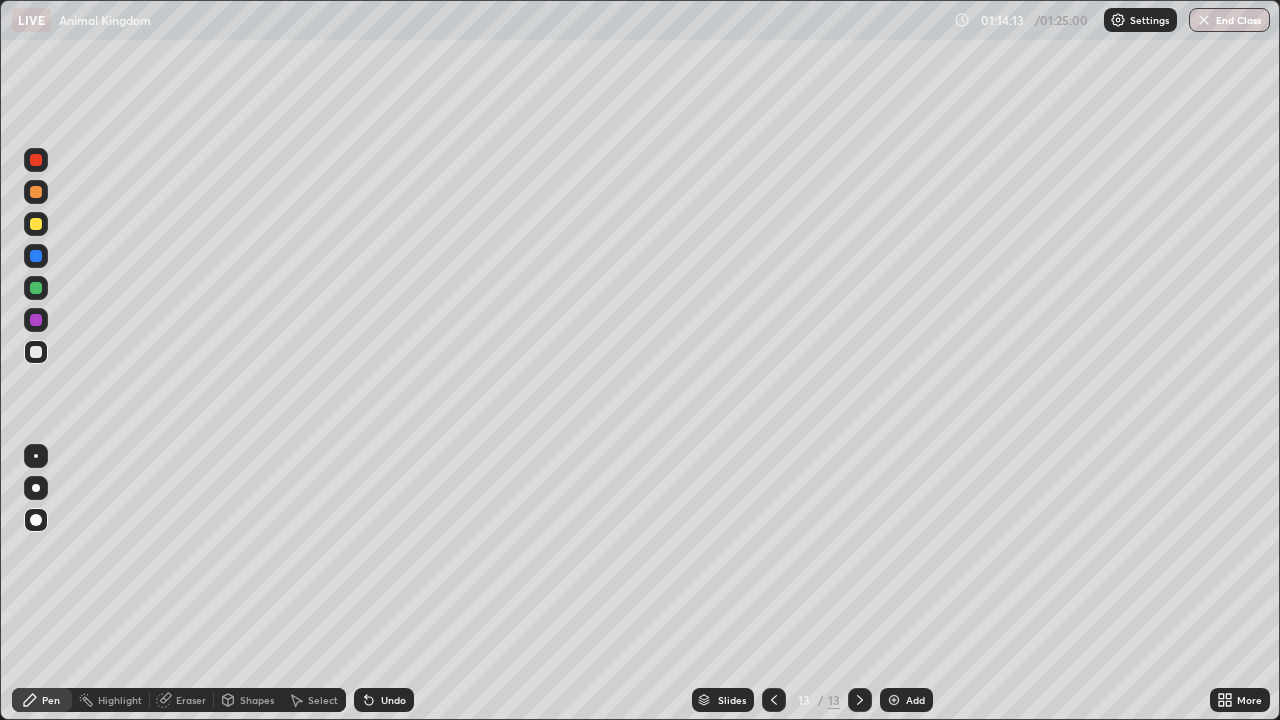 click at bounding box center [36, 192] 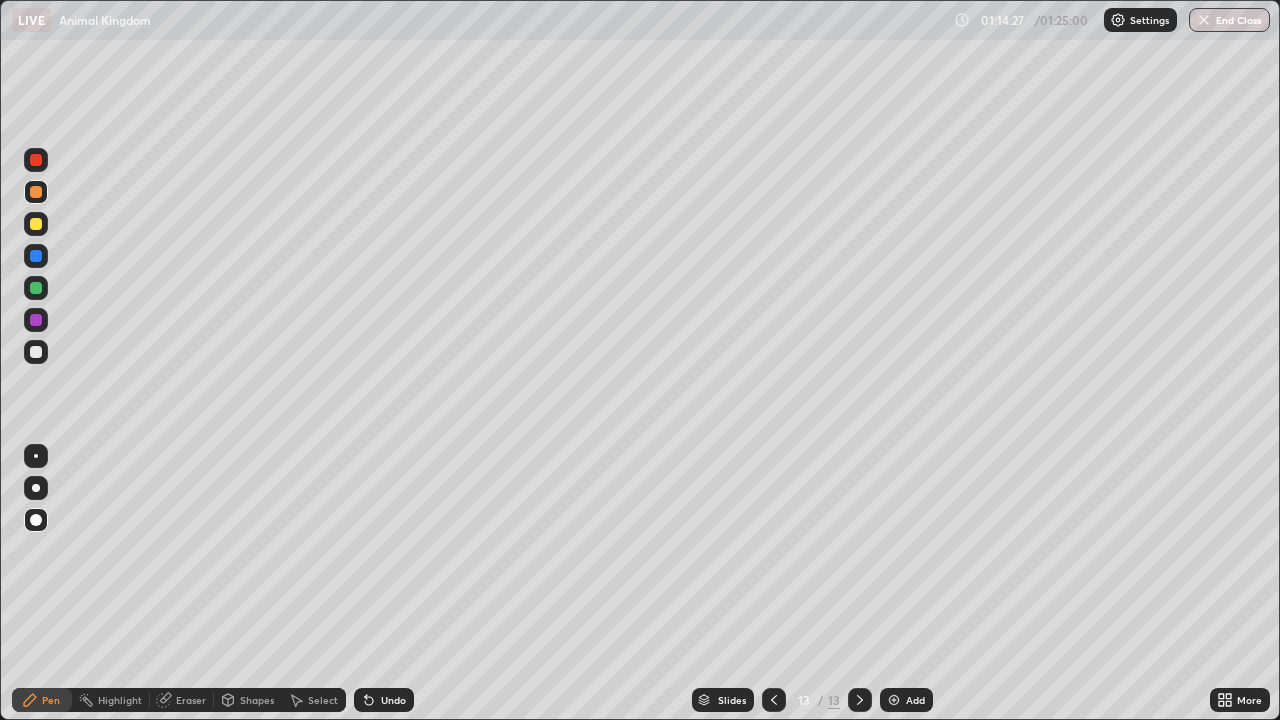 click at bounding box center (36, 352) 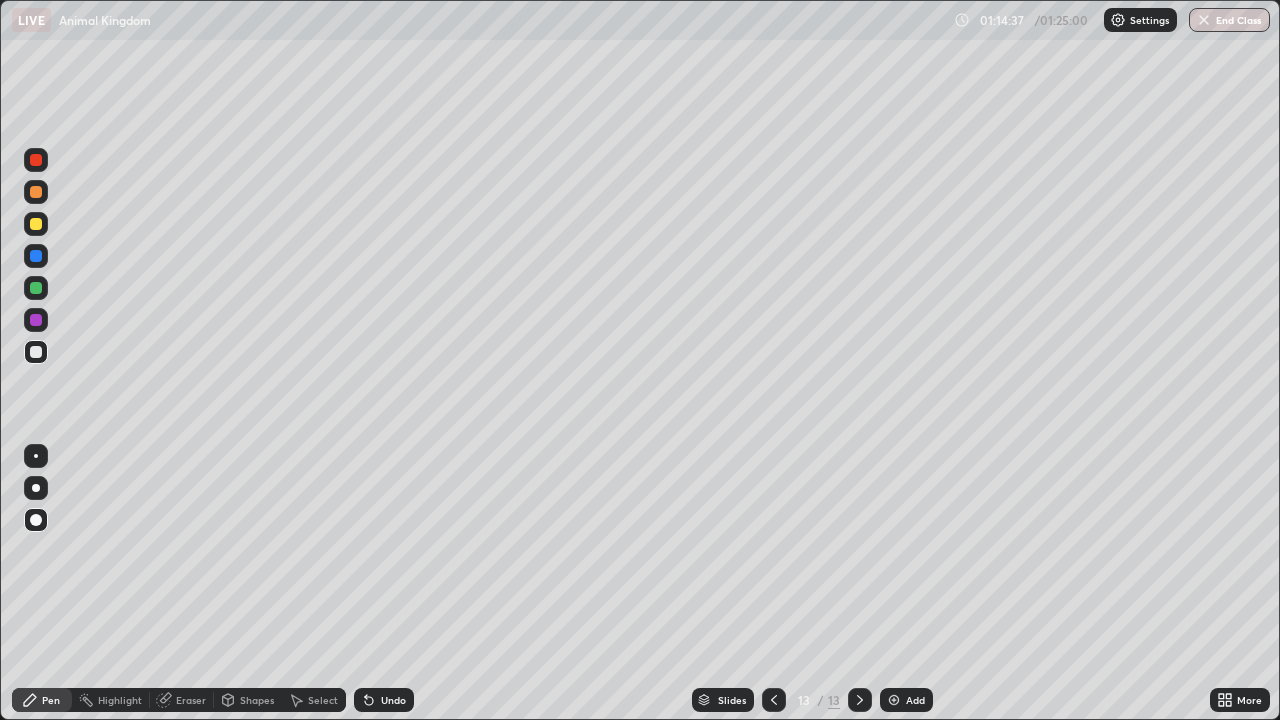 click on "Undo" at bounding box center [393, 700] 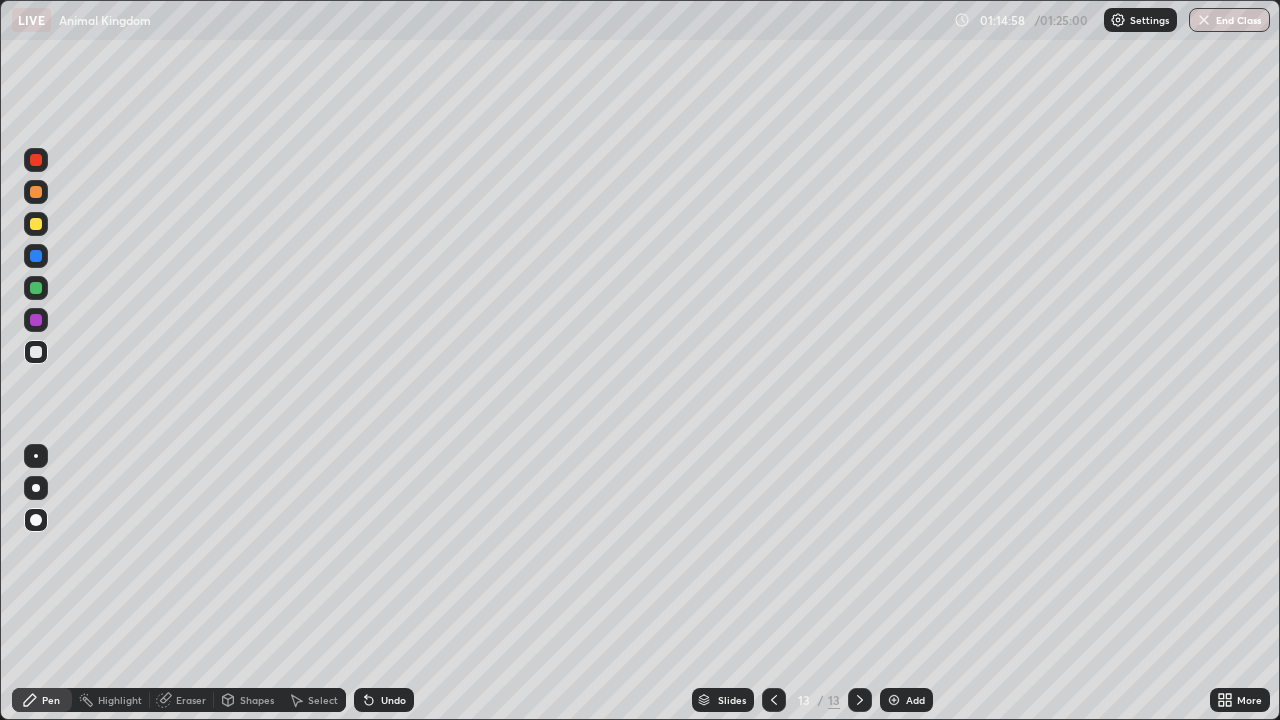 click on "Undo" at bounding box center [384, 700] 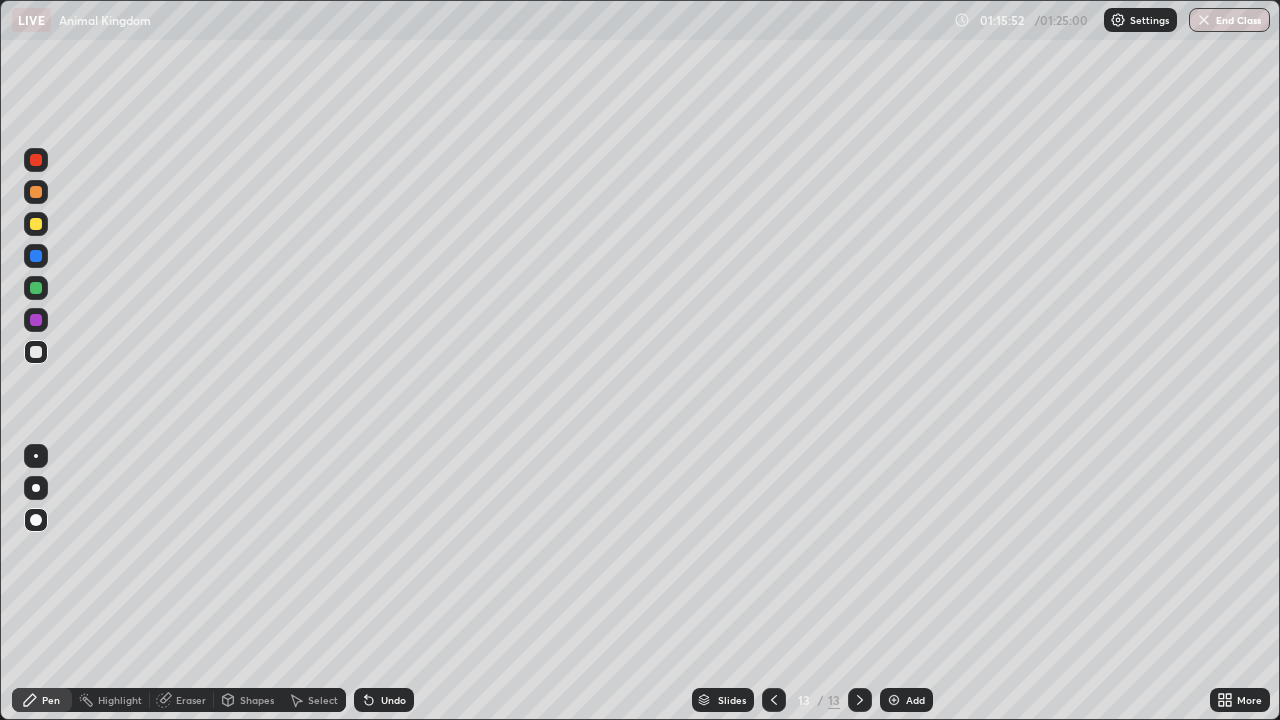 click at bounding box center (36, 224) 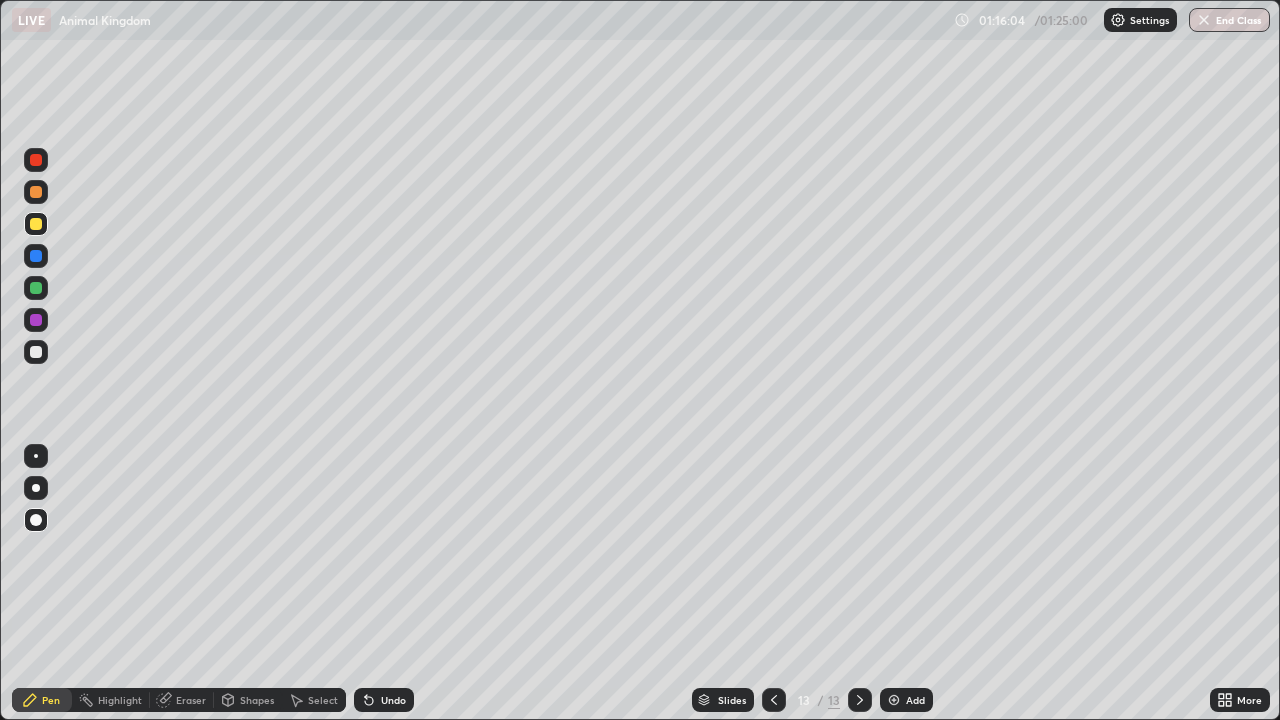 click on "Undo" at bounding box center [384, 700] 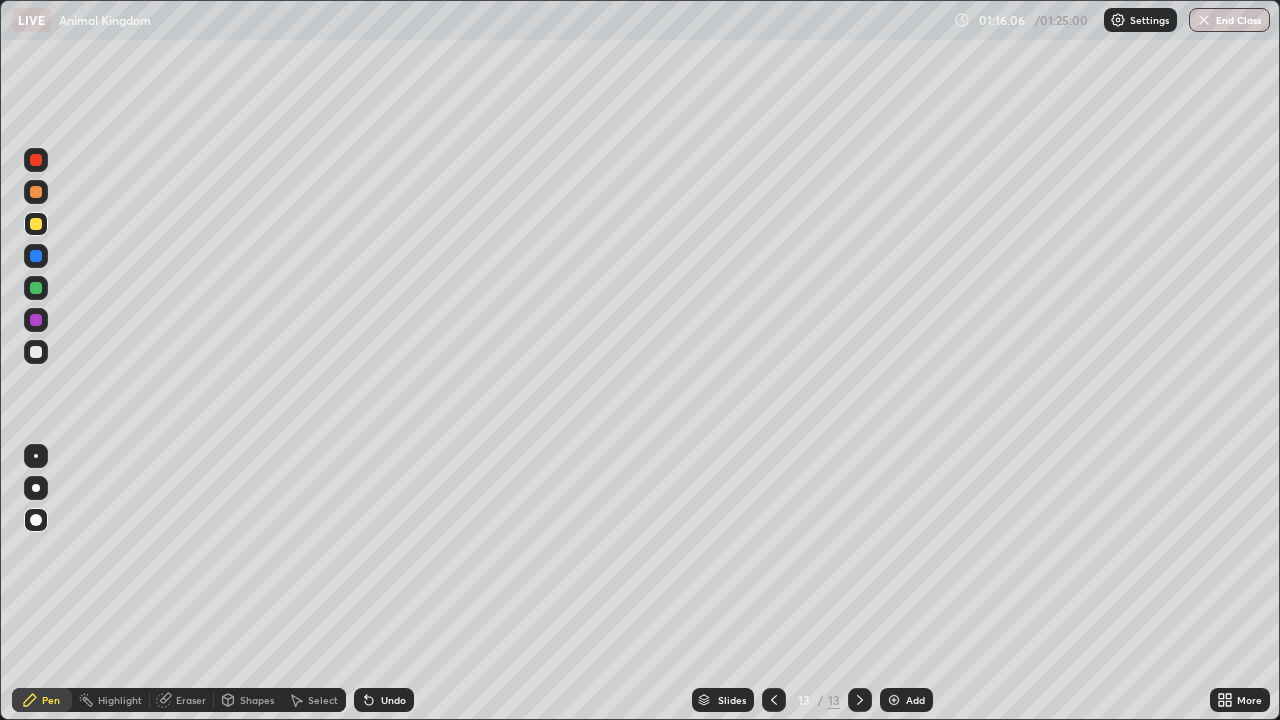 click on "Undo" at bounding box center (393, 700) 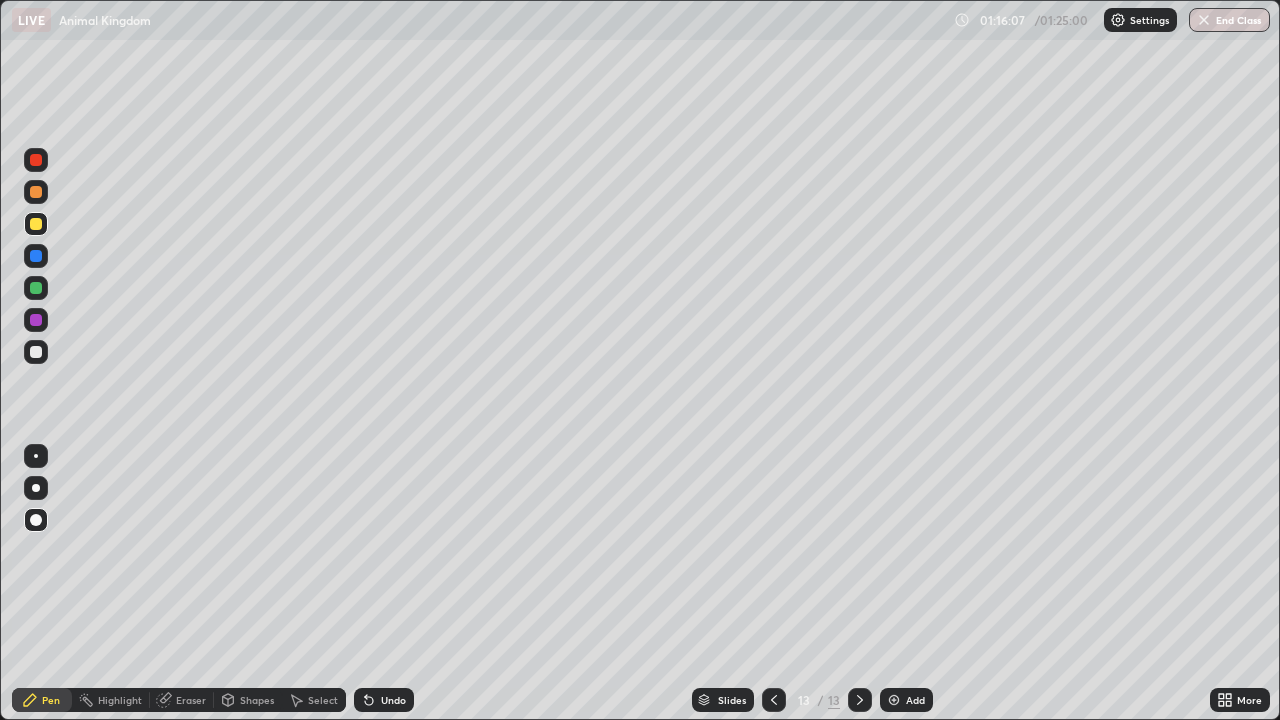 click on "Undo" at bounding box center (393, 700) 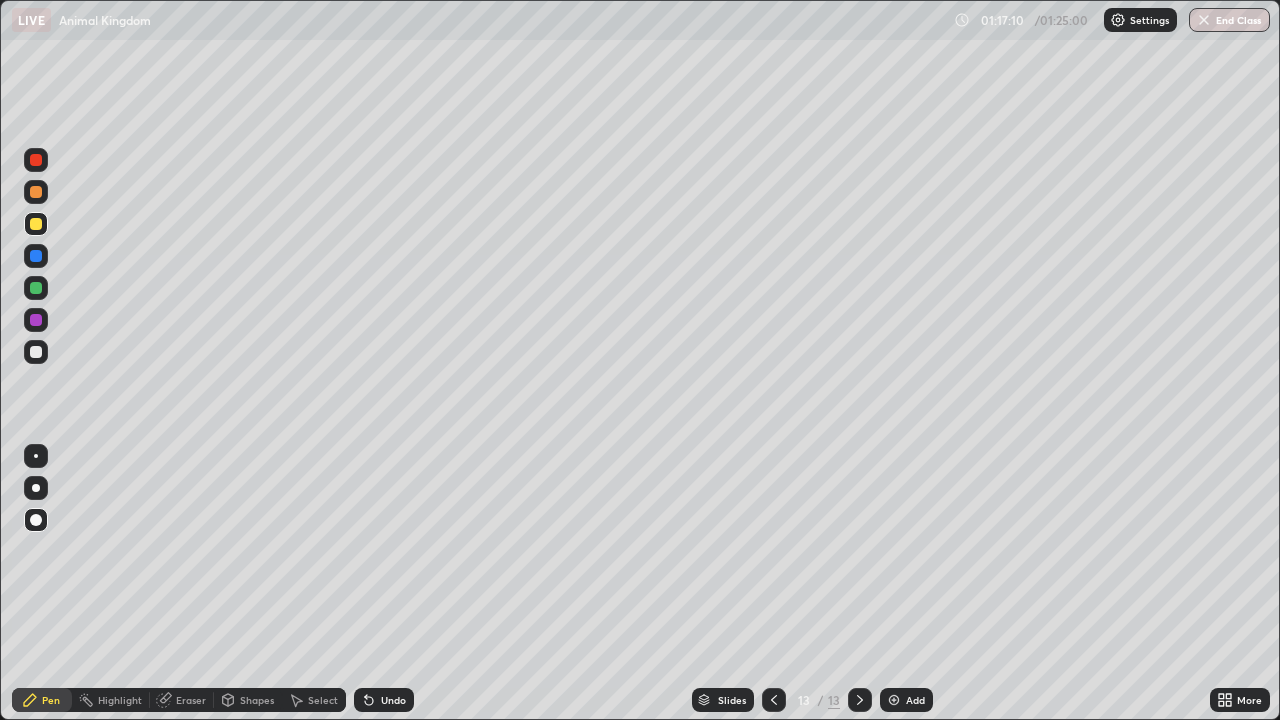 click at bounding box center [36, 352] 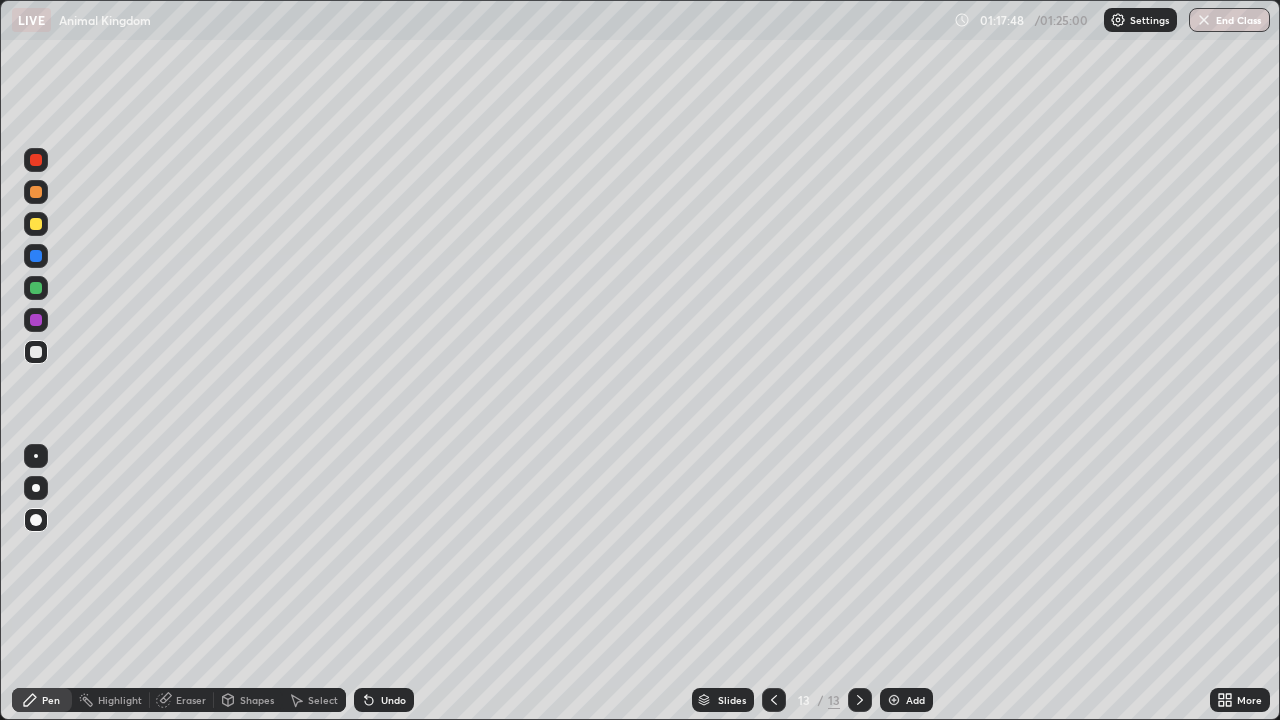 click at bounding box center [36, 224] 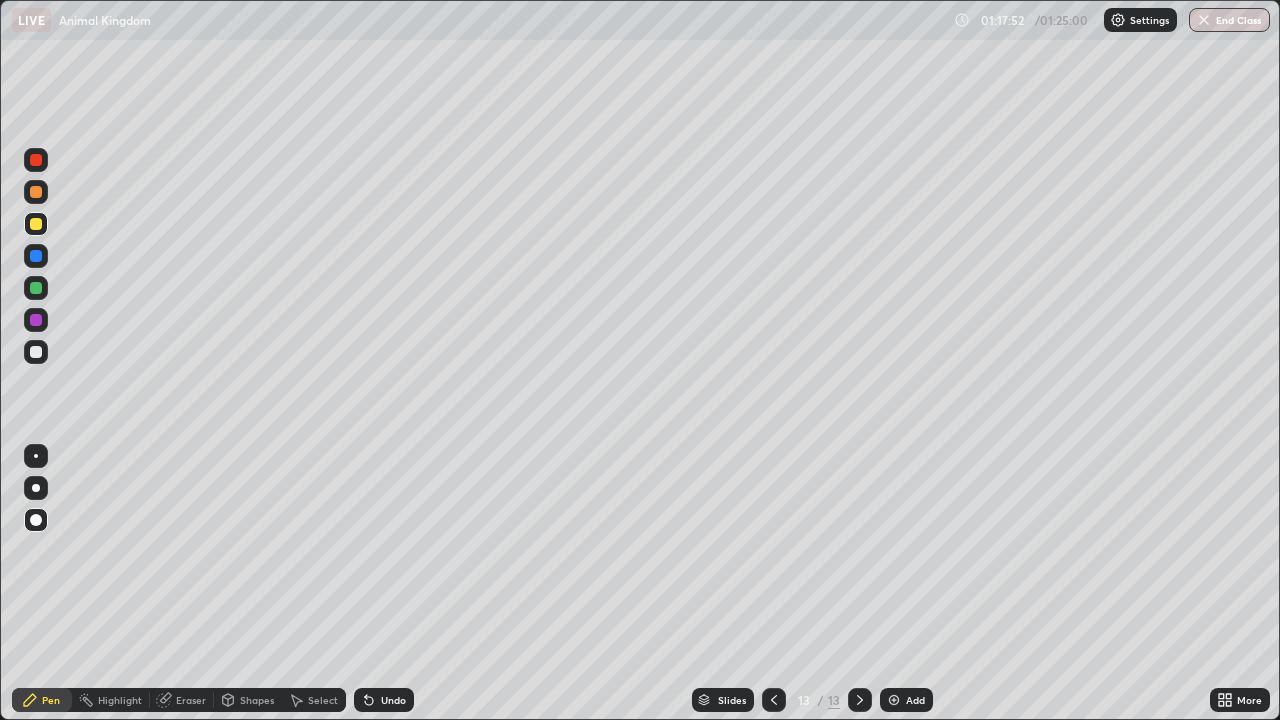 click 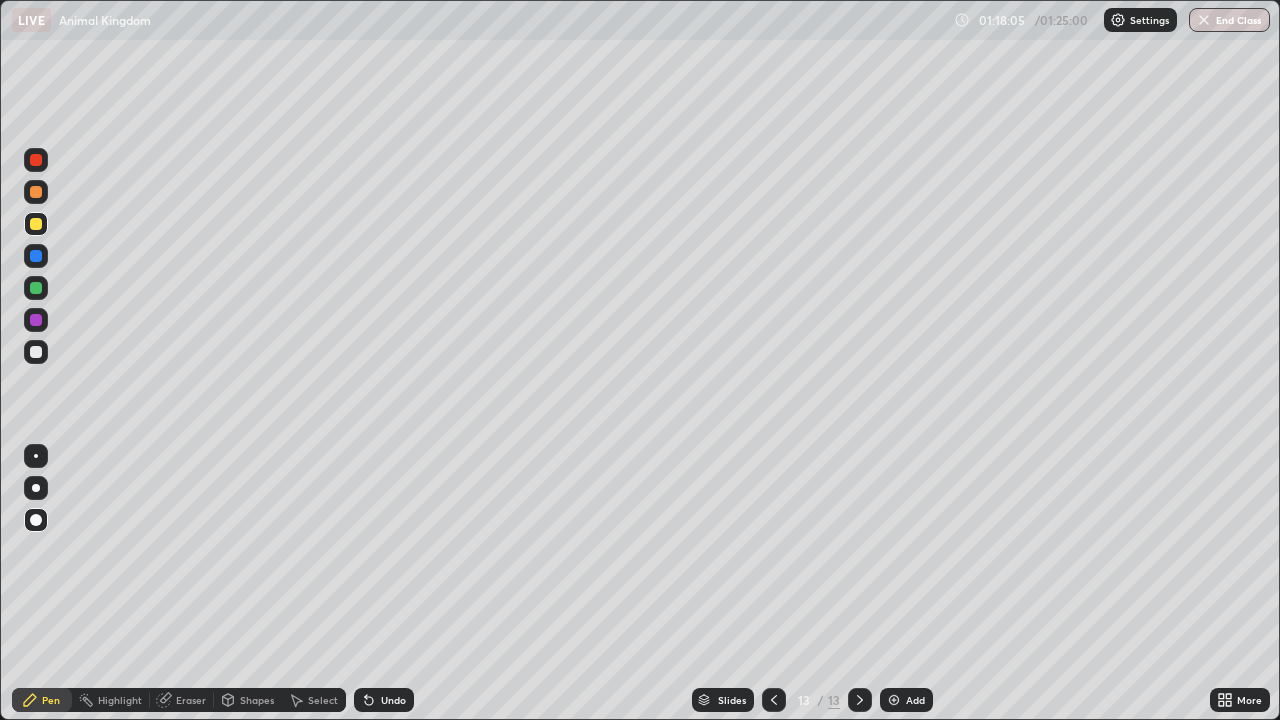 click at bounding box center (36, 256) 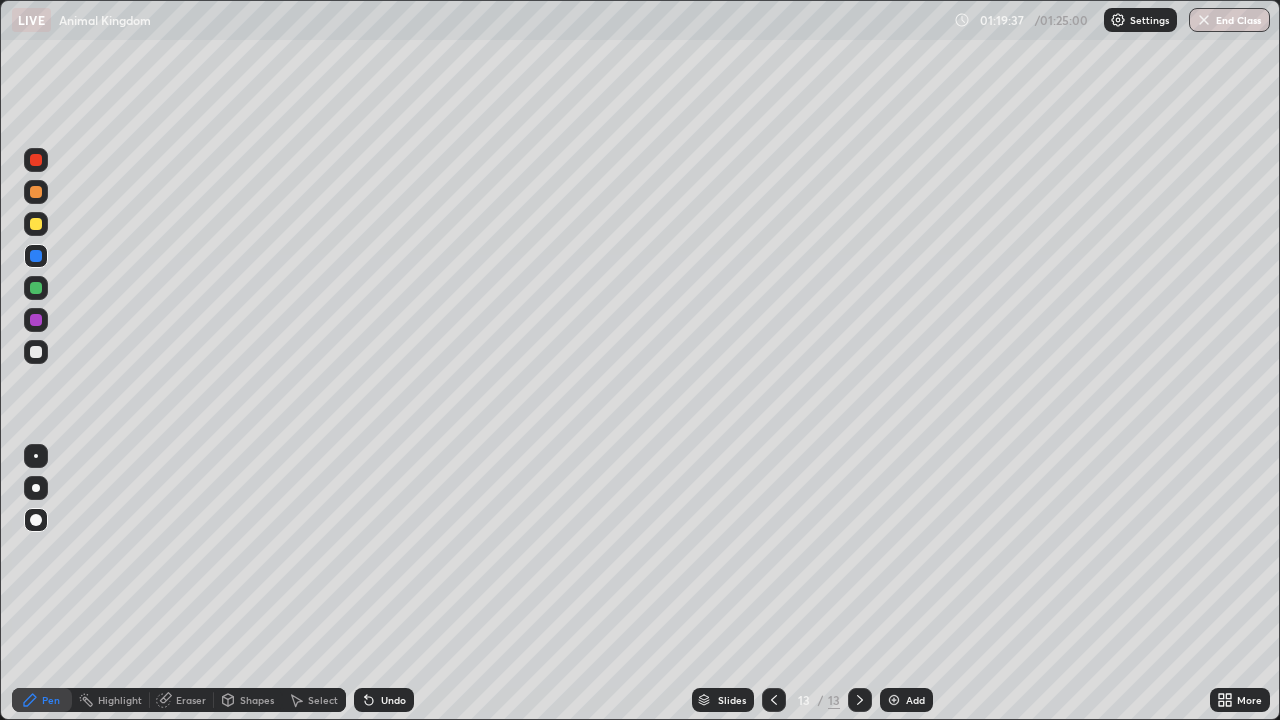 click at bounding box center [1204, 20] 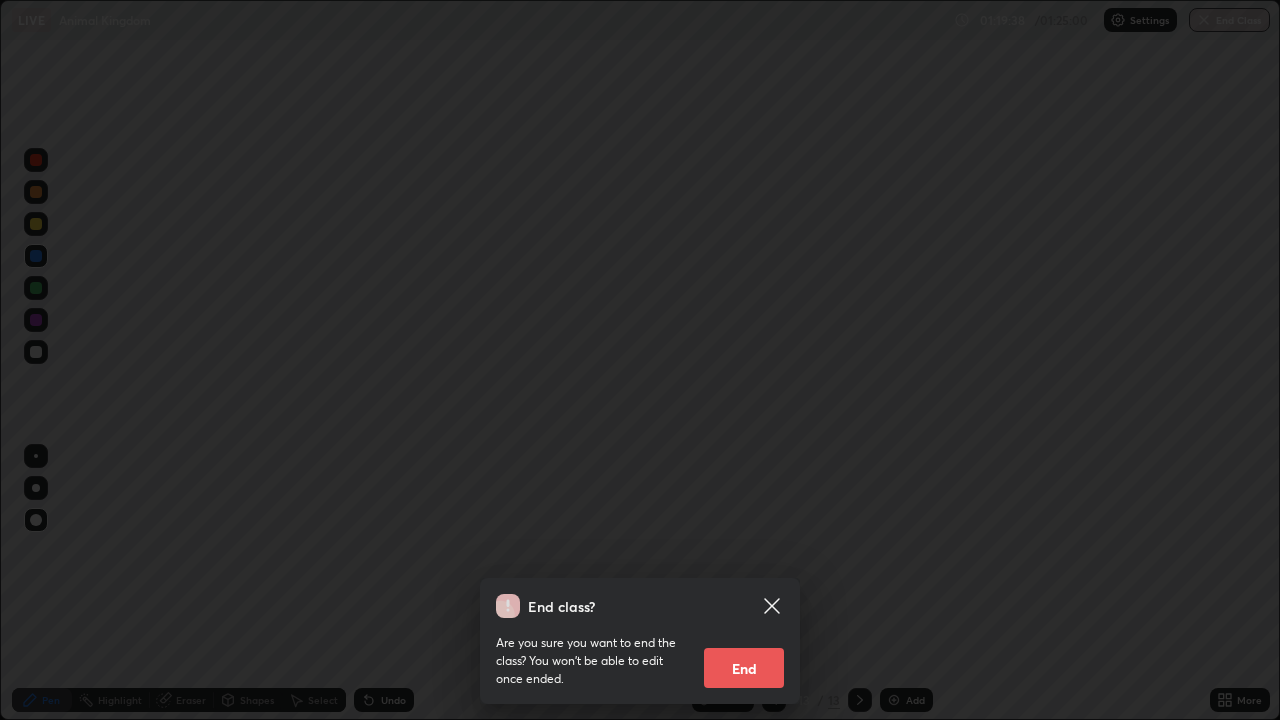 click on "End" at bounding box center (744, 668) 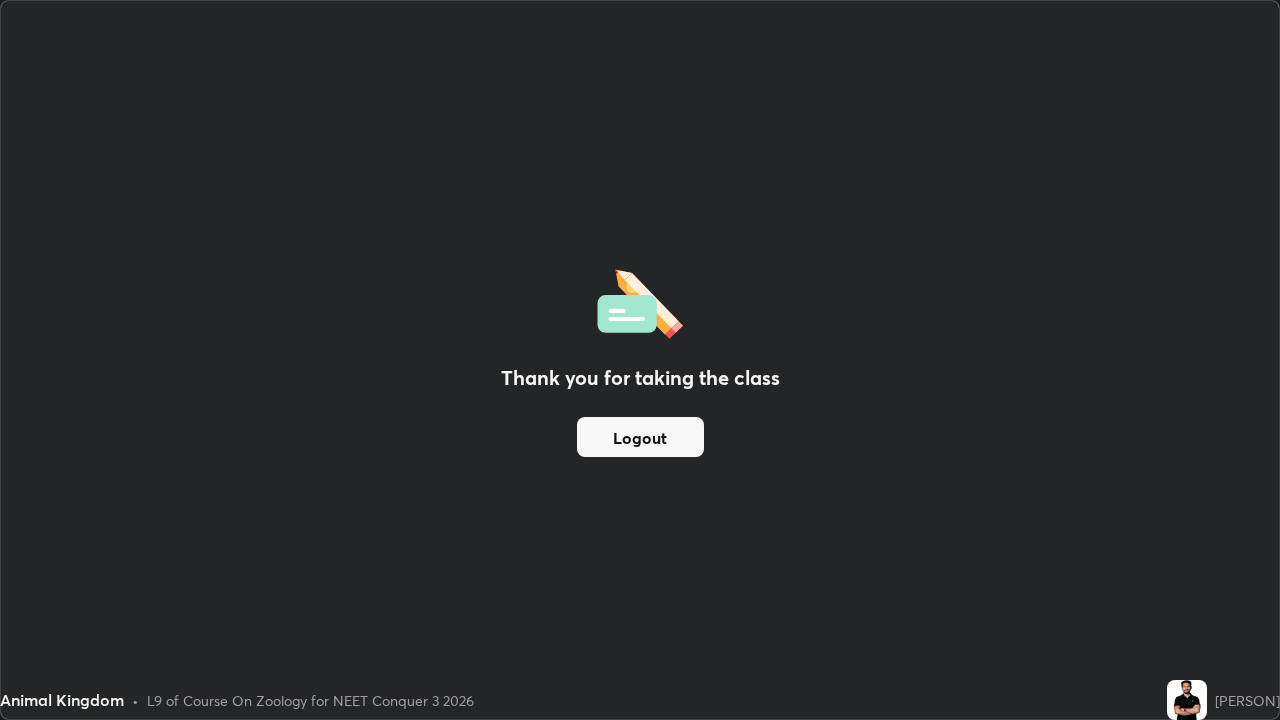 click on "Logout" at bounding box center [640, 437] 